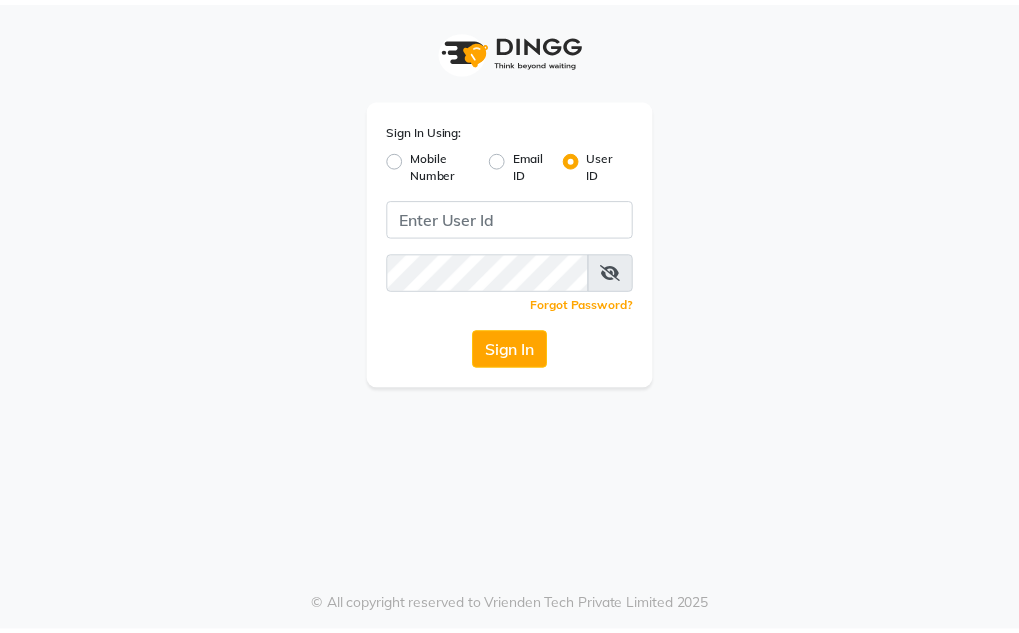 scroll, scrollTop: 0, scrollLeft: 0, axis: both 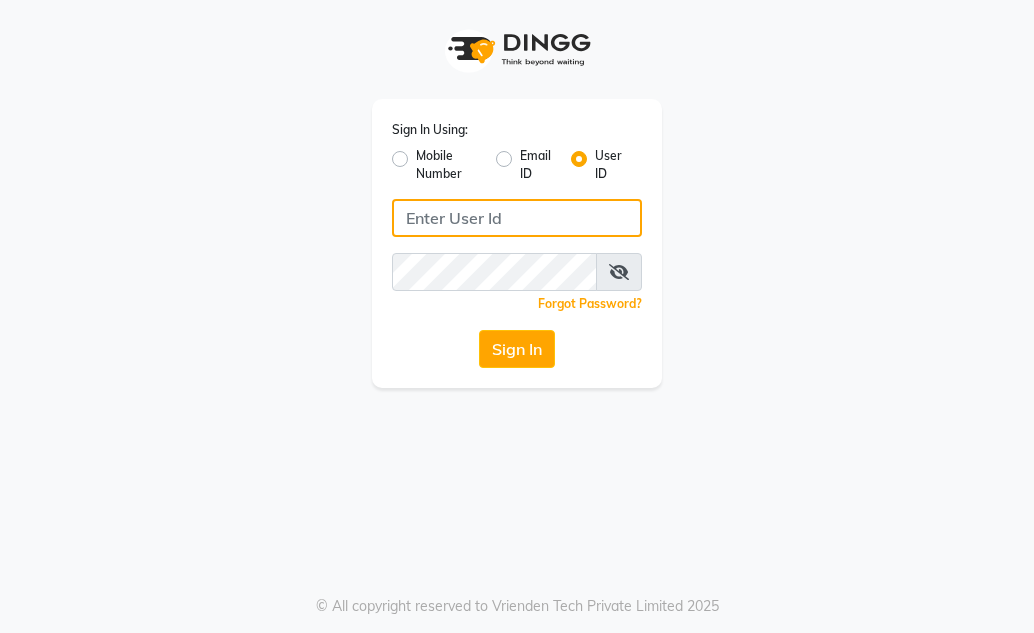 click 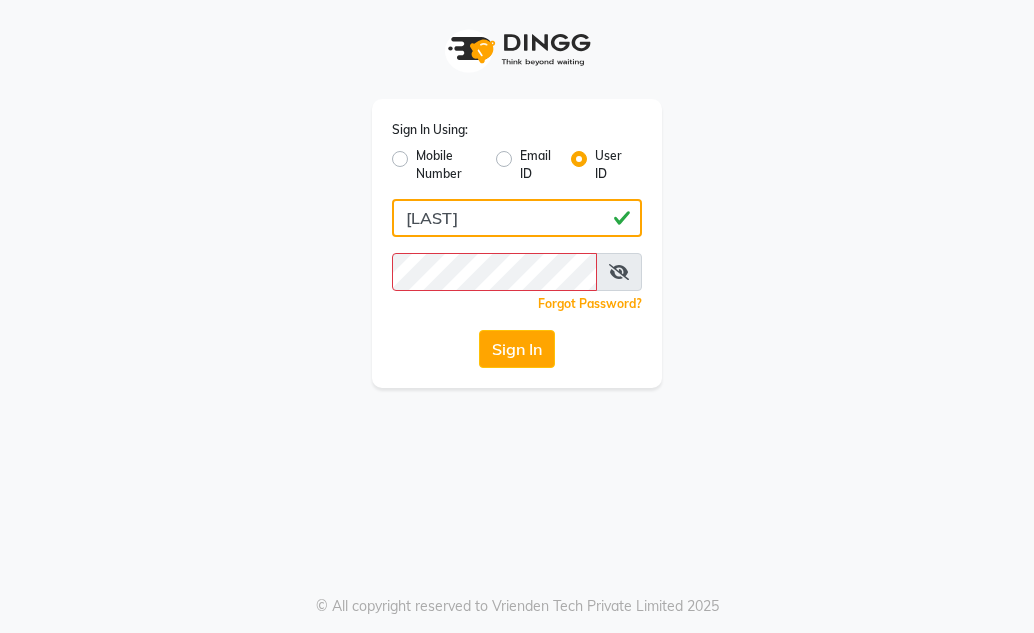 click on "[LAST]" 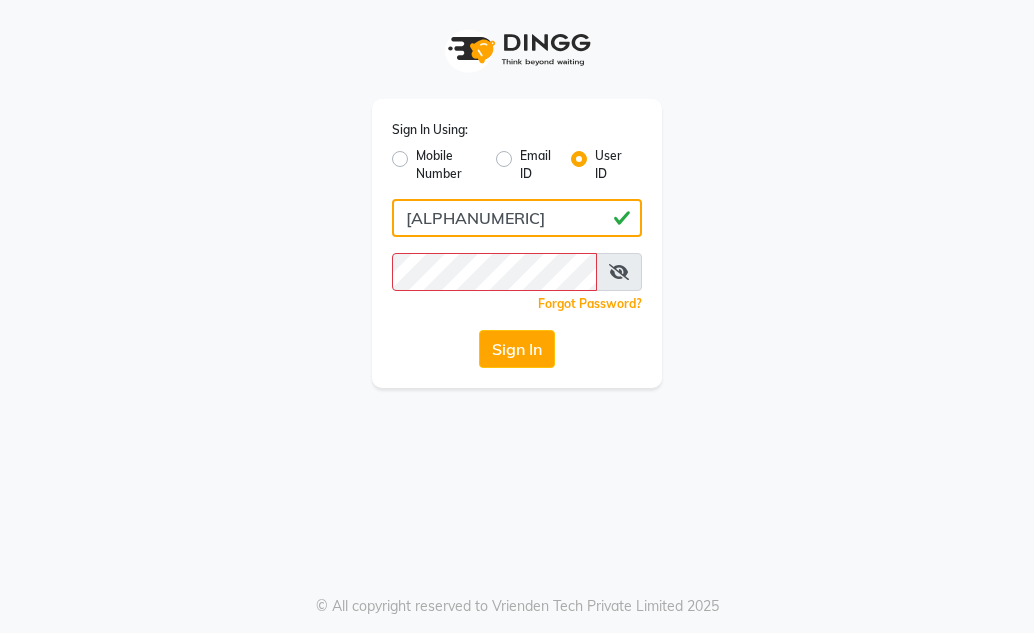 drag, startPoint x: 502, startPoint y: 216, endPoint x: 360, endPoint y: 229, distance: 142.59383 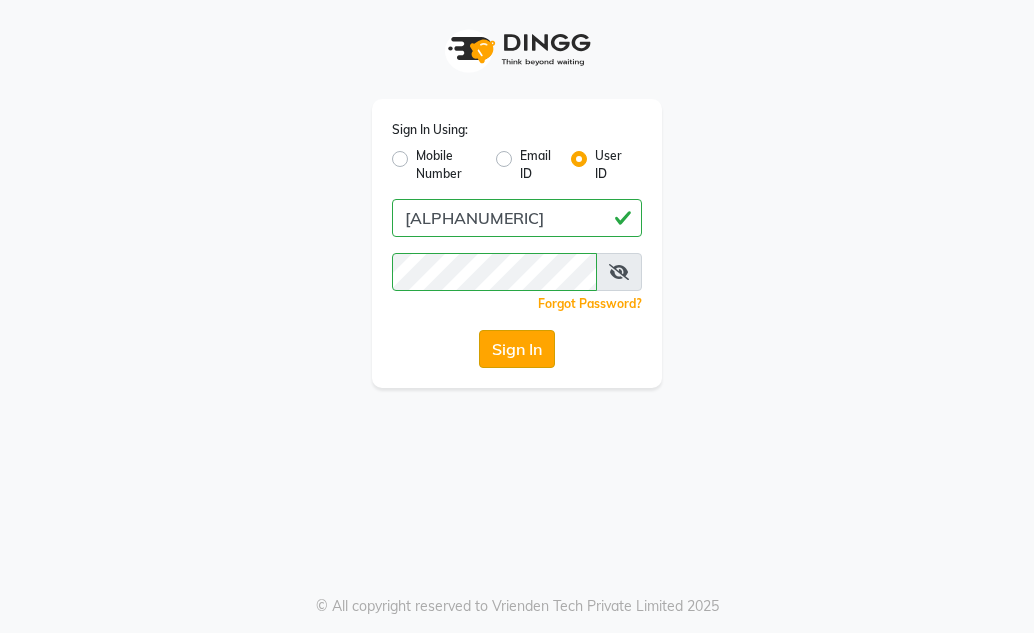 click on "Sign In" 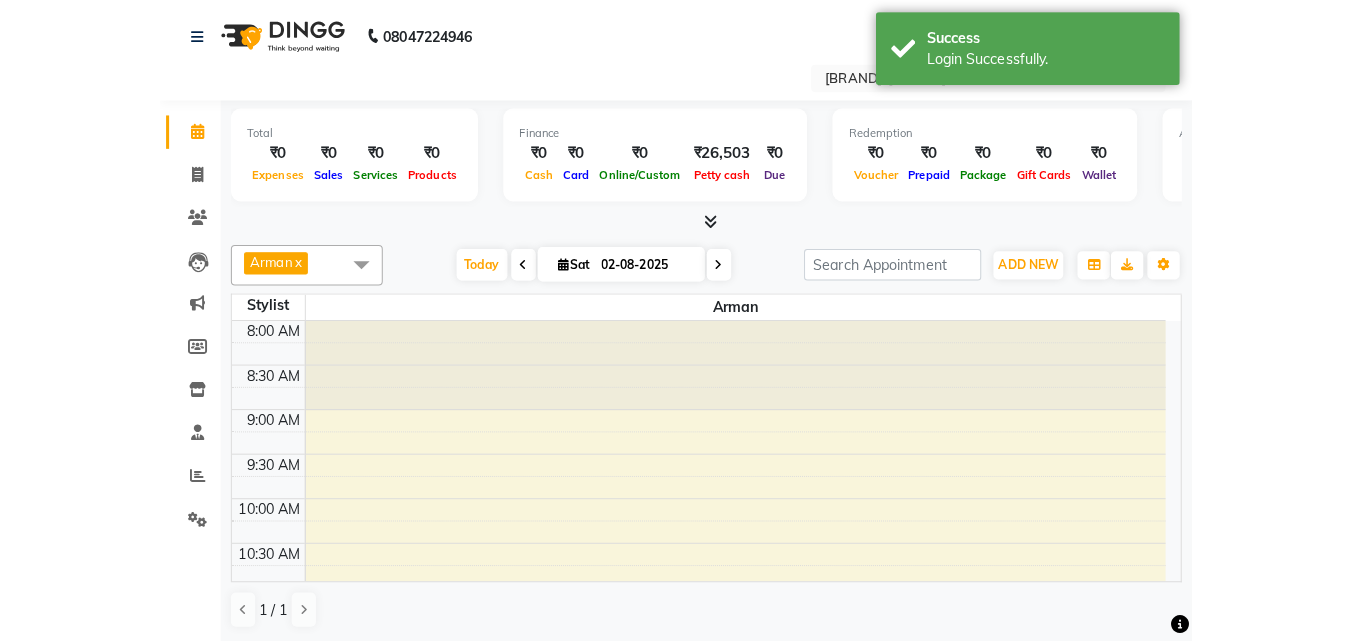 scroll, scrollTop: 0, scrollLeft: 0, axis: both 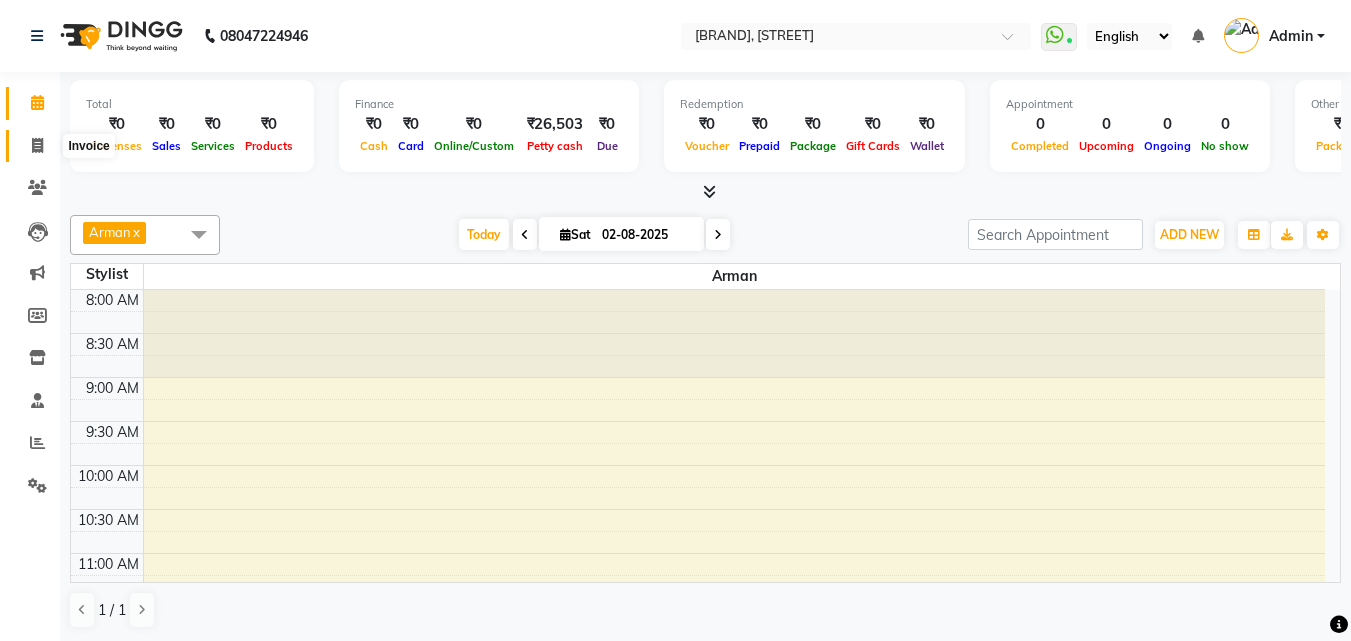 click 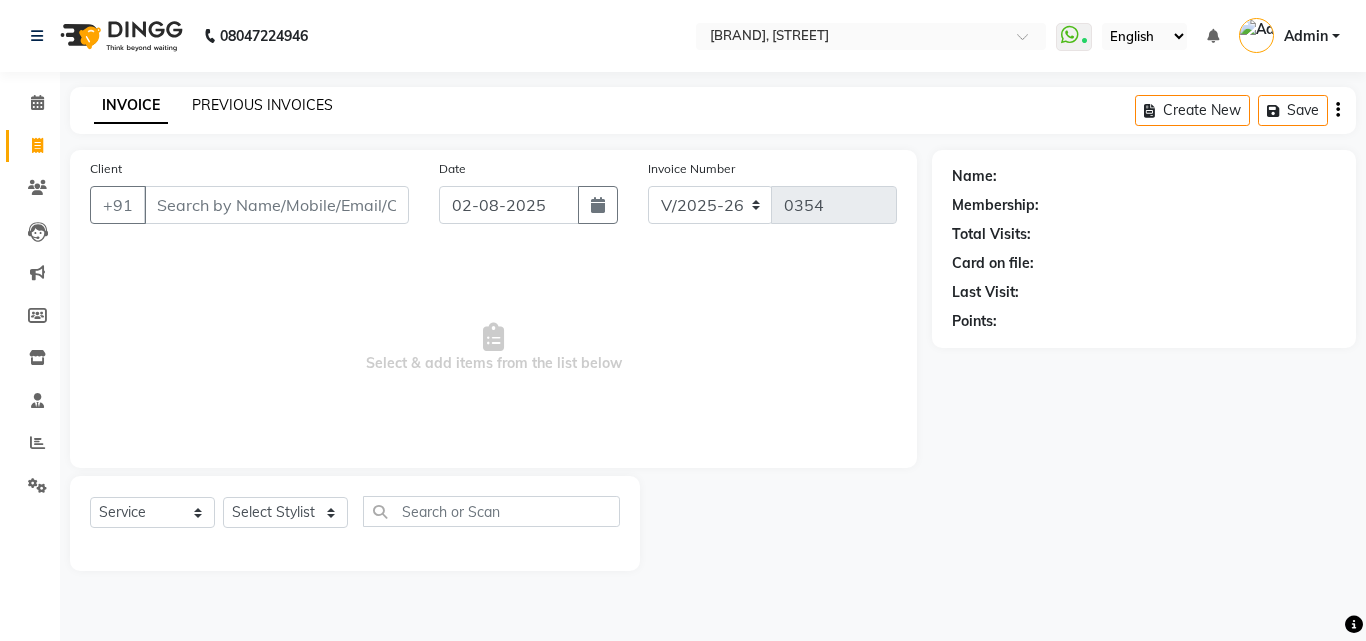 click on "PREVIOUS INVOICES" 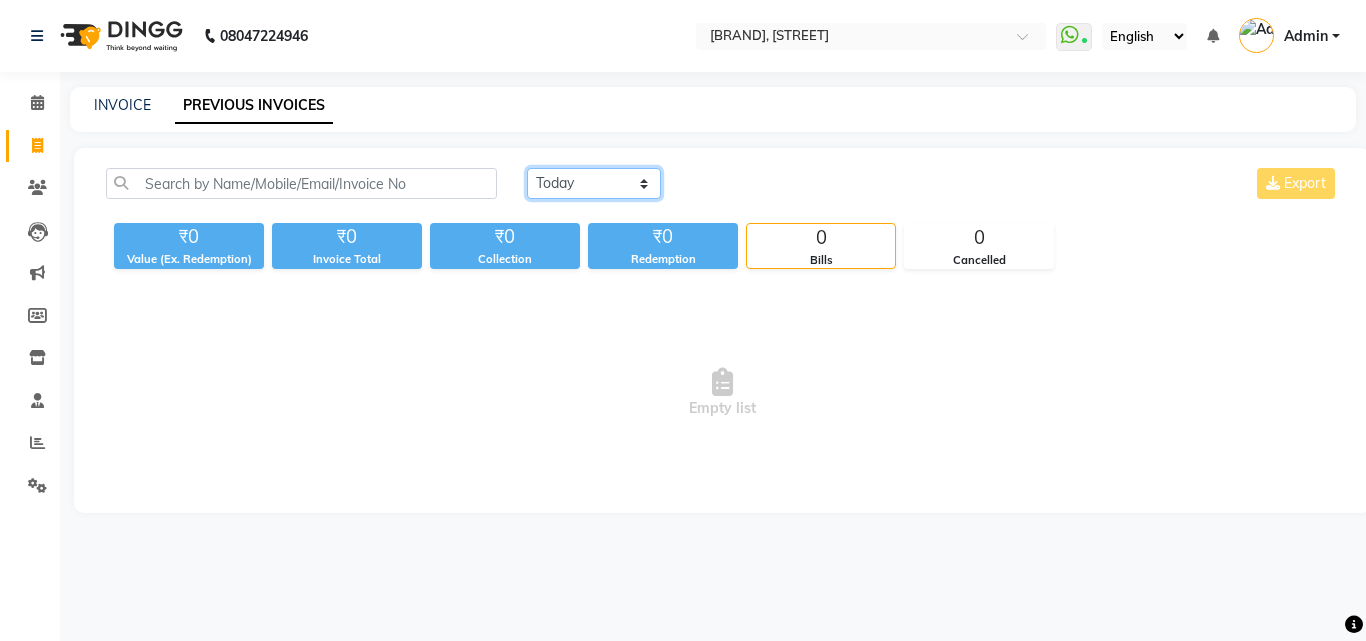 click on "Today Yesterday Custom Range" 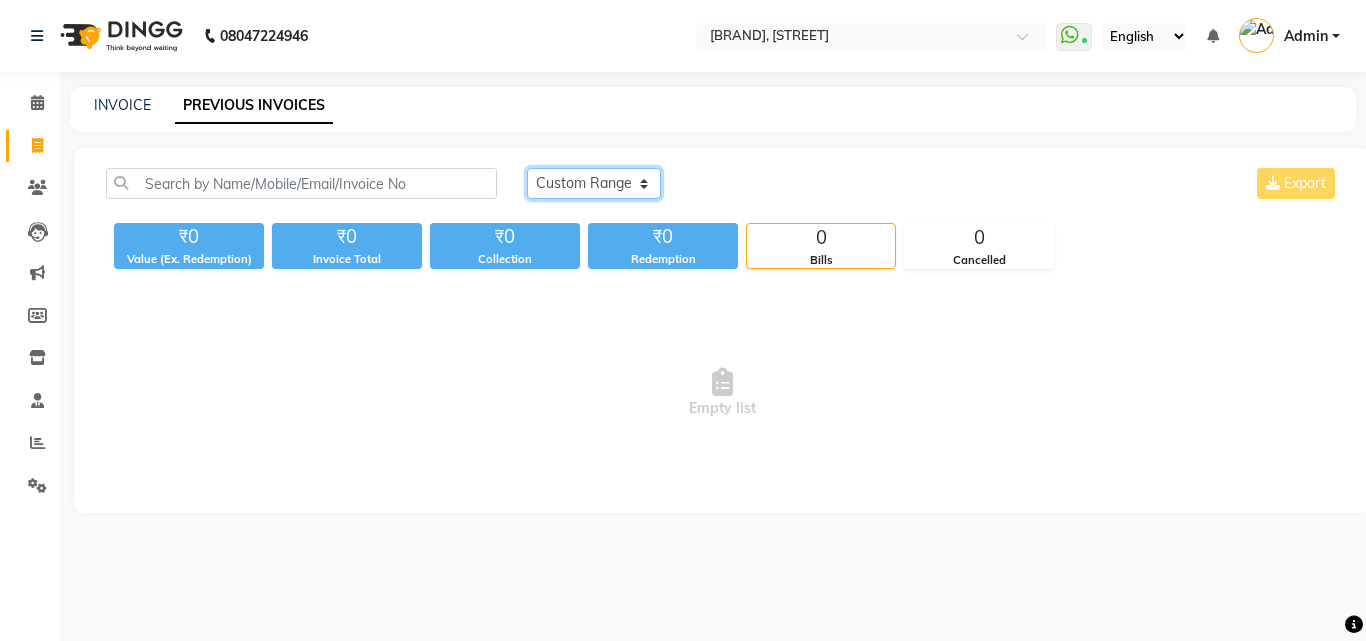 click on "Today Yesterday Custom Range" 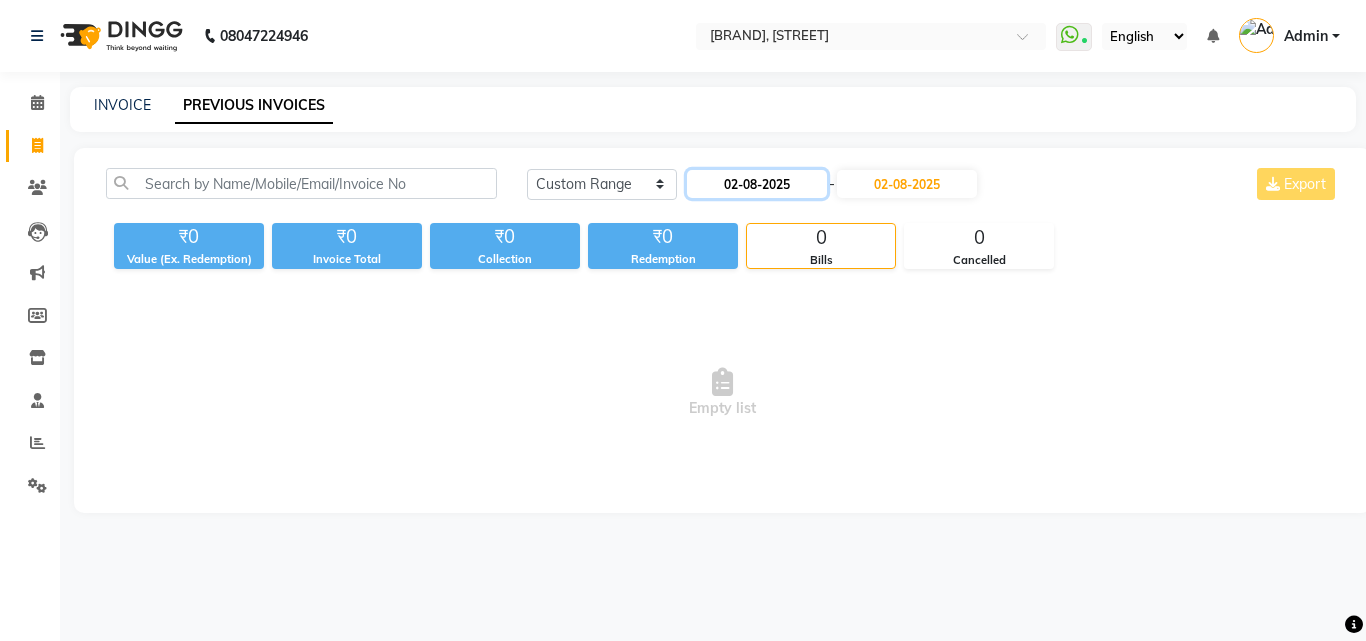 click on "02-08-2025" 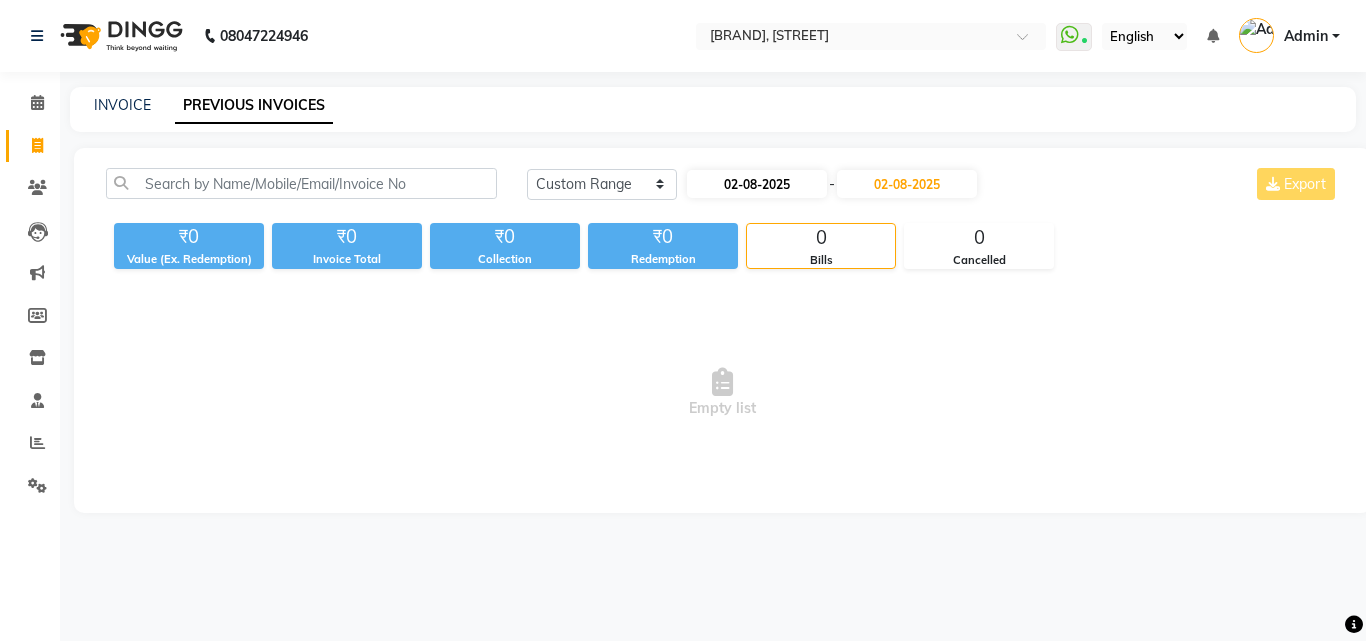 select on "8" 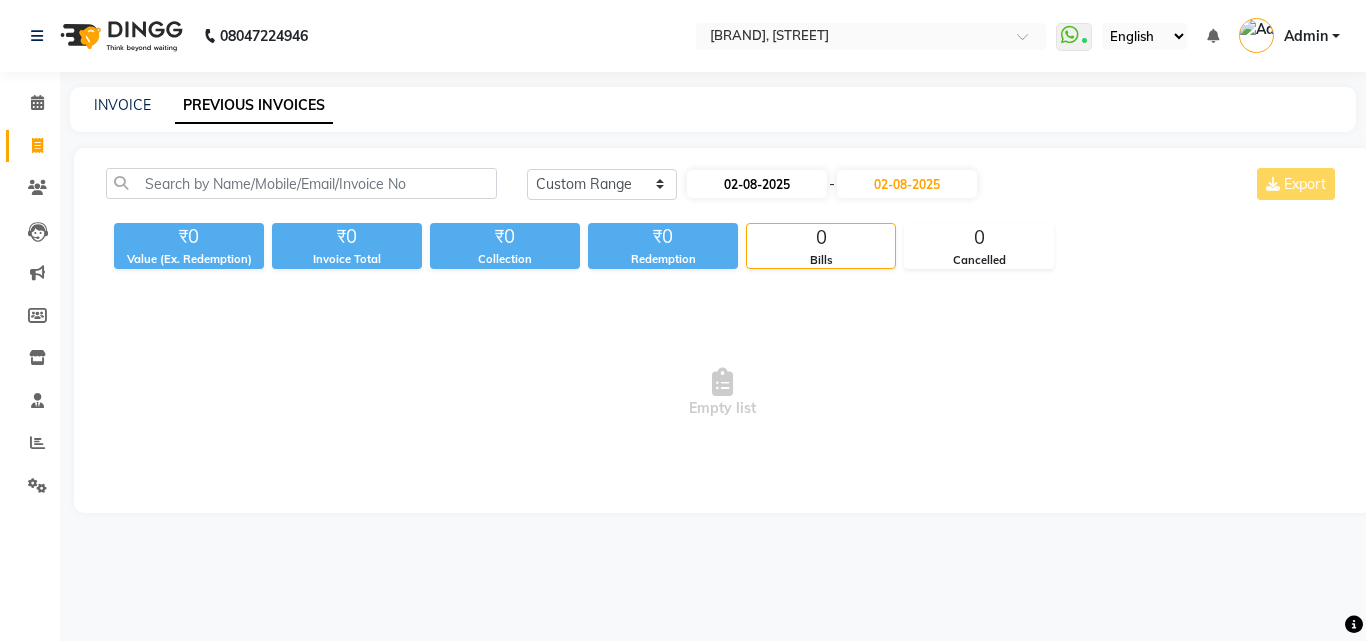 select on "2025" 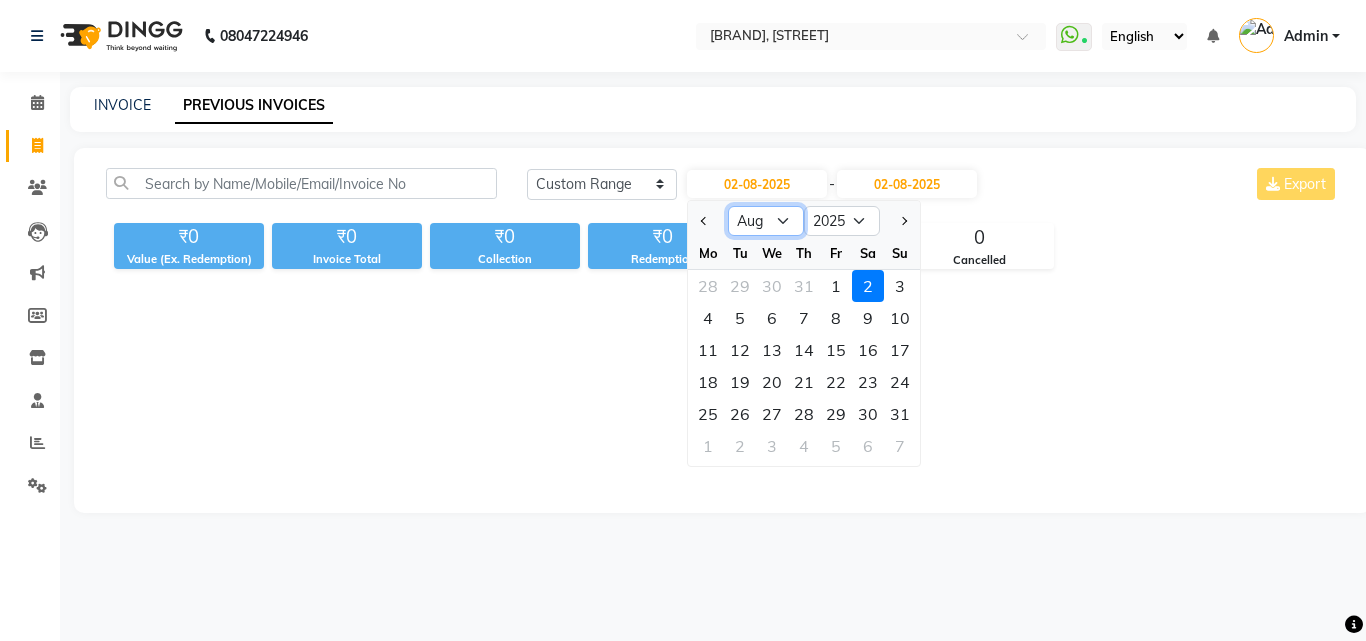 click on "Jan Feb Mar Apr May Jun Jul Aug Sep Oct Nov Dec" 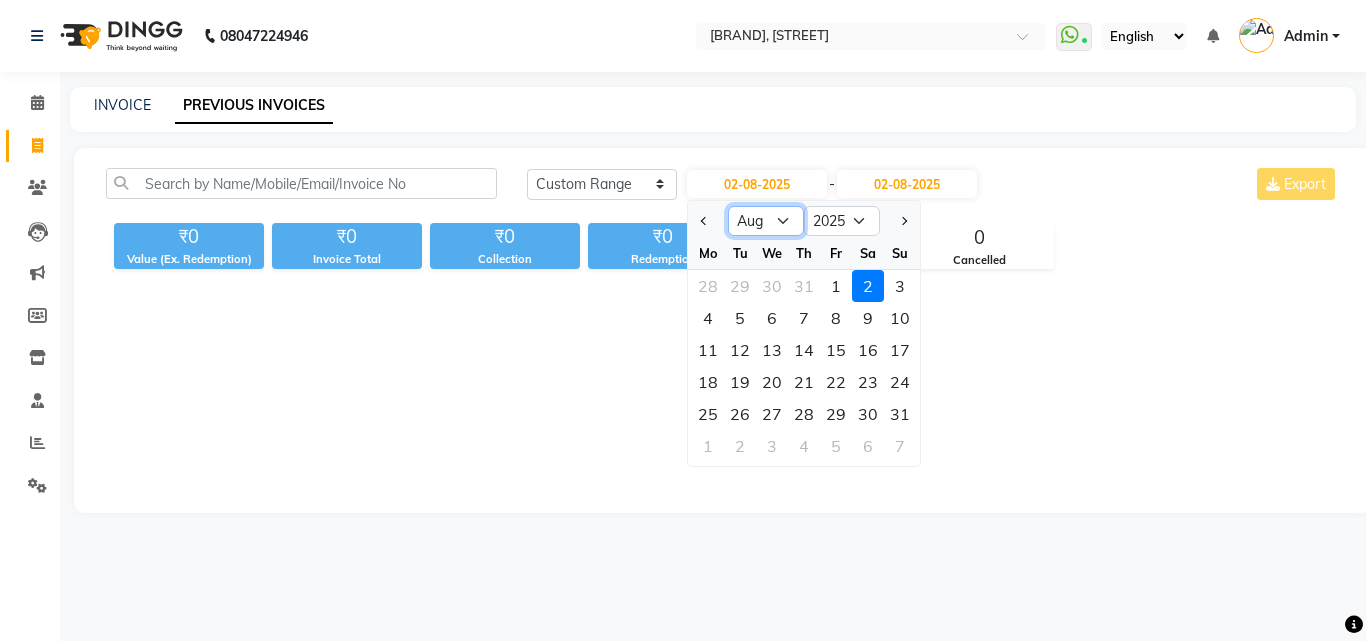 select on "5" 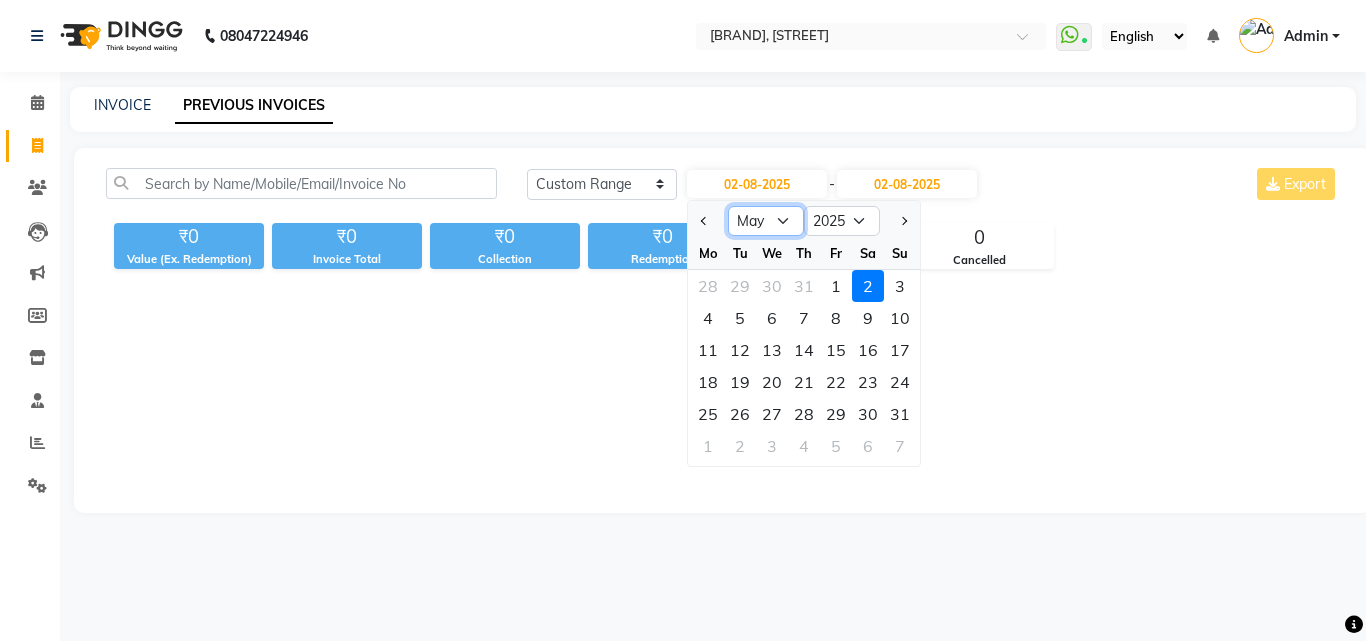 click on "Jan Feb Mar Apr May Jun Jul Aug Sep Oct Nov Dec" 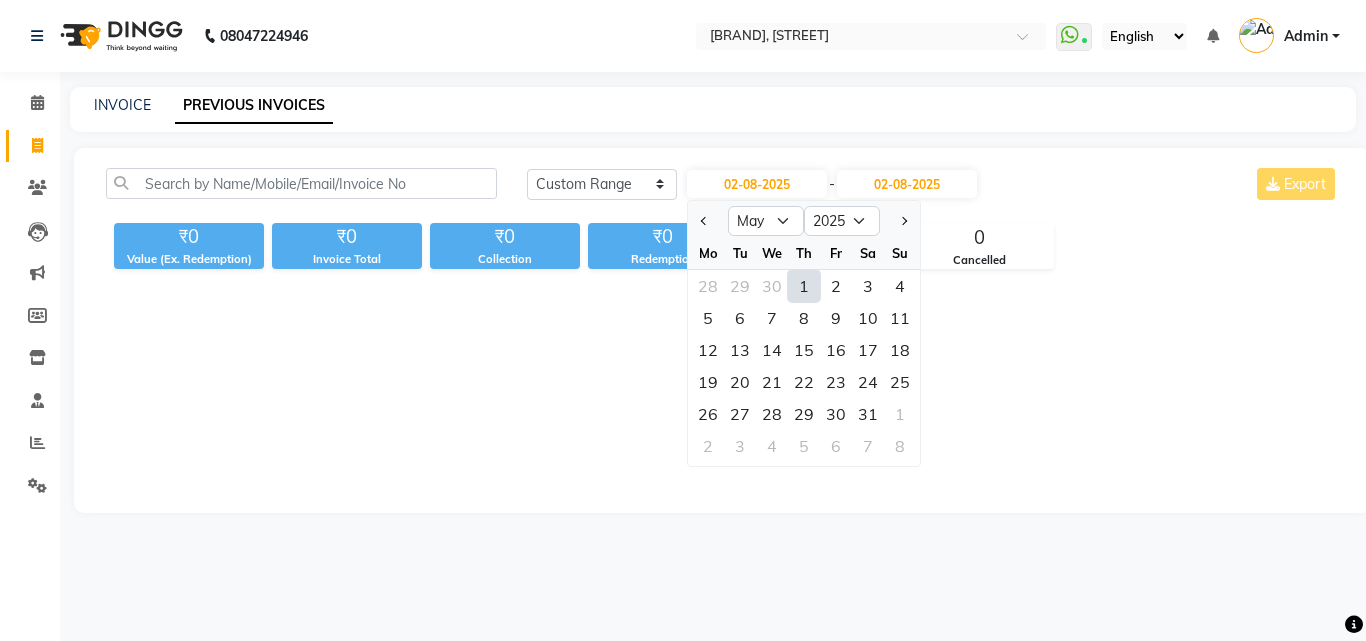 click on "1" 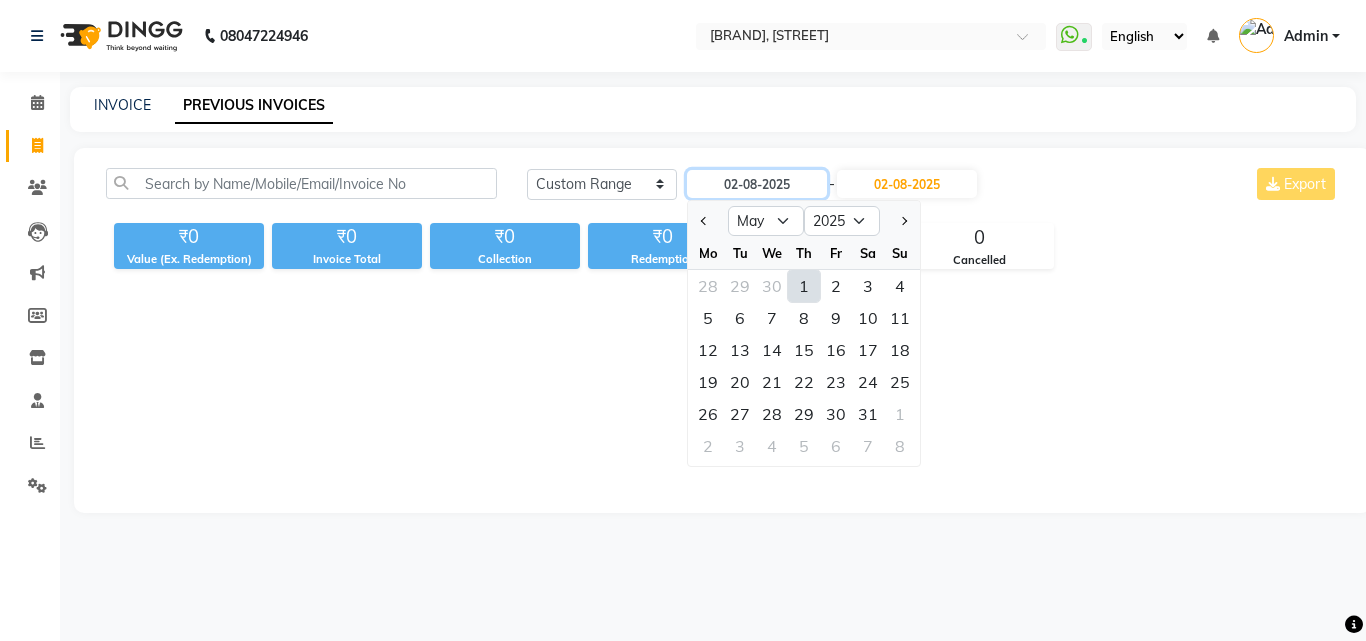 type on "01-05-2025" 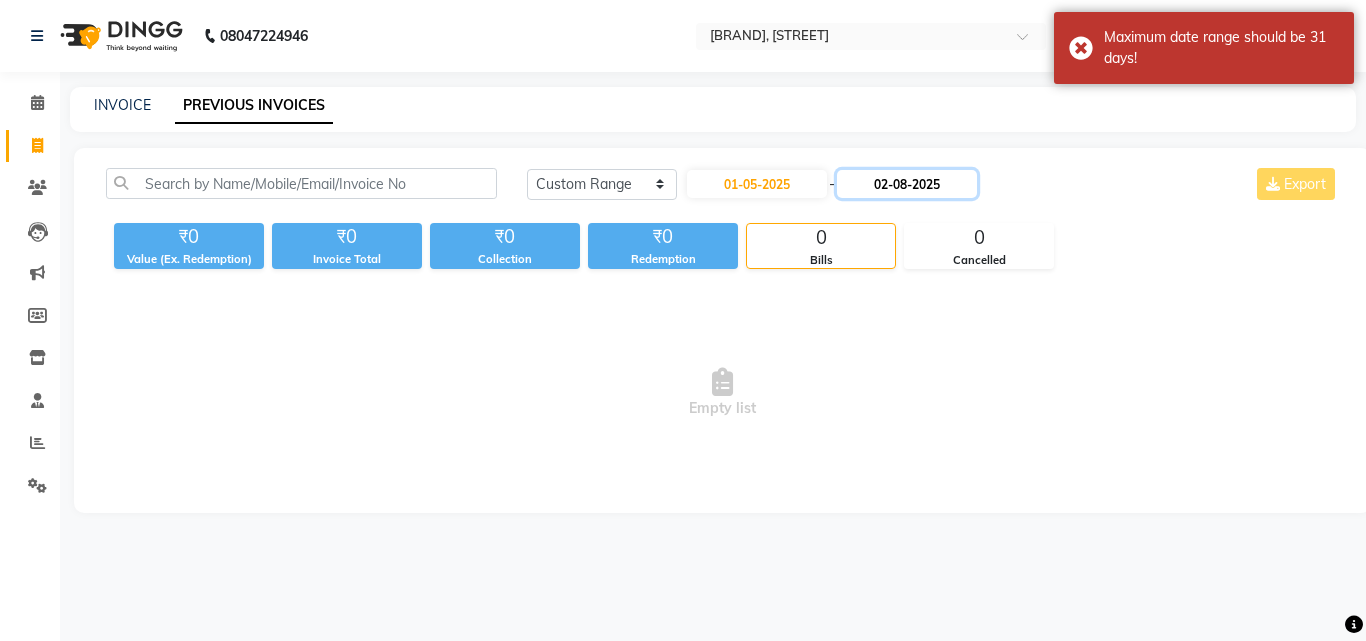 click on "02-08-2025" 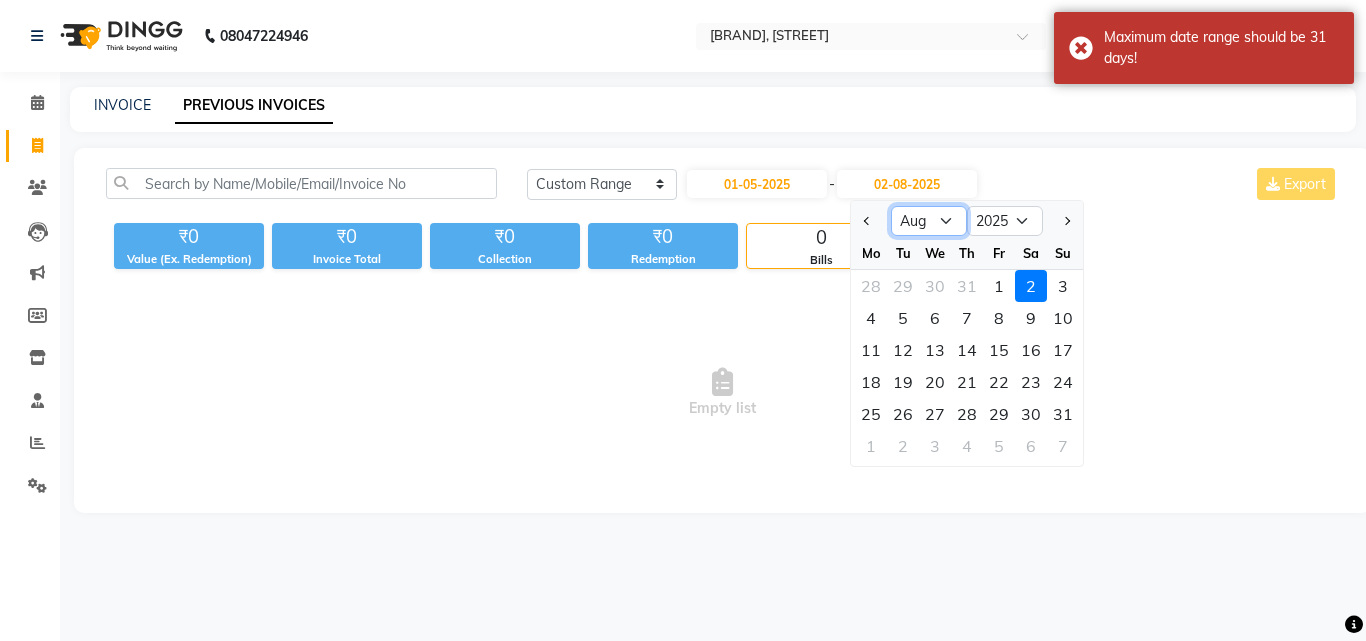 click on "May Jun Jul Aug Sep Oct Nov Dec" 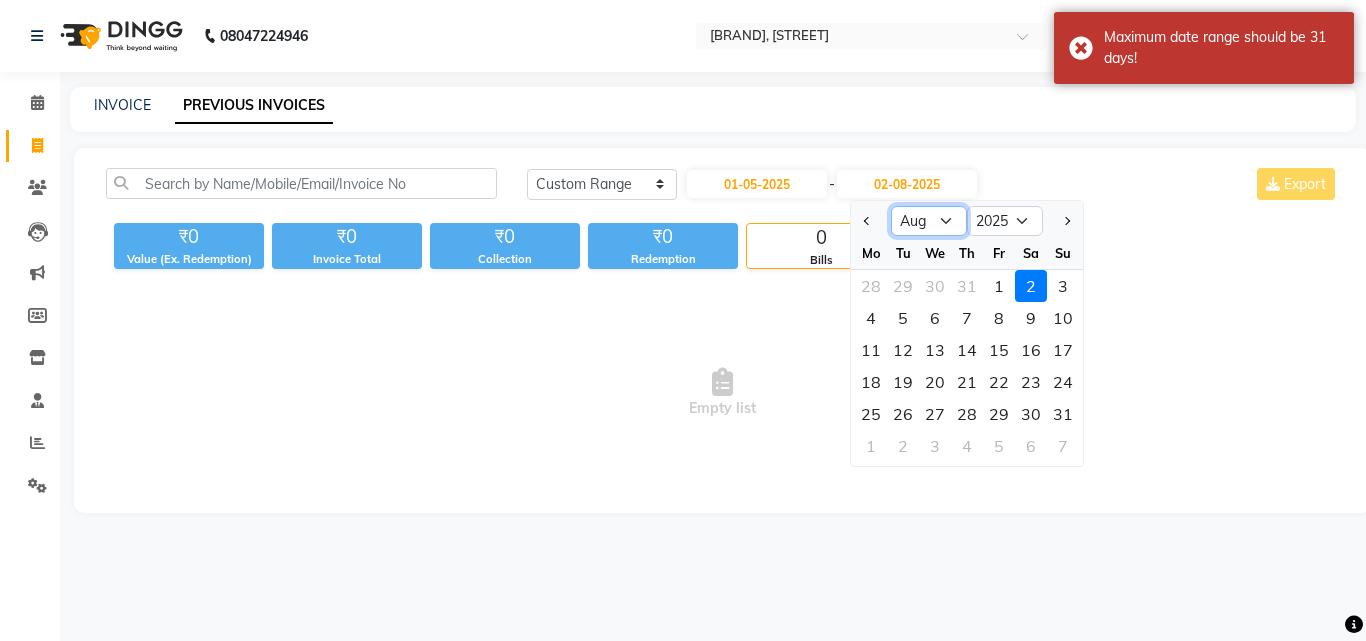 select on "5" 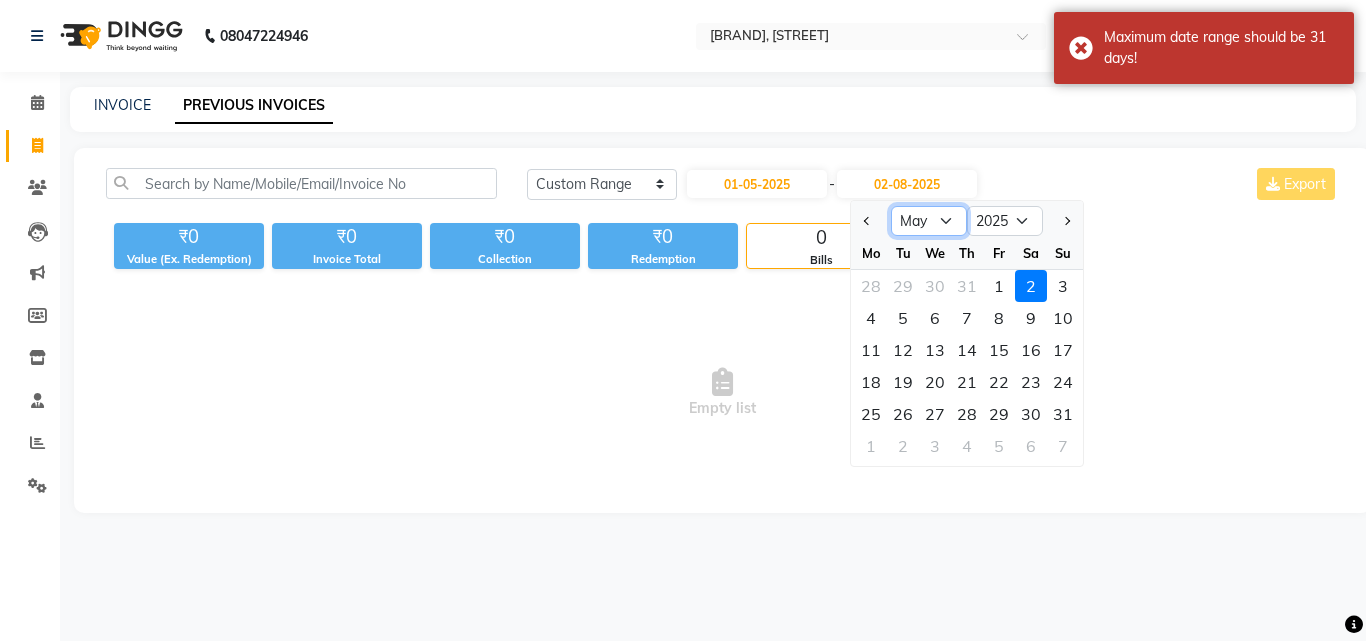 click on "May Jun Jul Aug Sep Oct Nov Dec" 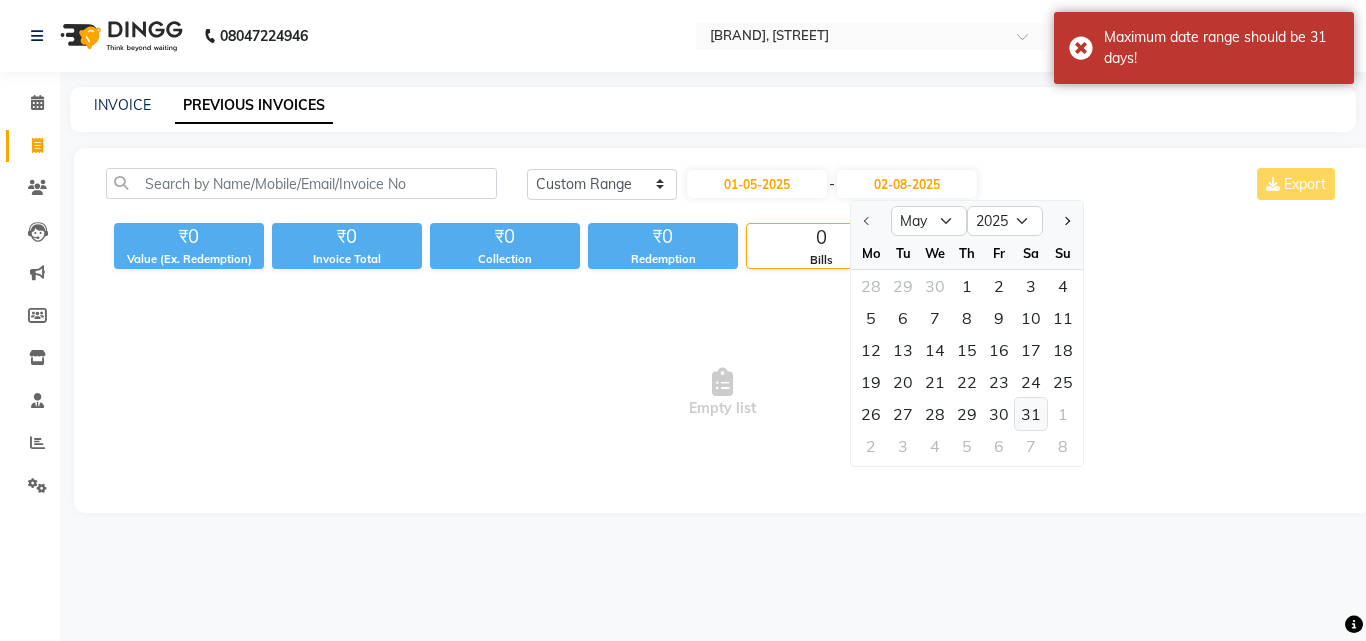 click on "31" 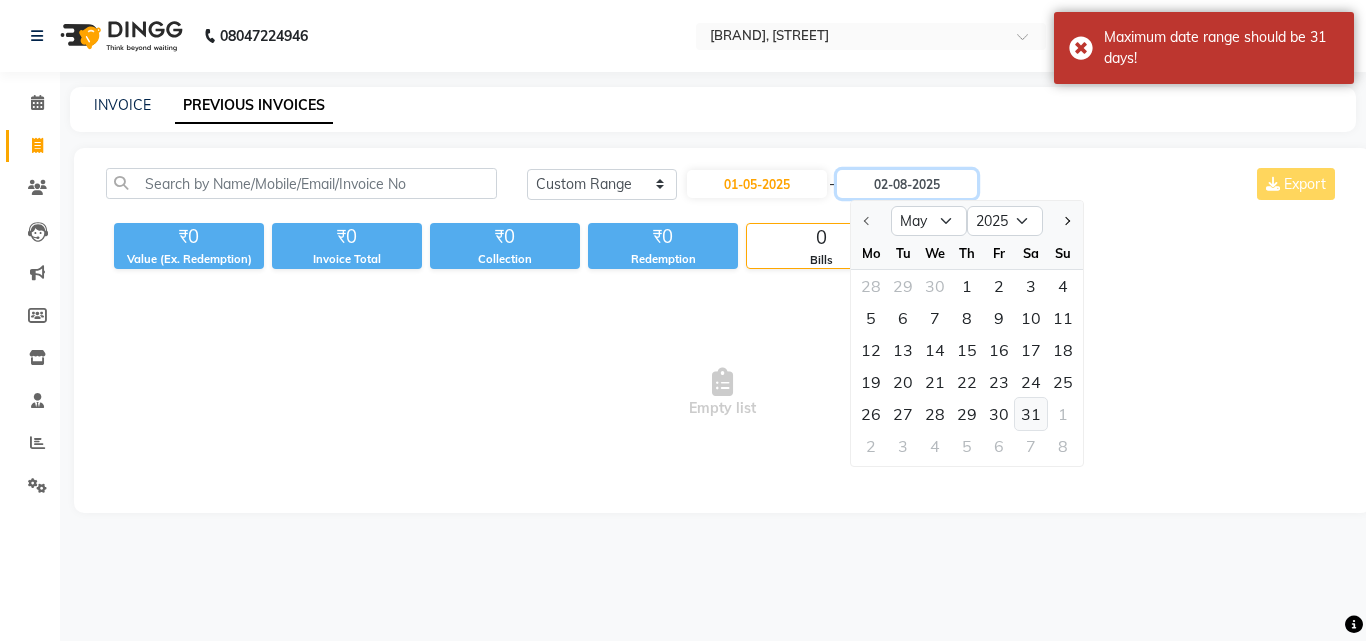 type on "31-05-2025" 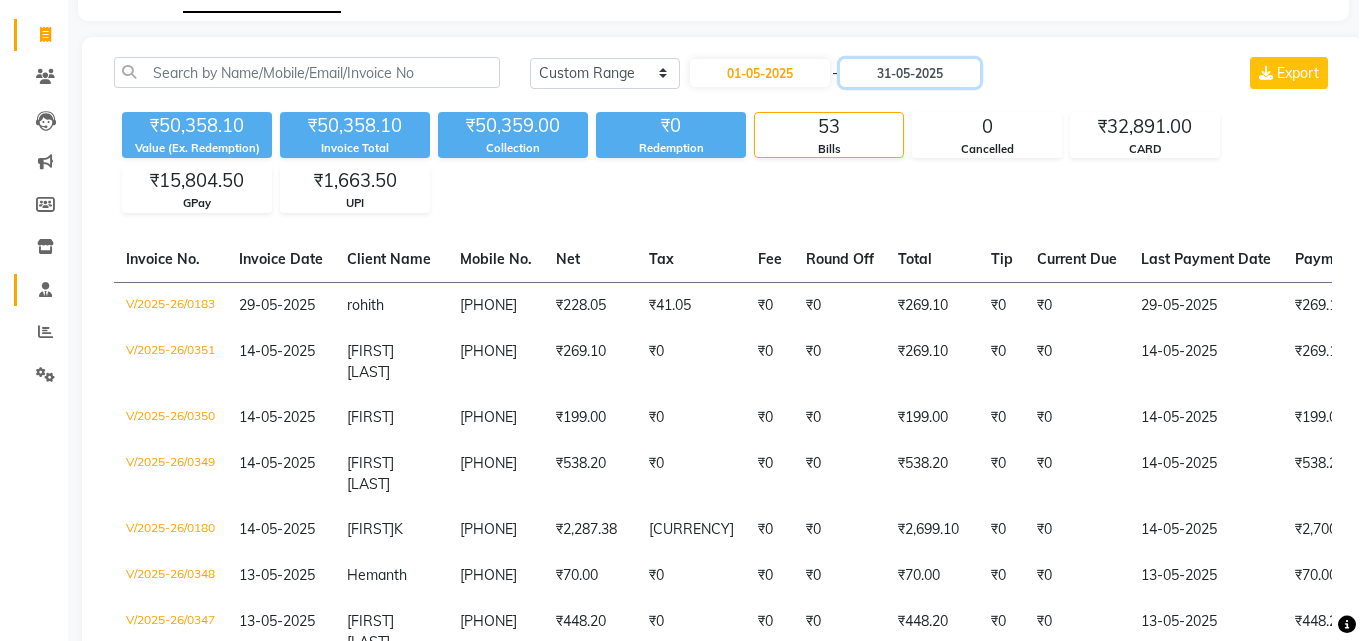 scroll, scrollTop: 0, scrollLeft: 0, axis: both 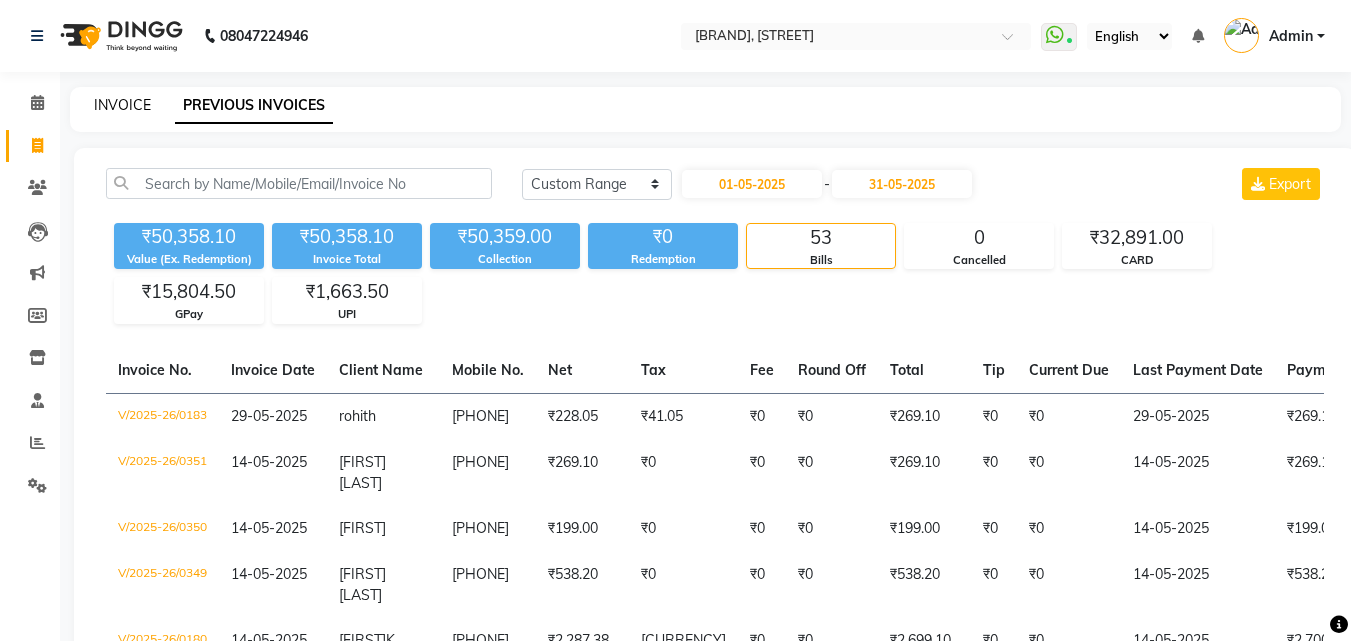 click on "INVOICE" 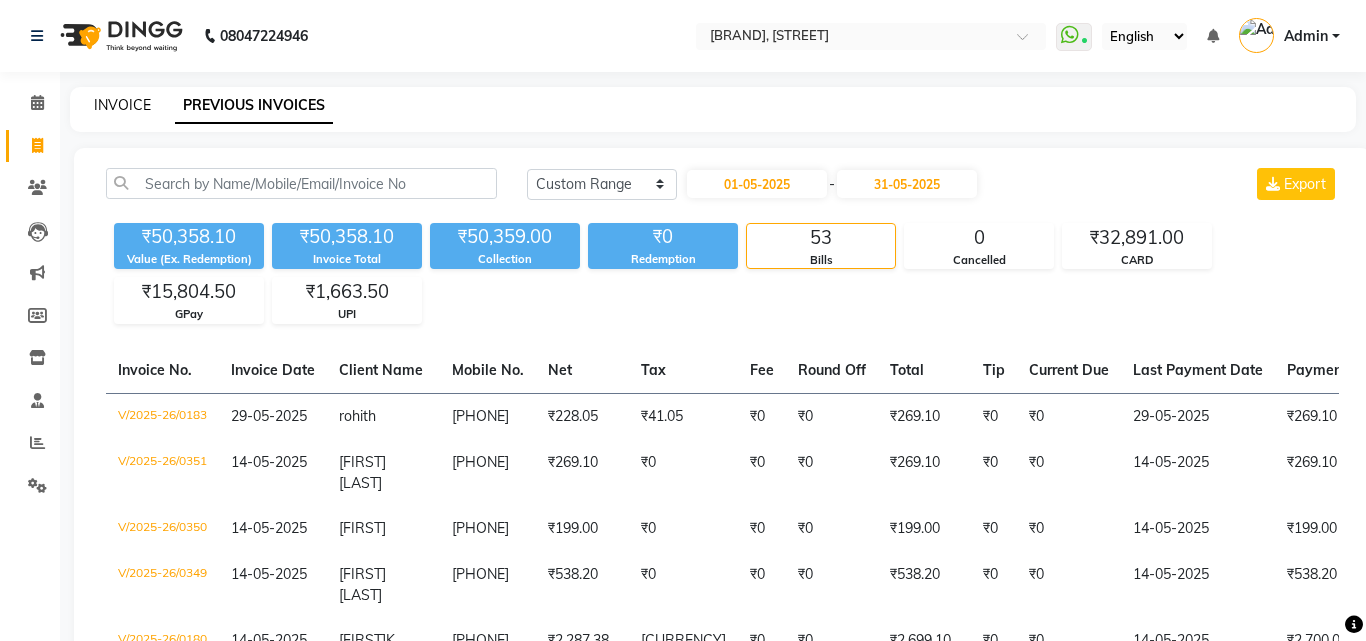 select on "service" 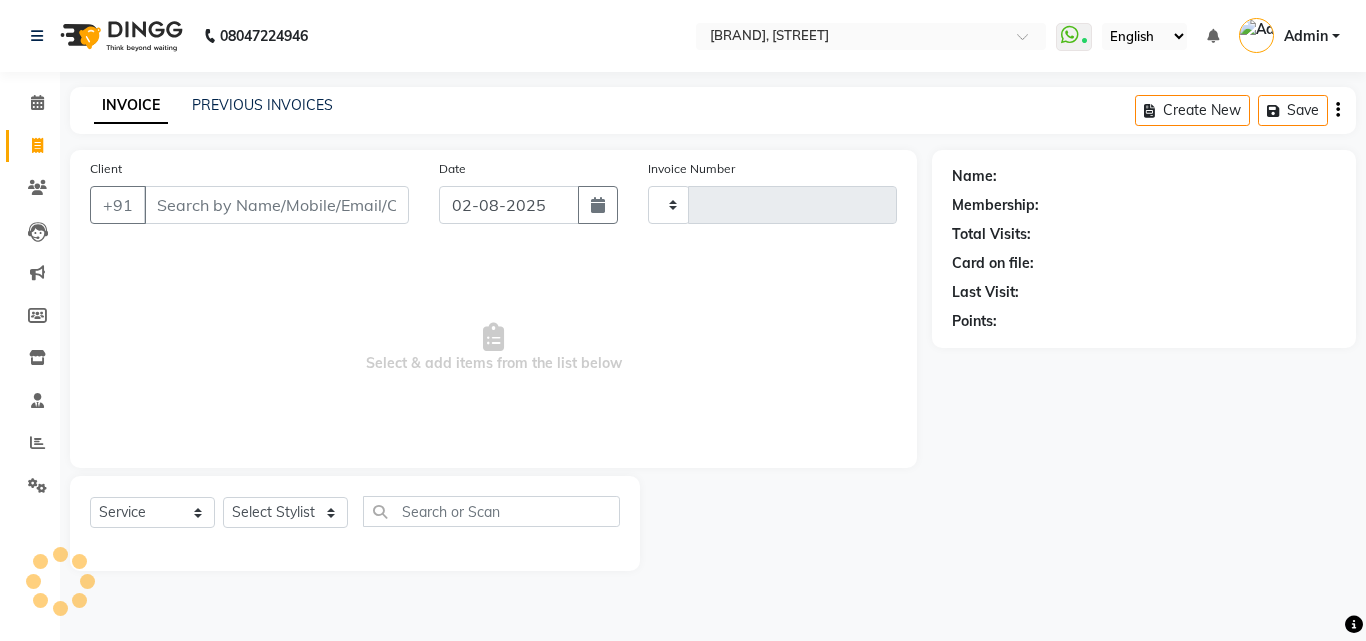 type on "0354" 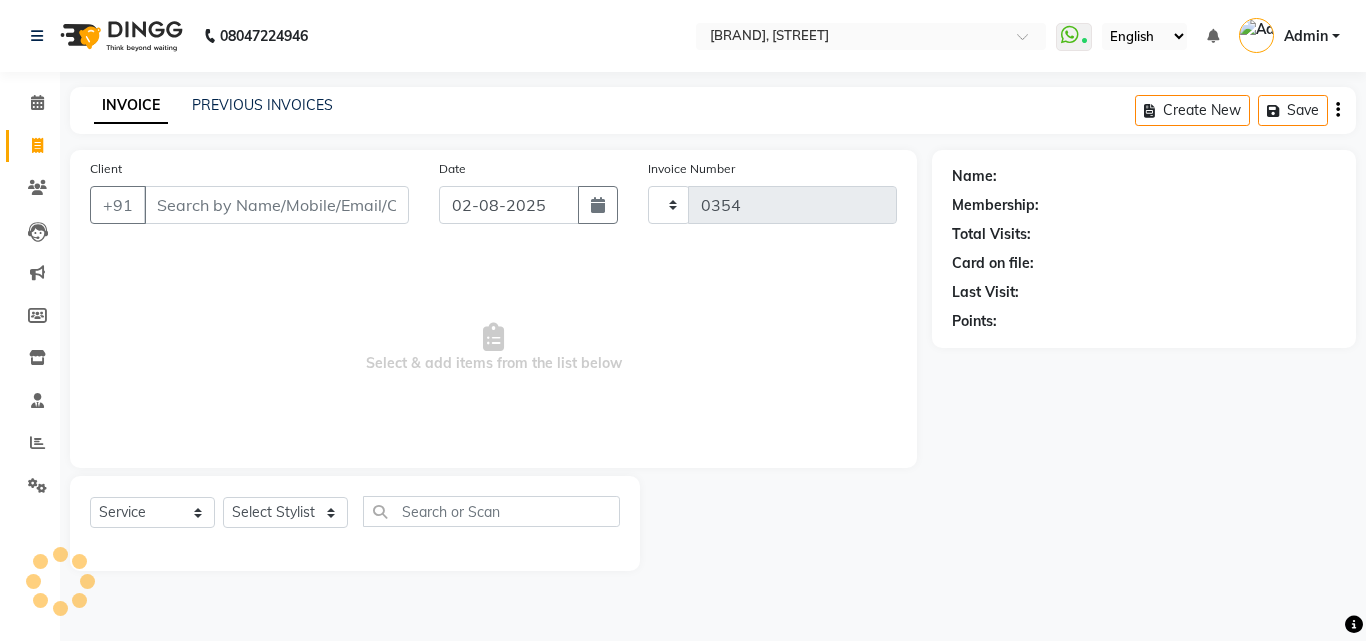 select on "7047" 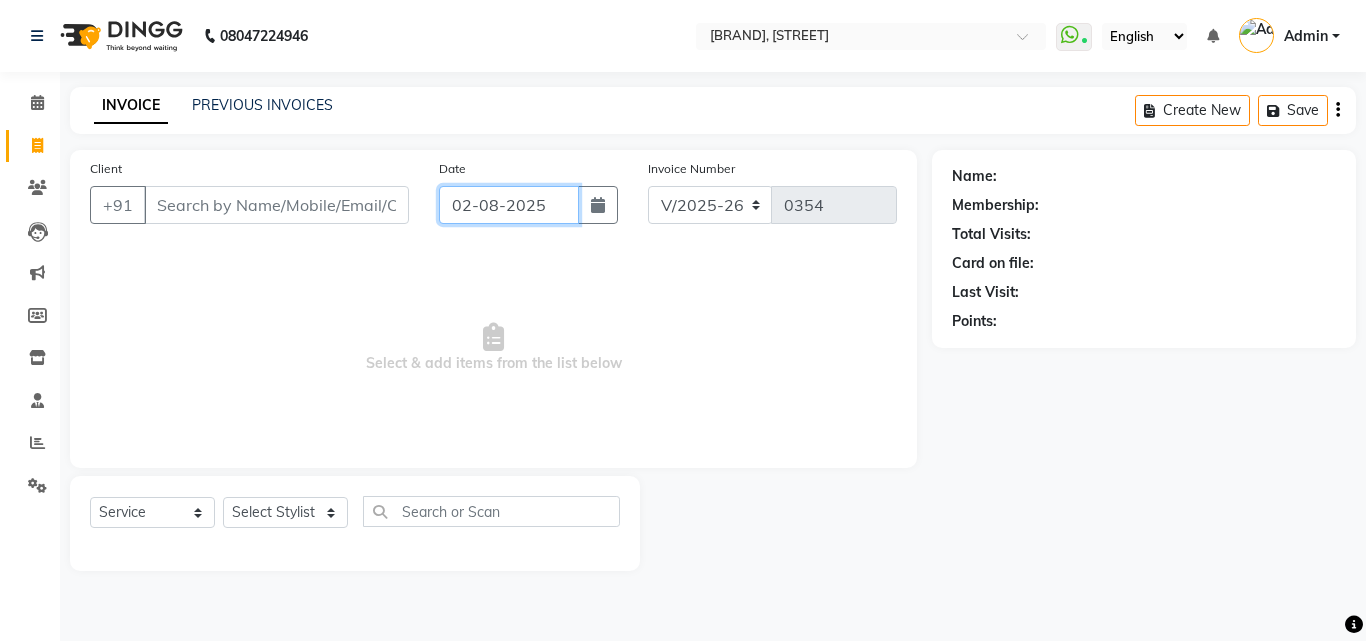 click on "02-08-2025" 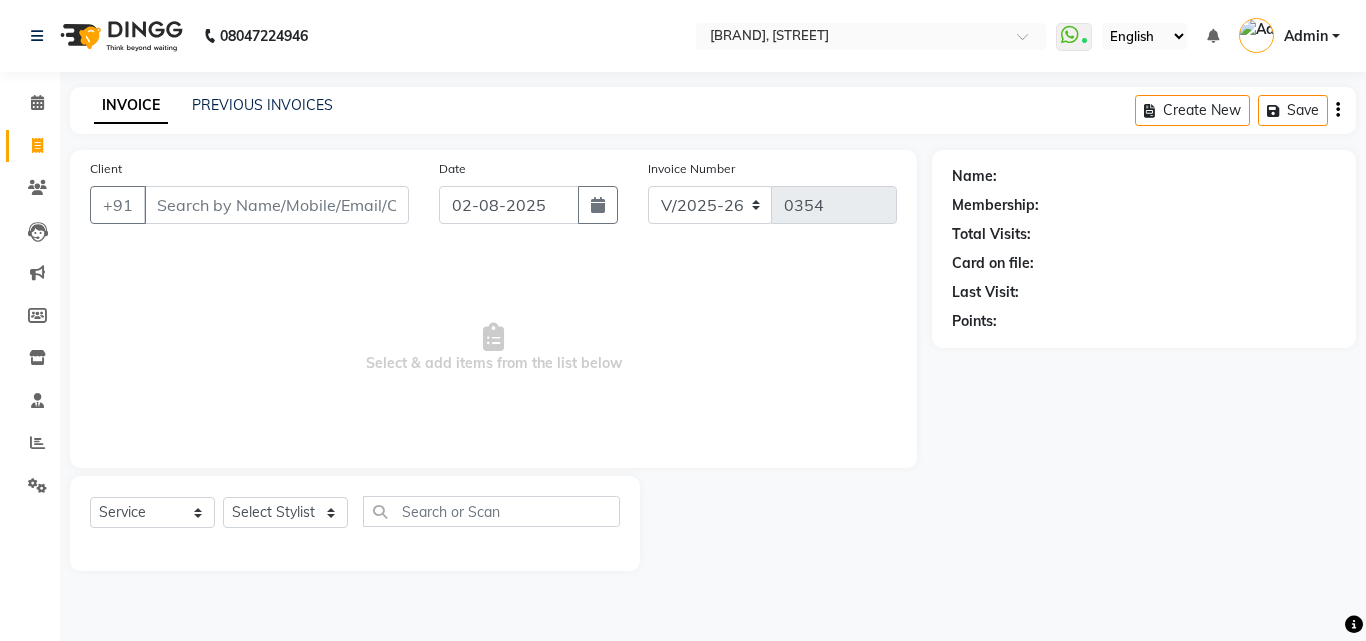 select on "8" 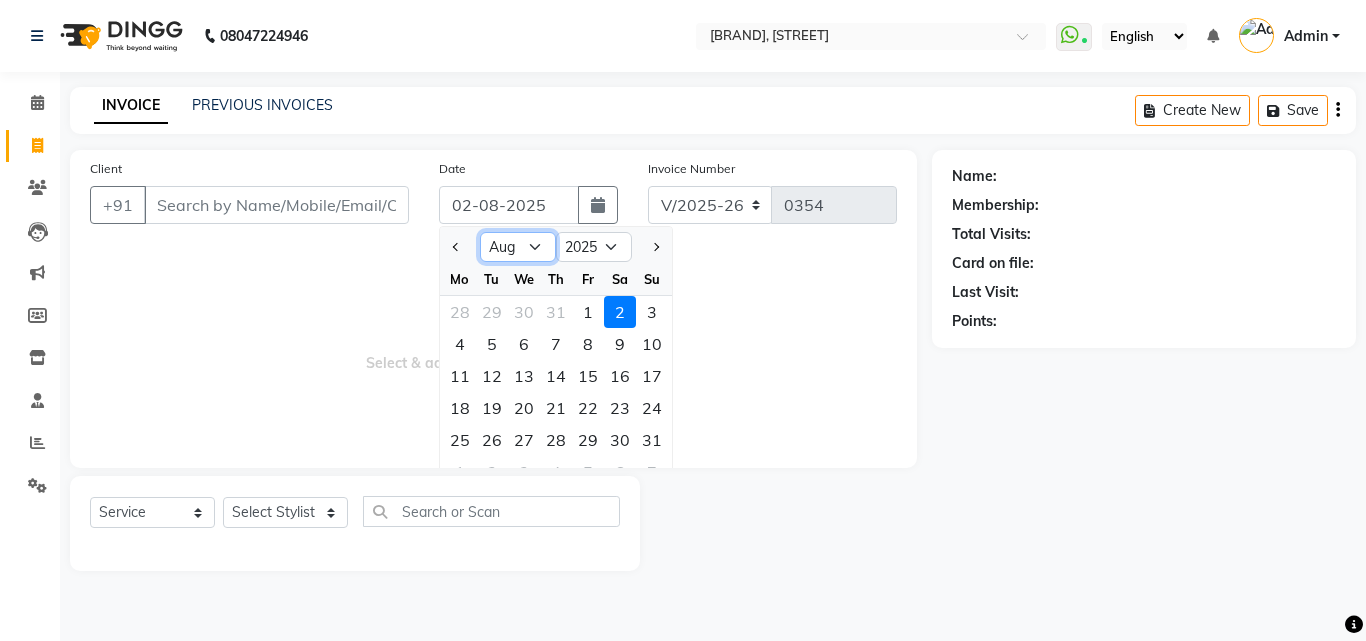 click on "Jan Feb Mar Apr May Jun Jul Aug Sep Oct Nov Dec" 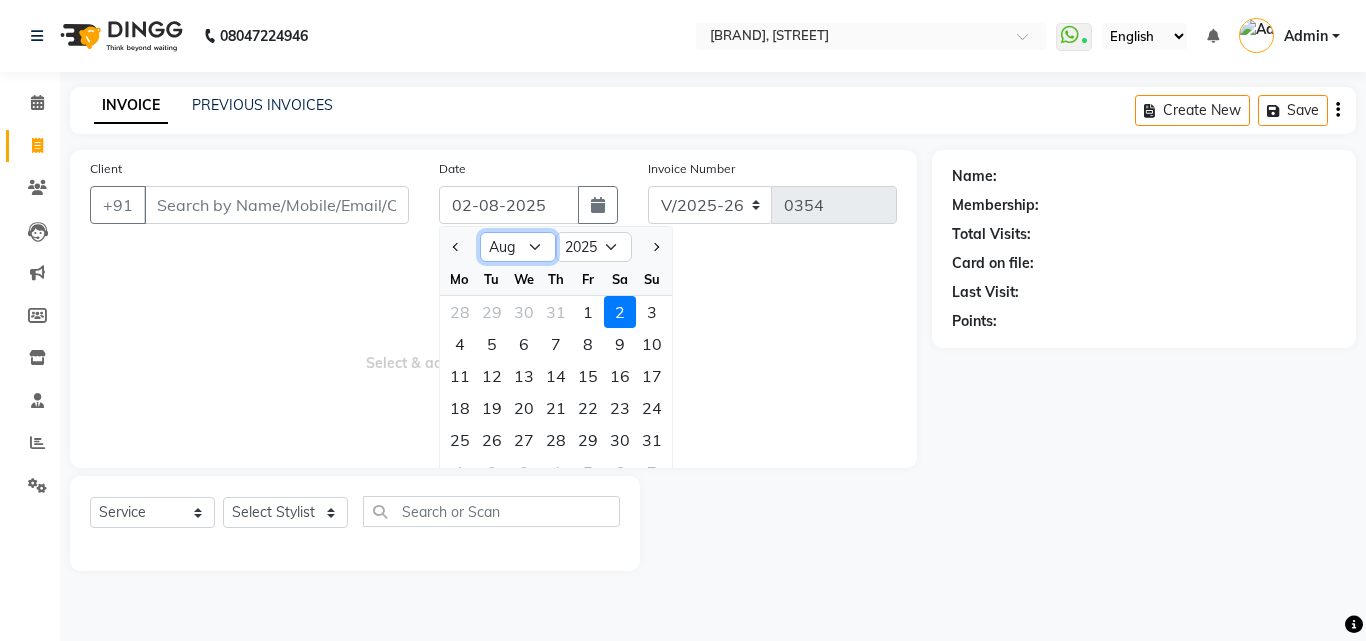 select on "5" 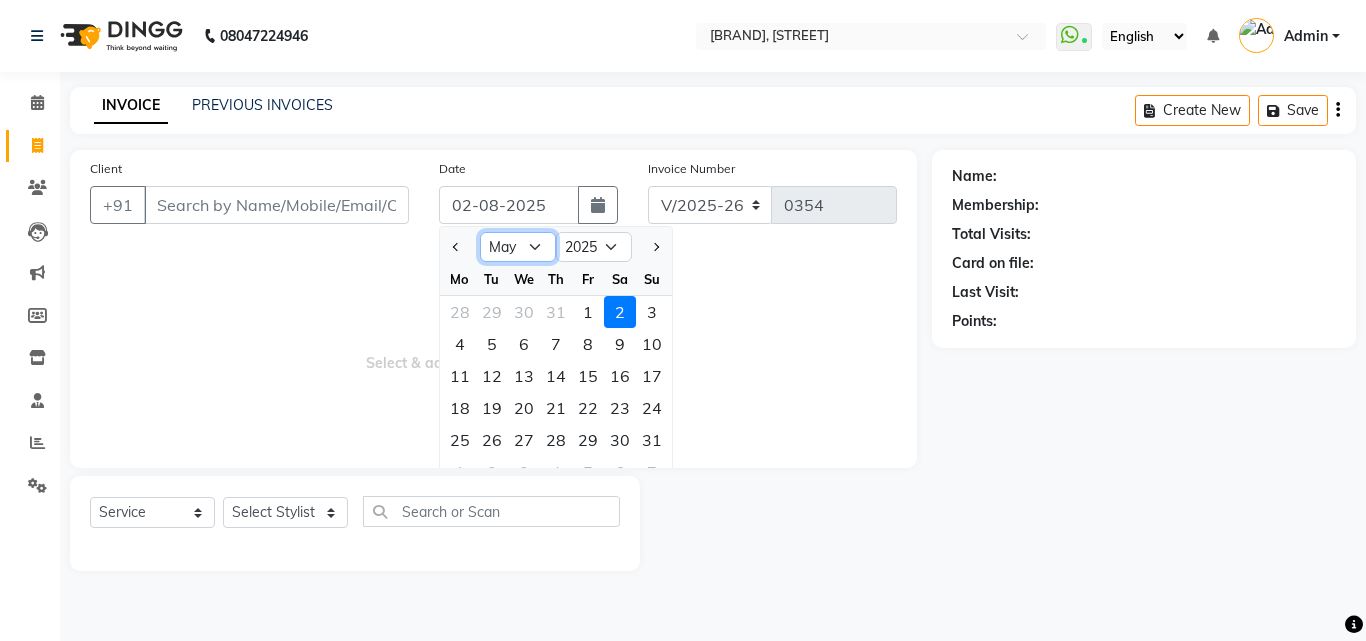 click on "Jan Feb Mar Apr May Jun Jul Aug Sep Oct Nov Dec" 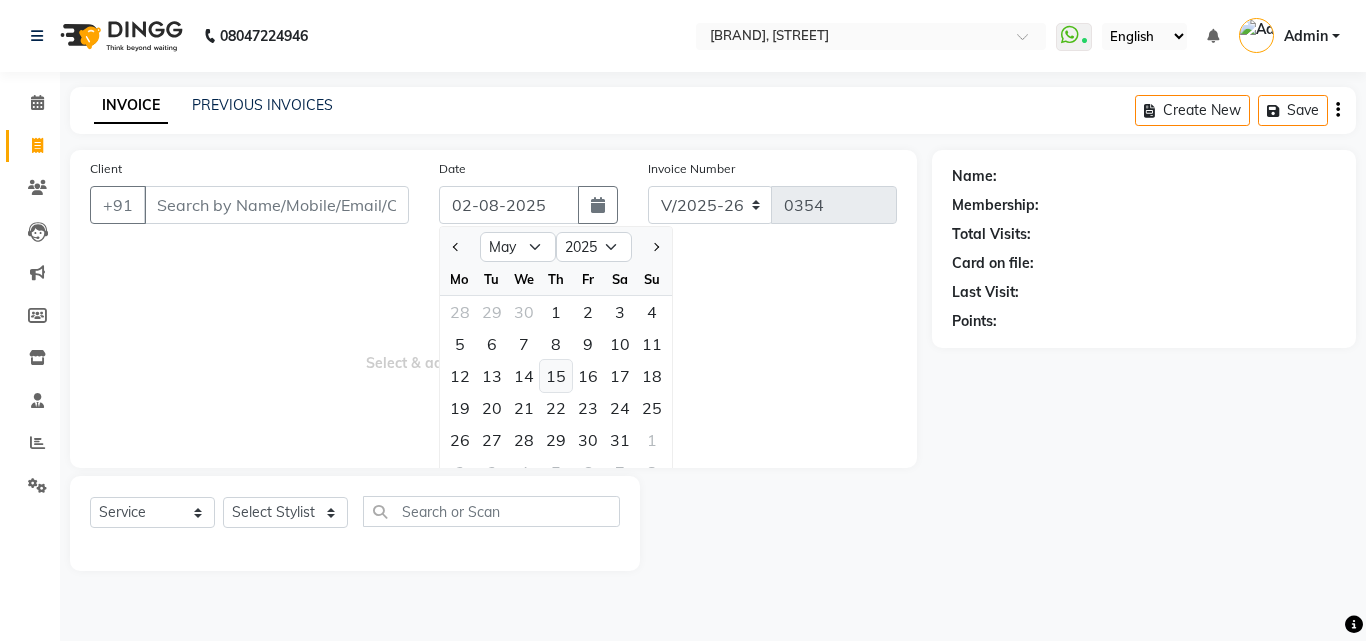 click on "15" 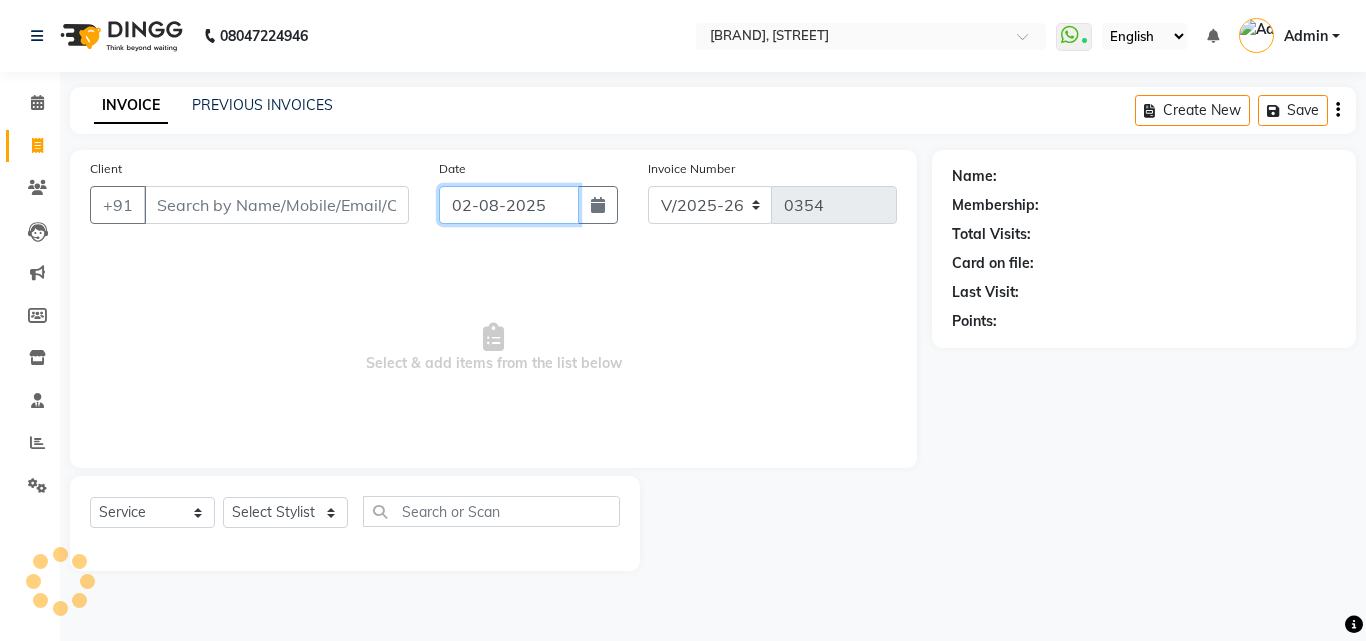 type on "15-05-2025" 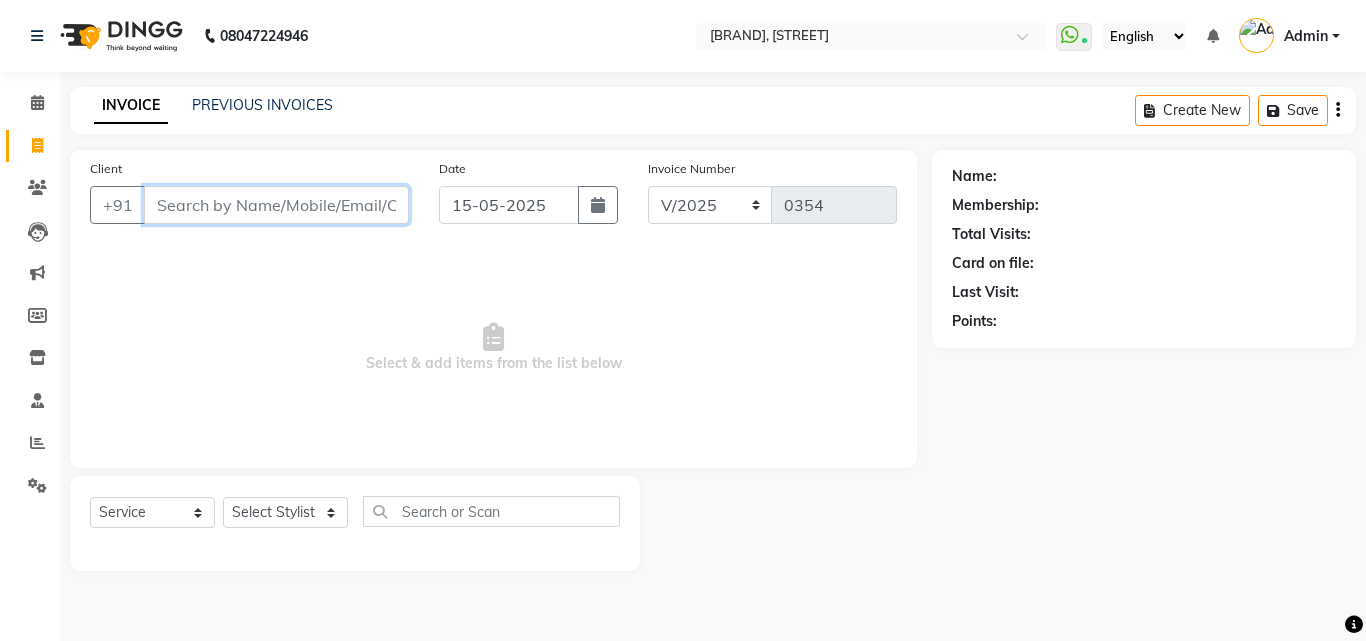 click on "Client" at bounding box center (276, 205) 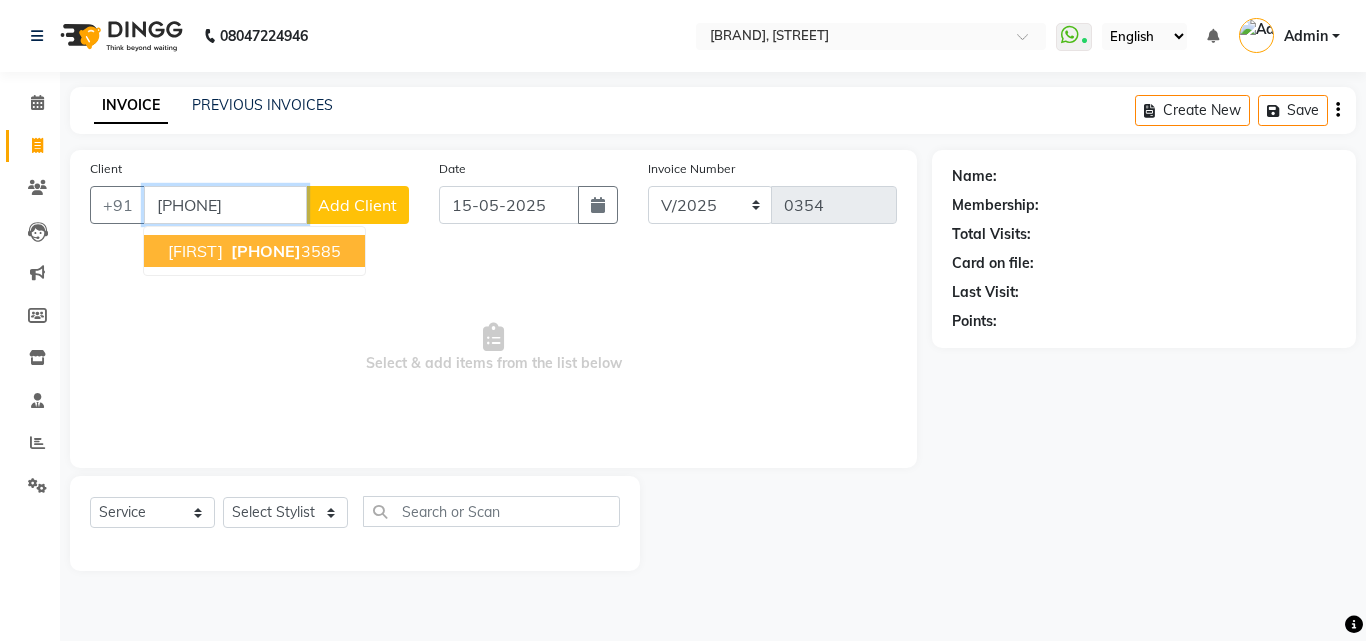 click on "[PHONE]" at bounding box center [284, 251] 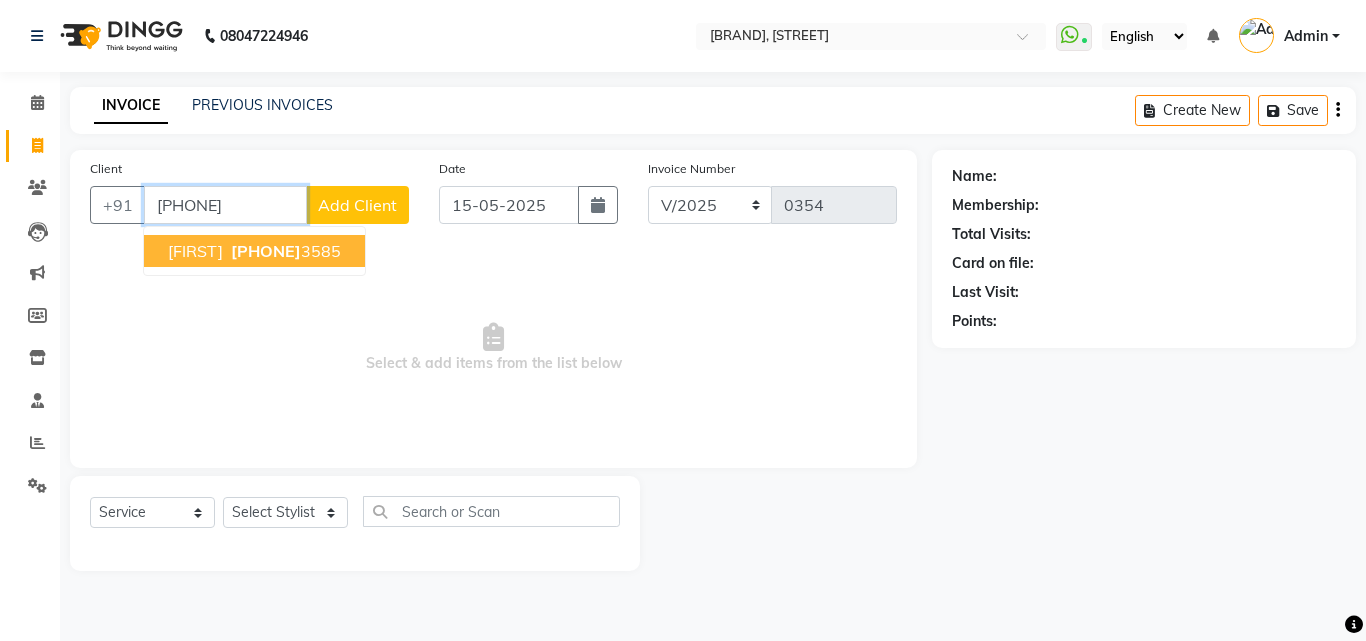 type on "[PHONE]" 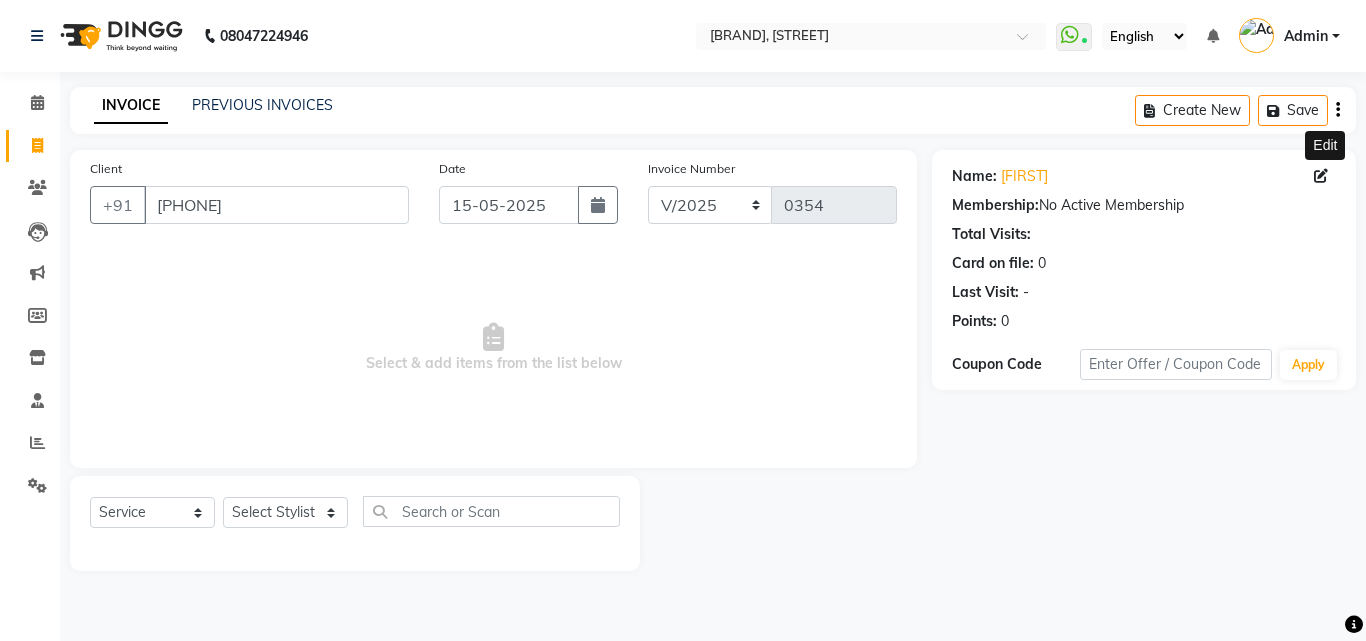 click 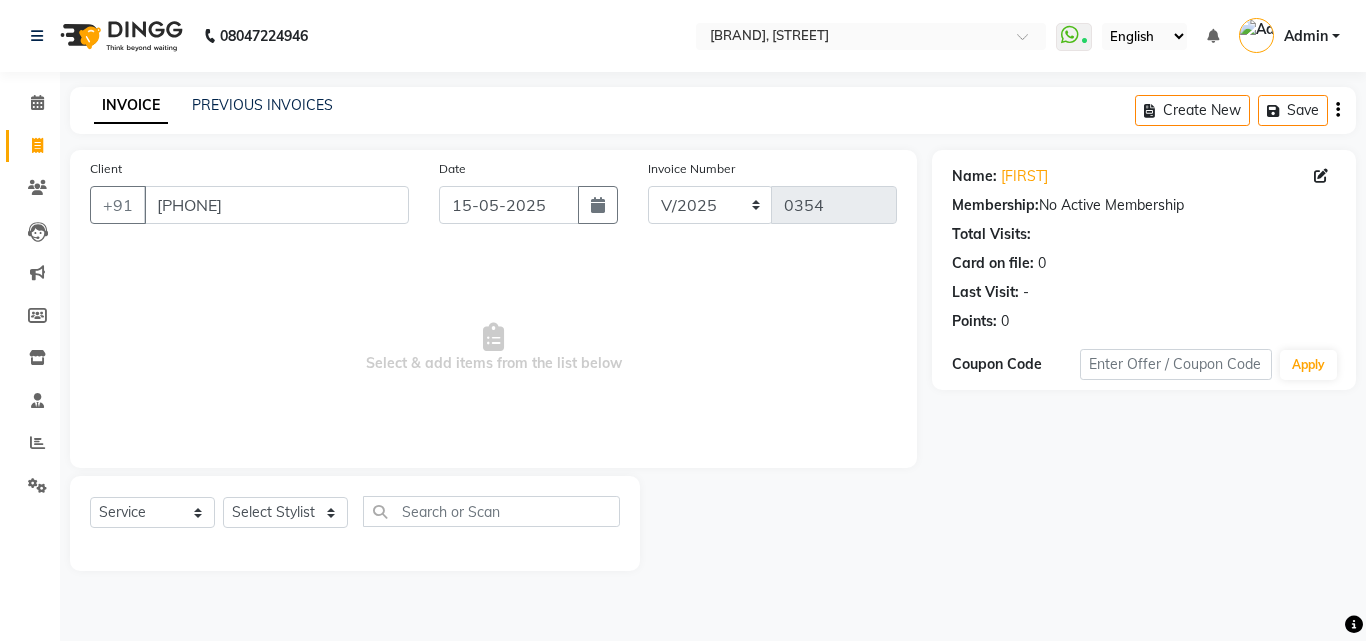 select on "male" 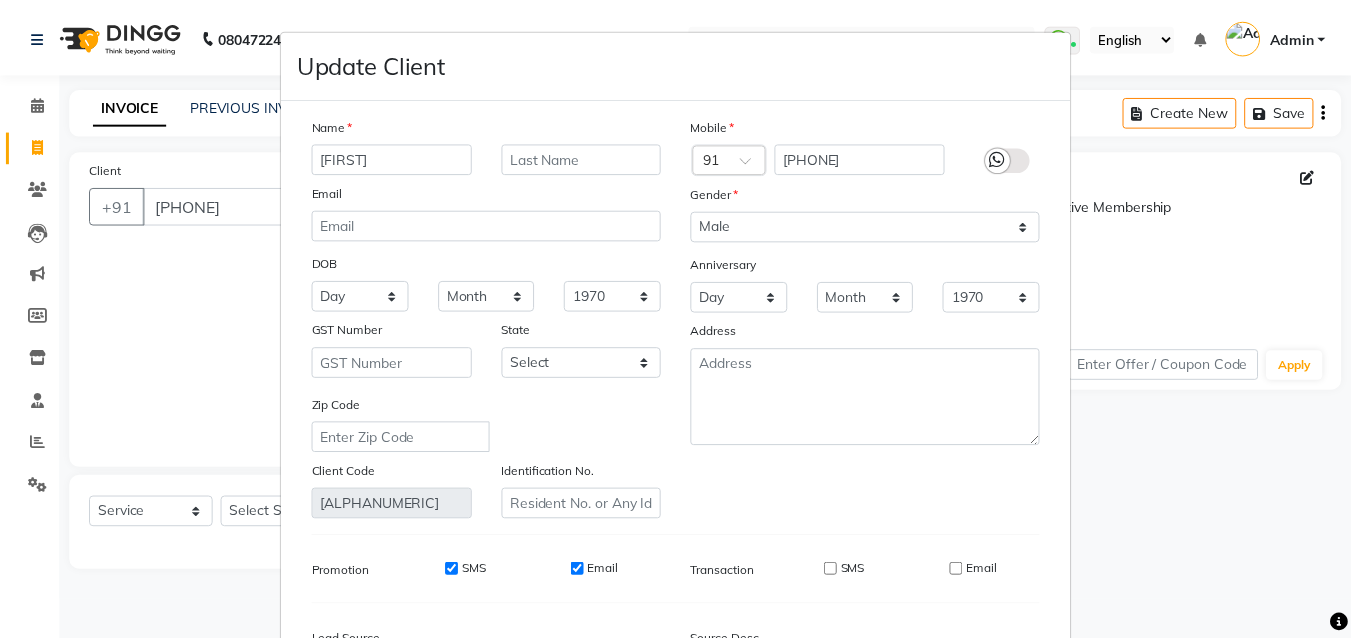 scroll, scrollTop: 246, scrollLeft: 0, axis: vertical 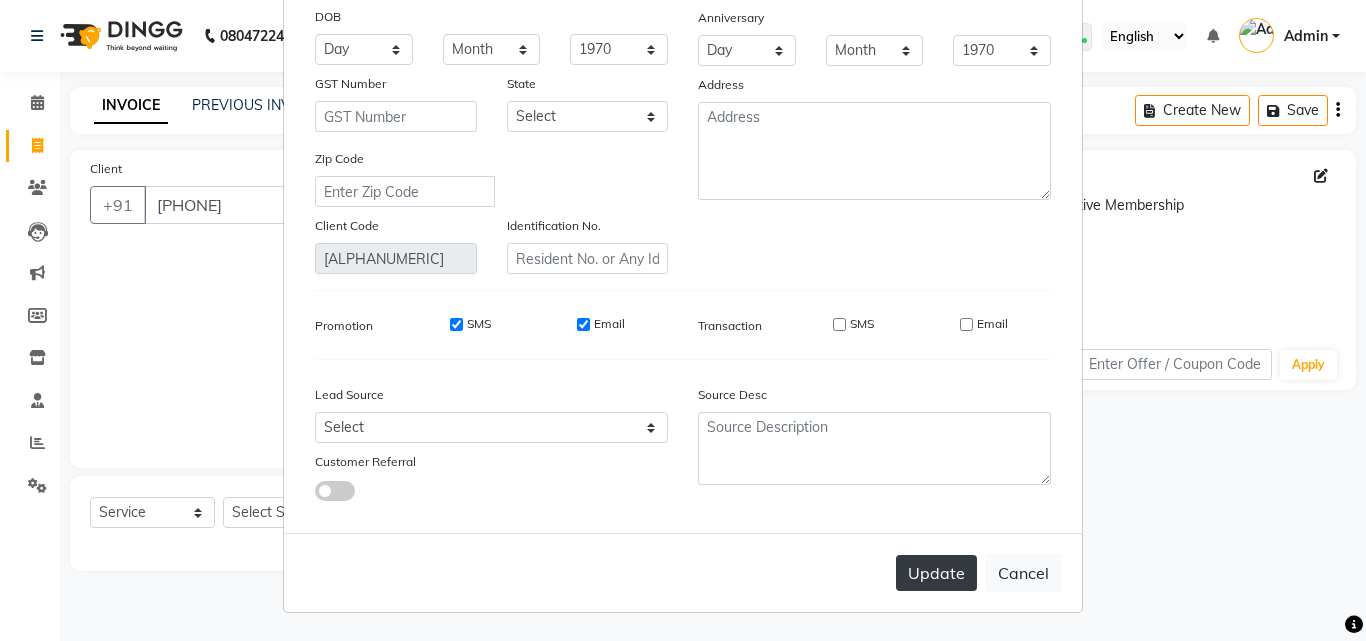 click on "Update" at bounding box center (936, 573) 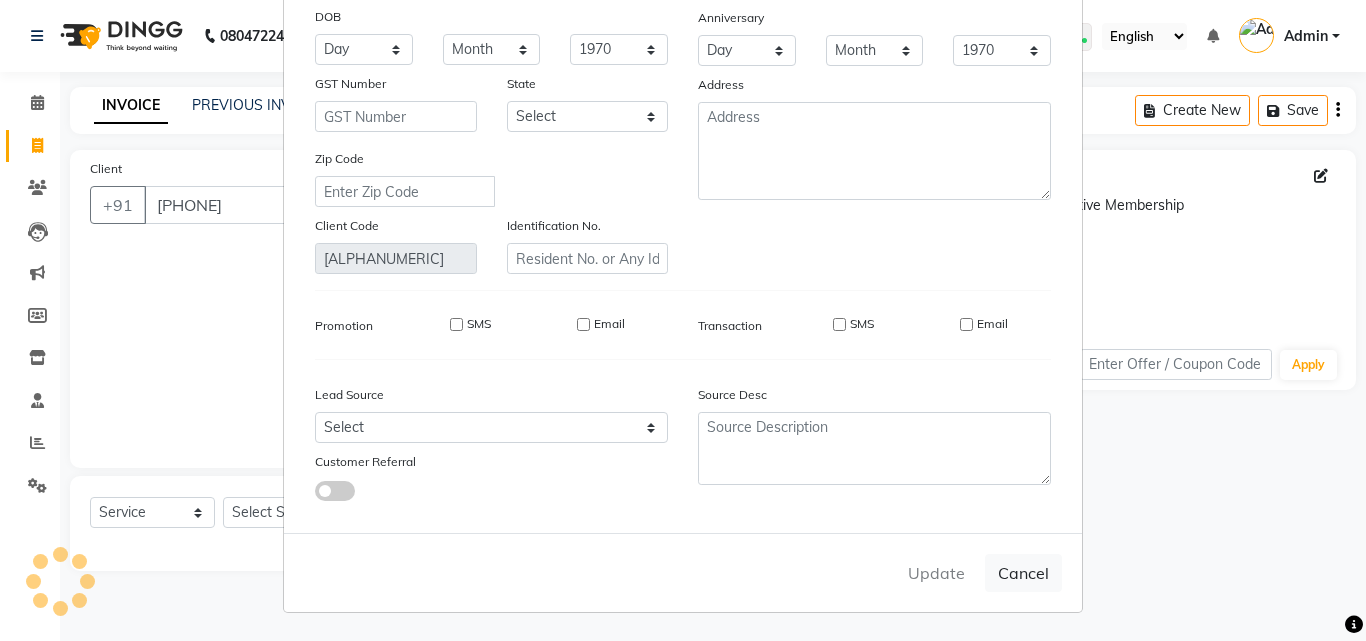 type 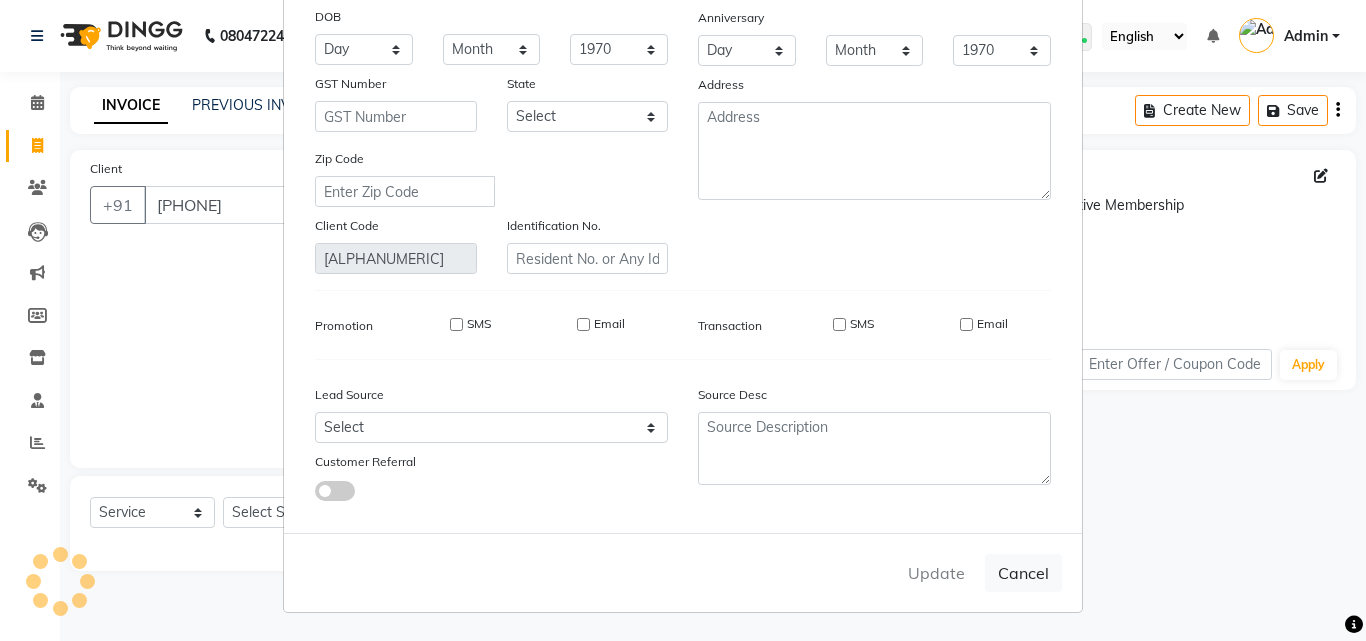 select 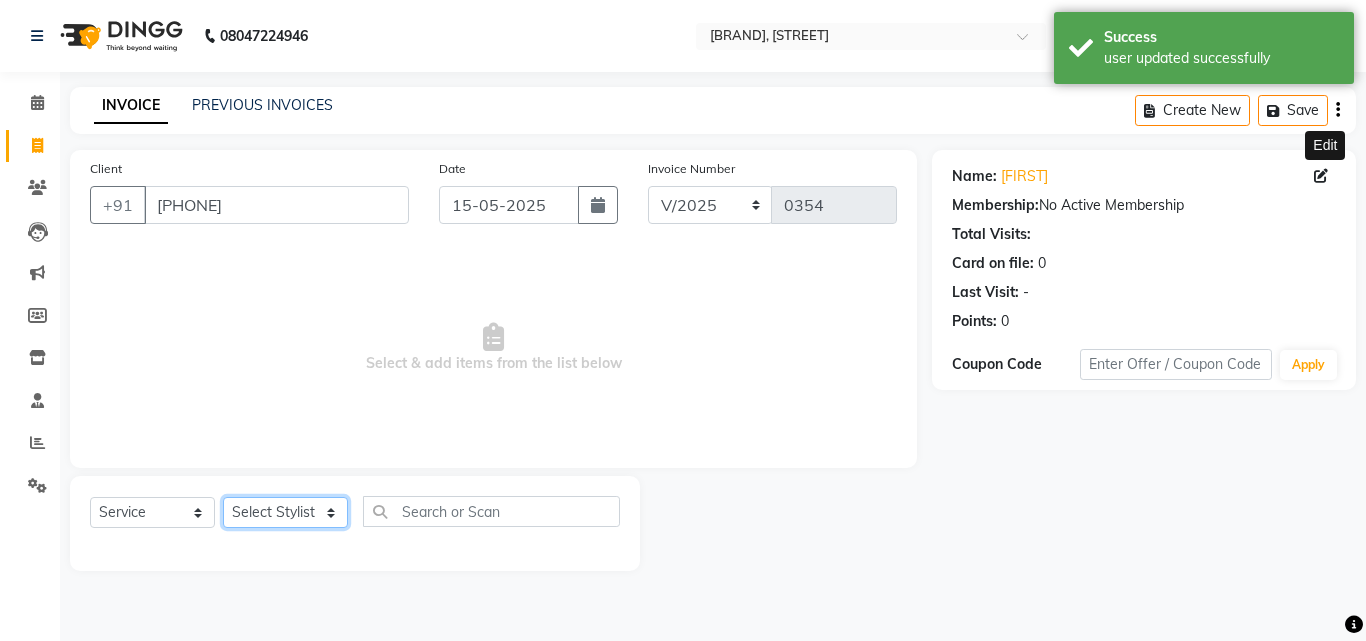 click on "Select Stylist Admin [FIRST] [LAST] [FIRST] [LAST] [FIRST] [LAST] [FIRST] [LAST] [FIRST] [LAST] [FIRST] [LAST] [FIRST] [LAST] [FIRST] [LAST] [FIRST] [LAST] [FIRST] [LAST]" 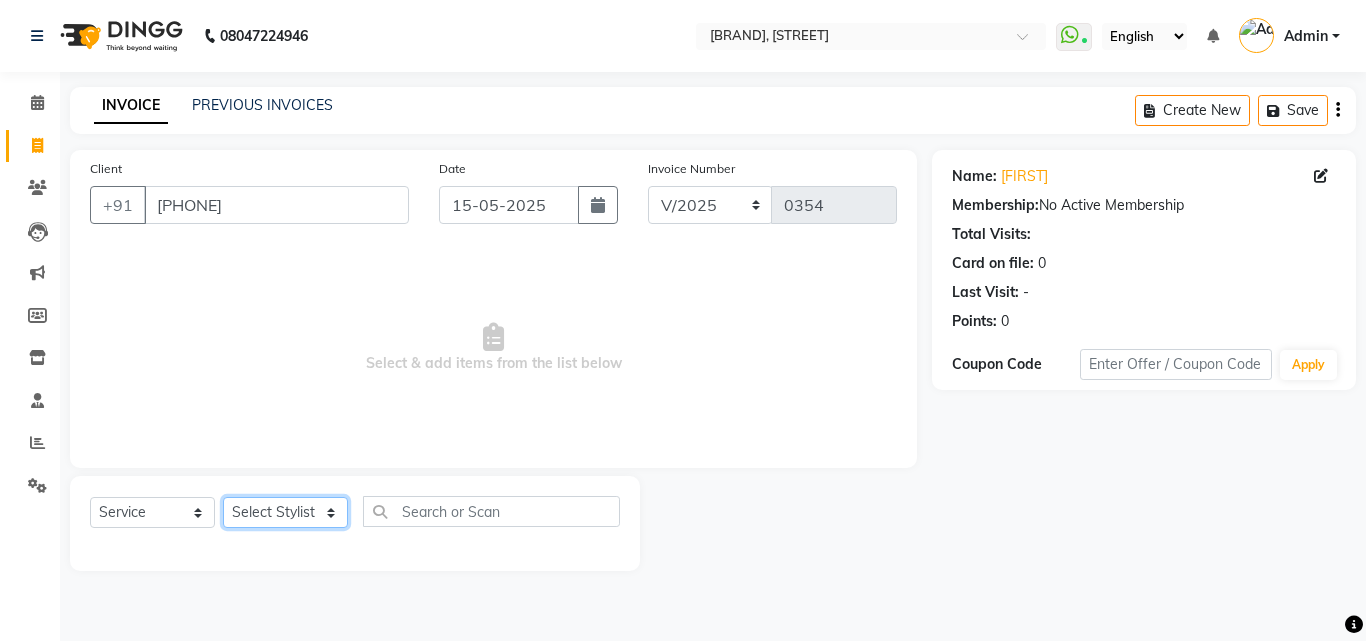 select on "[PHONE]" 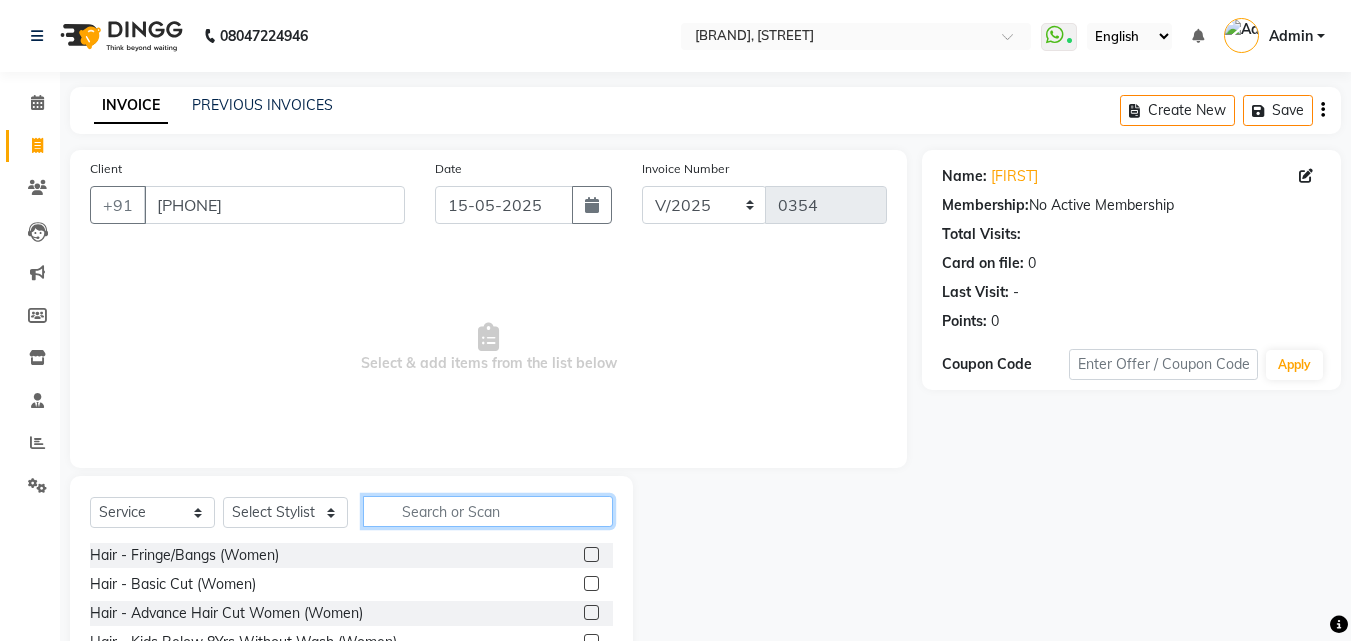 drag, startPoint x: 463, startPoint y: 518, endPoint x: 453, endPoint y: 513, distance: 11.18034 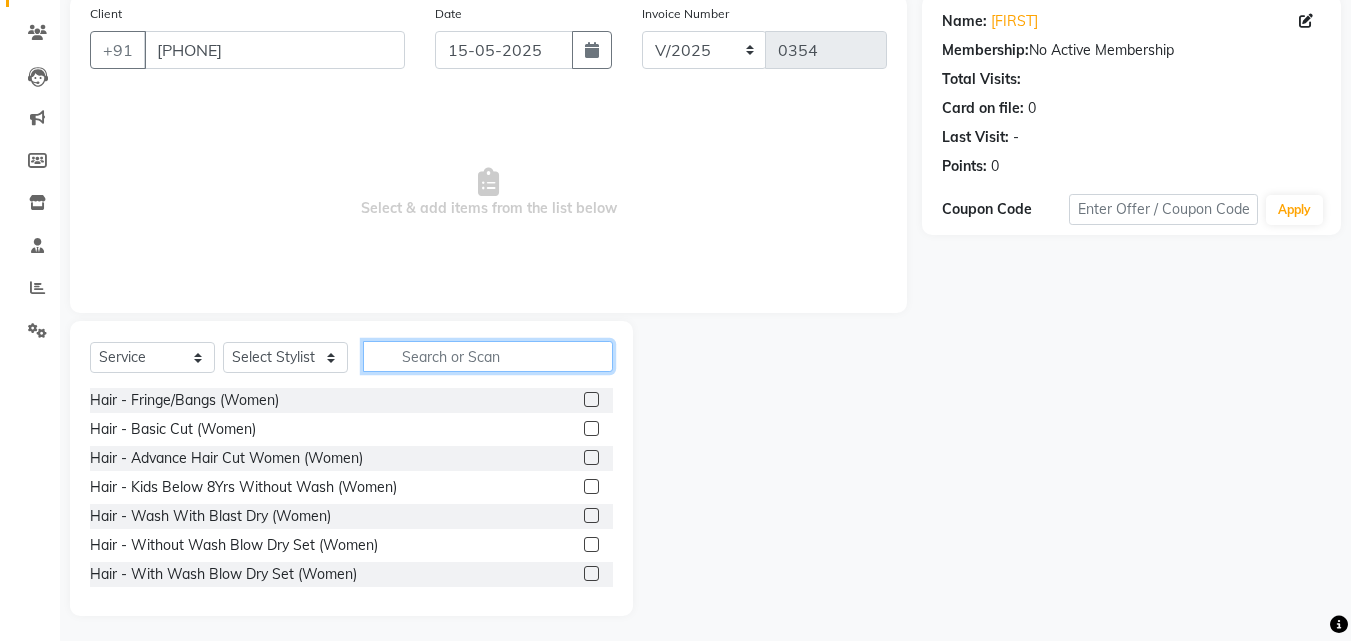 scroll, scrollTop: 160, scrollLeft: 0, axis: vertical 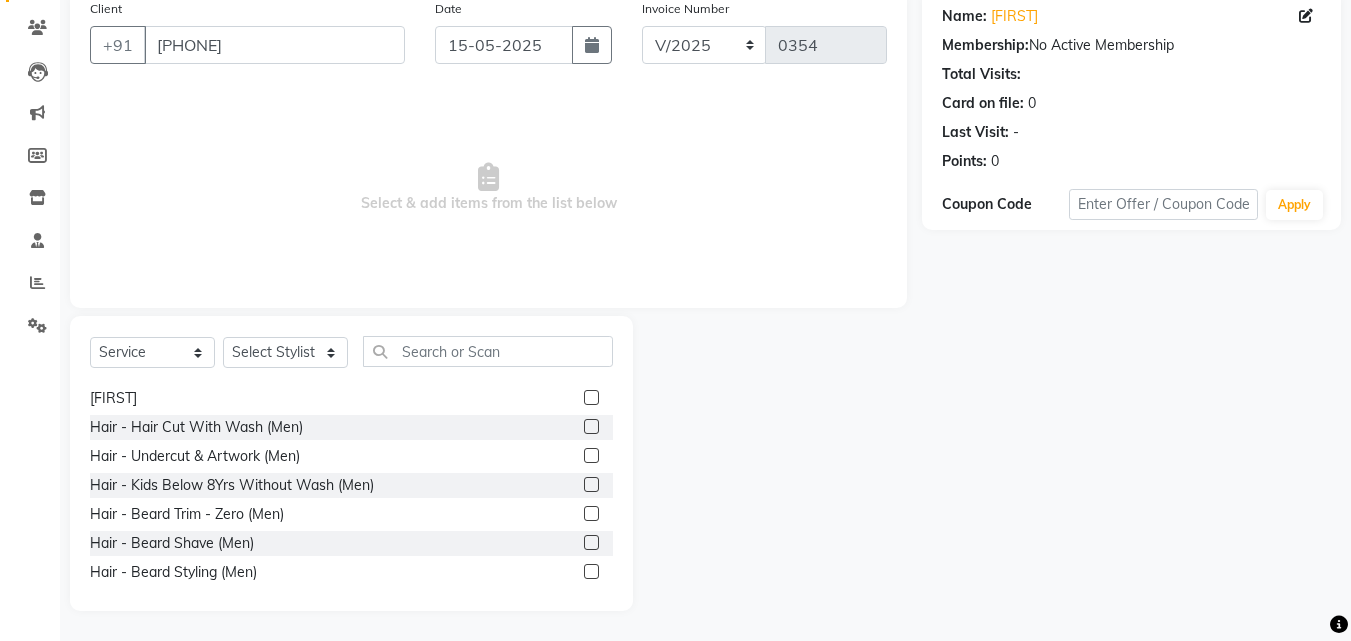 click 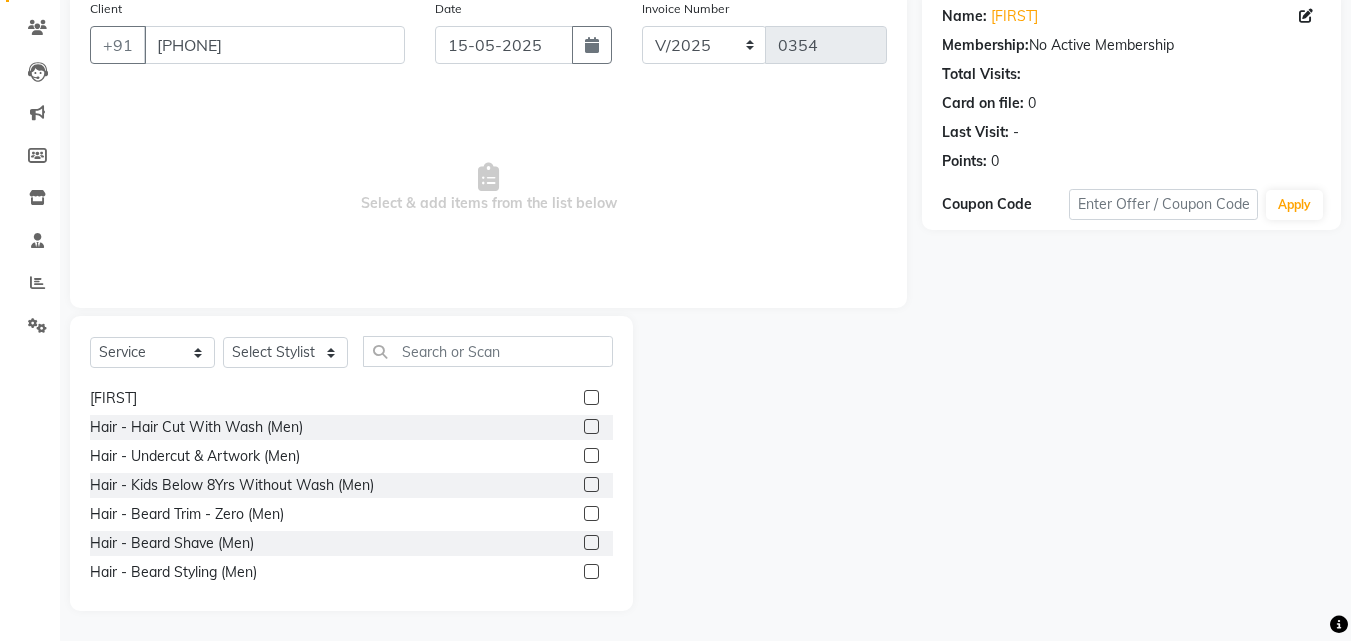 click at bounding box center (590, 398) 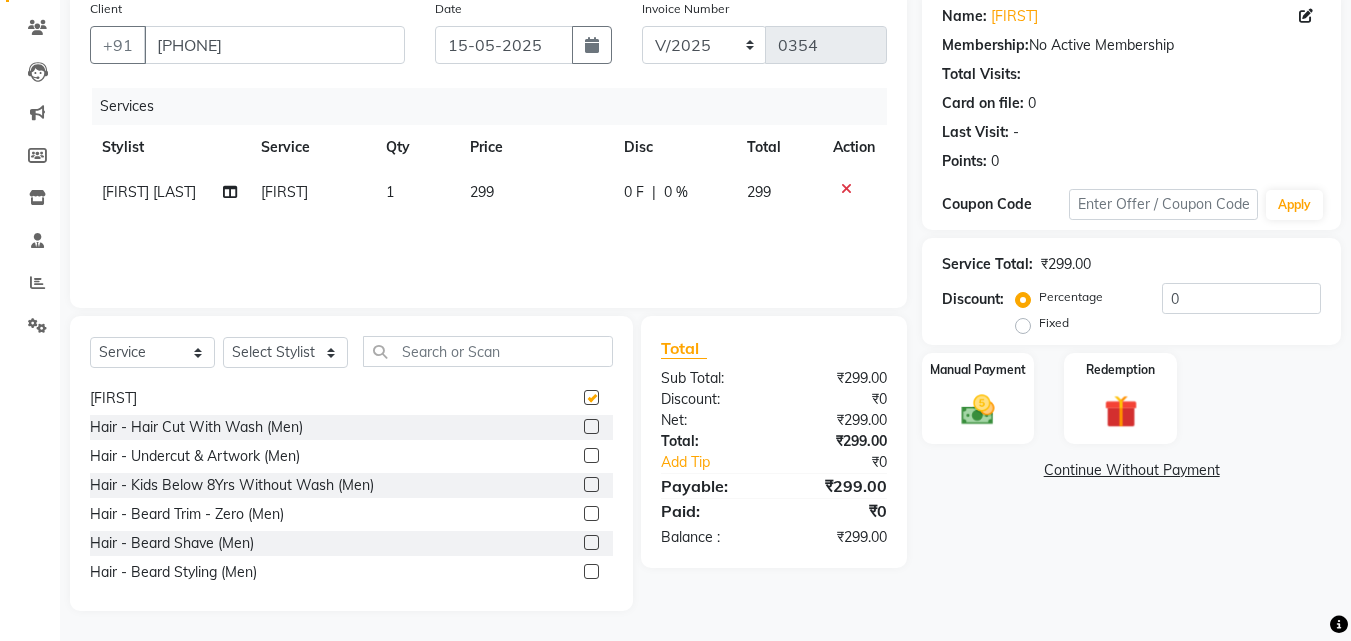 checkbox on "false" 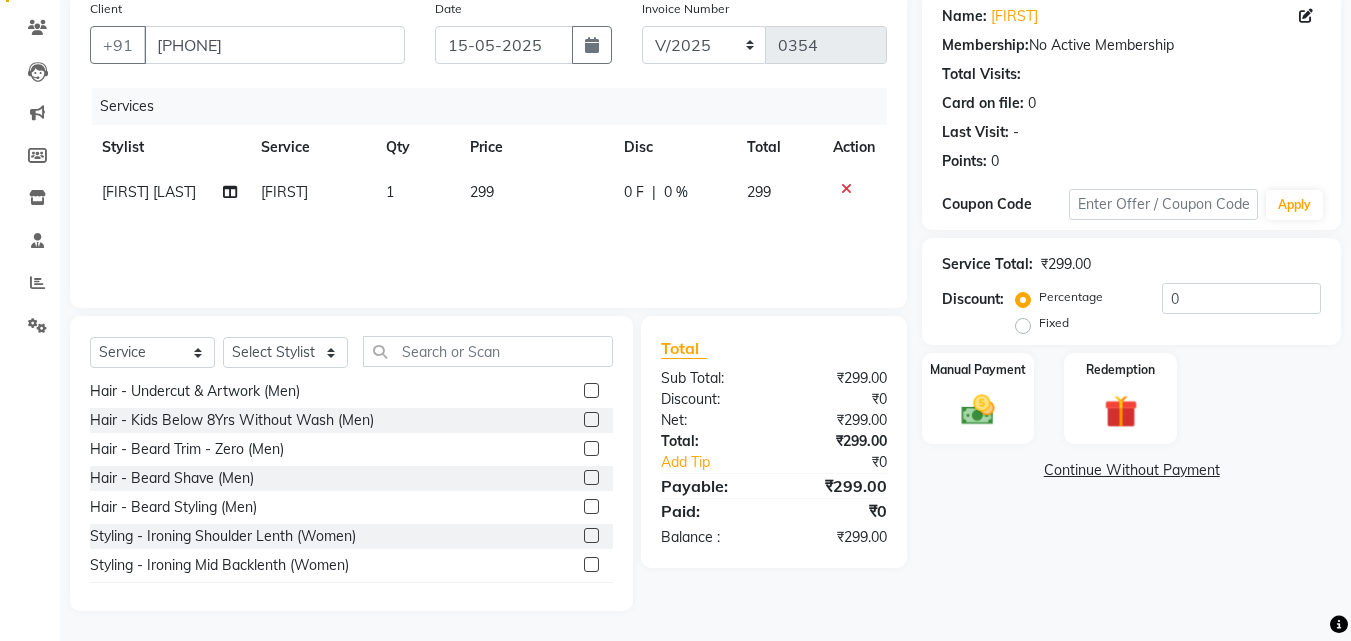 scroll, scrollTop: 300, scrollLeft: 0, axis: vertical 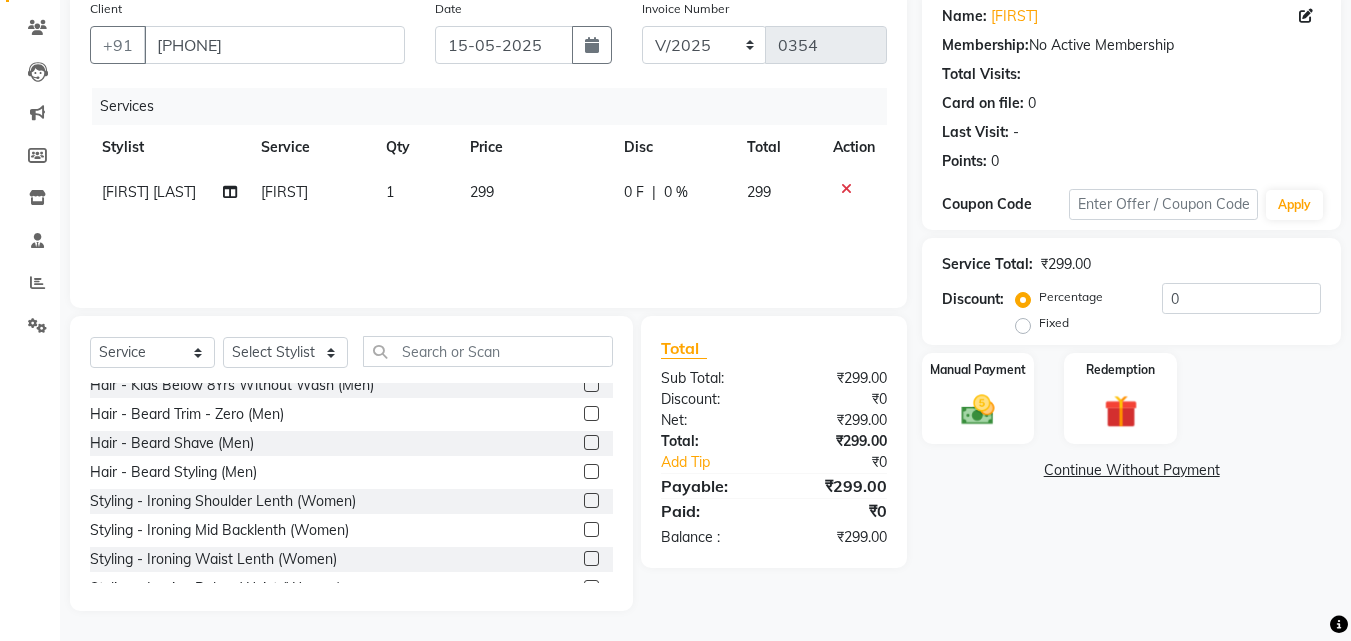 click 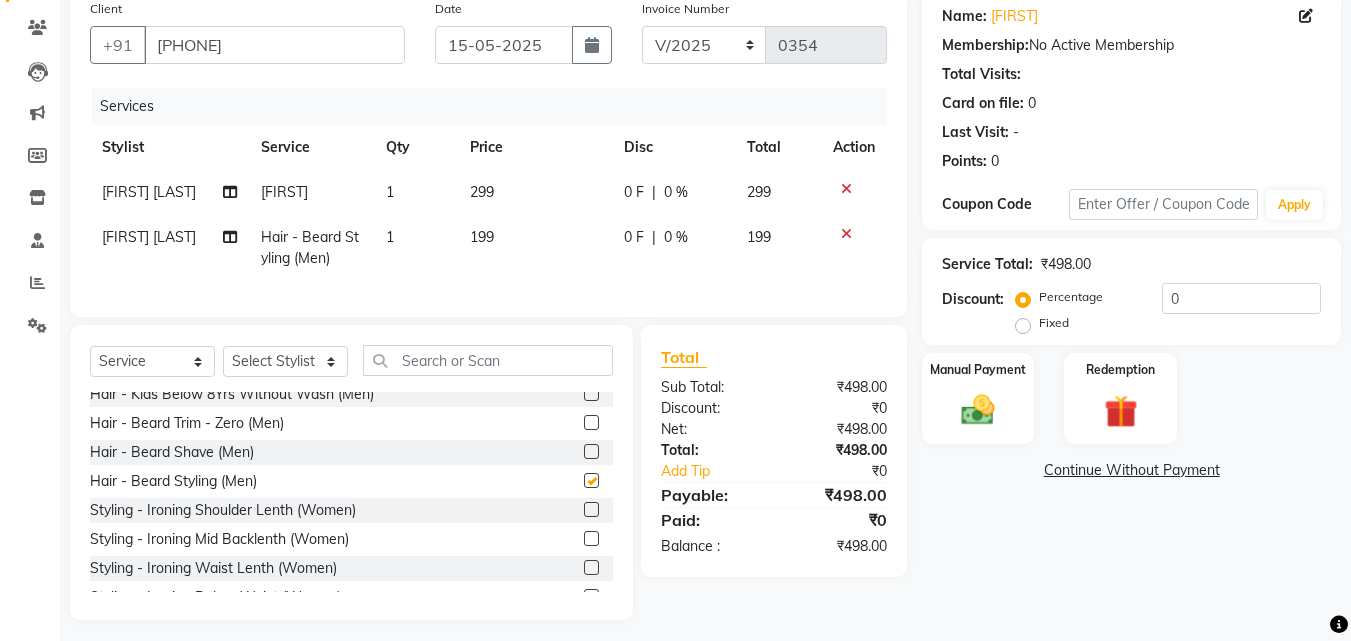 checkbox on "false" 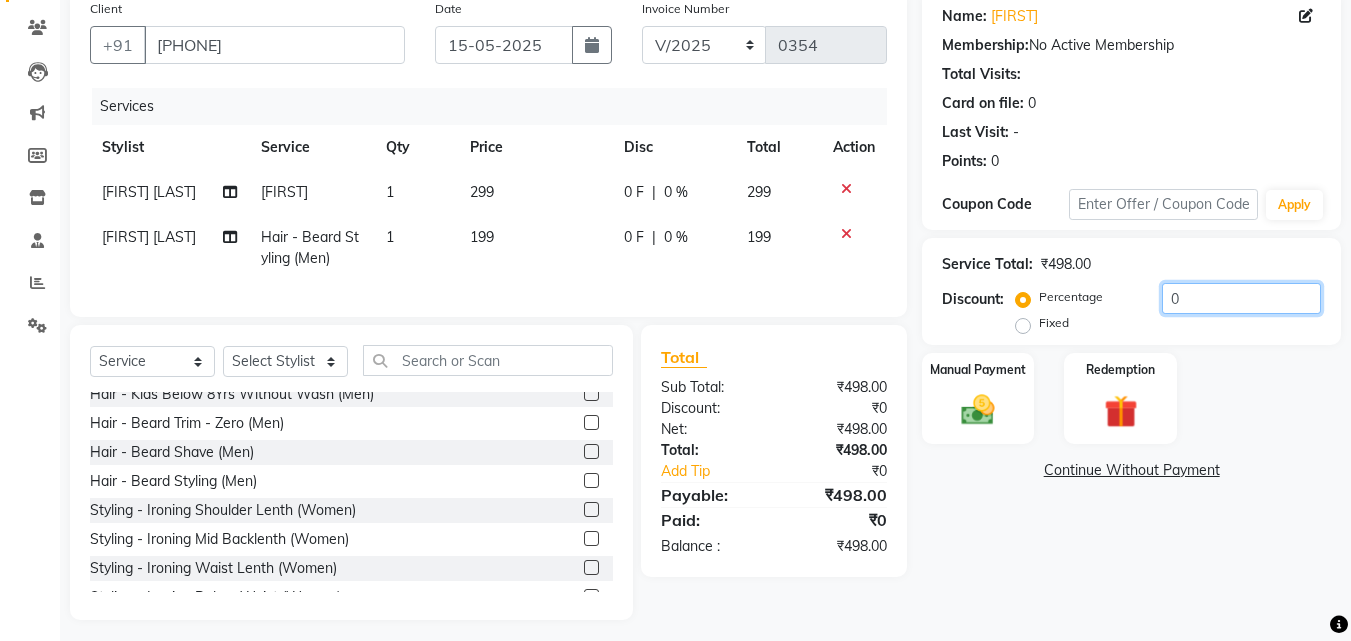 drag, startPoint x: 1185, startPoint y: 310, endPoint x: 1121, endPoint y: 336, distance: 69.079666 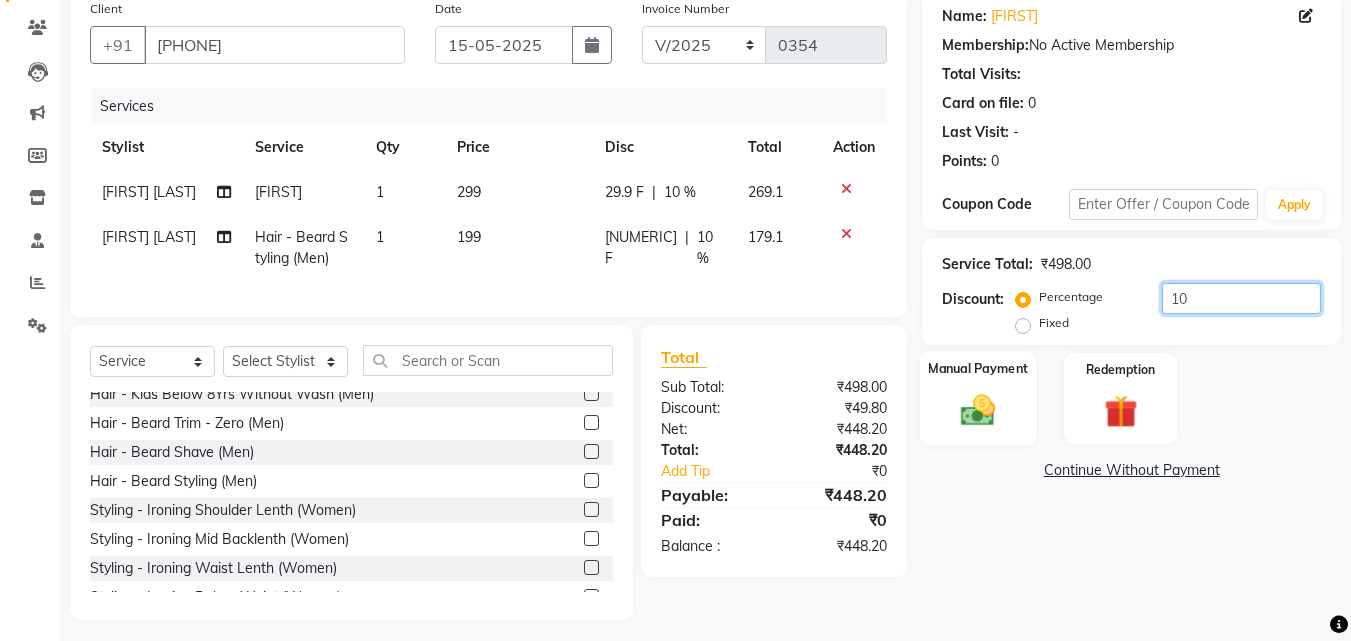 type on "10" 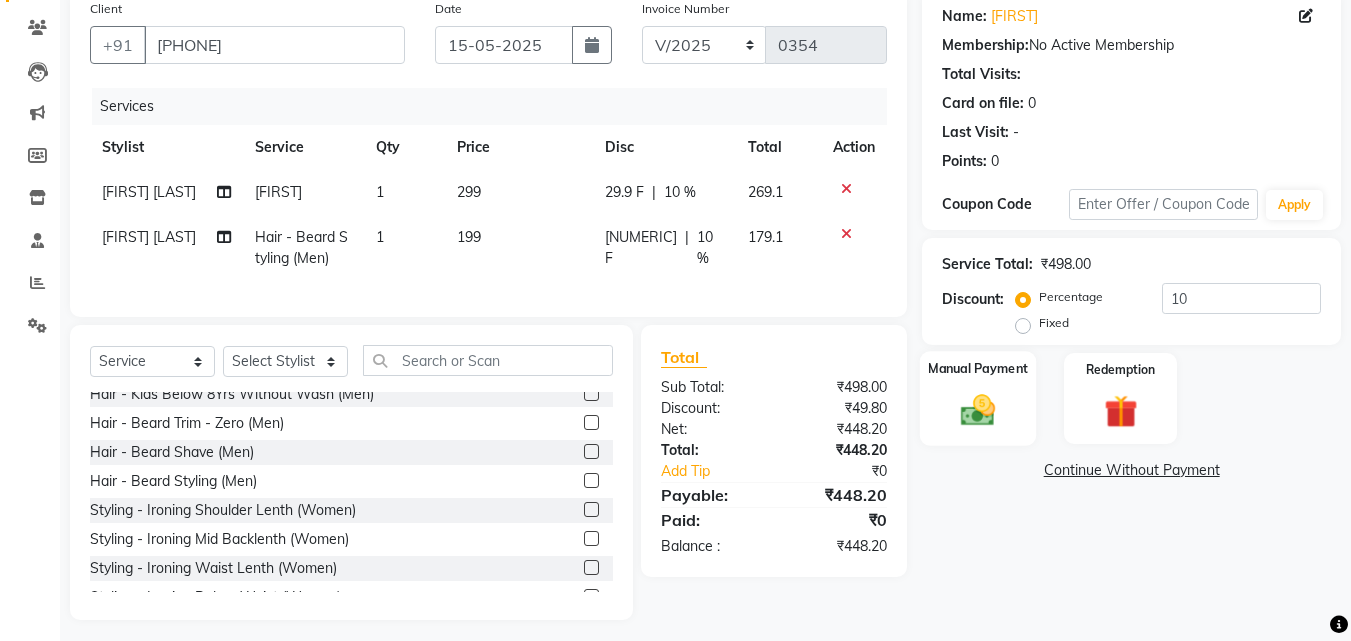click 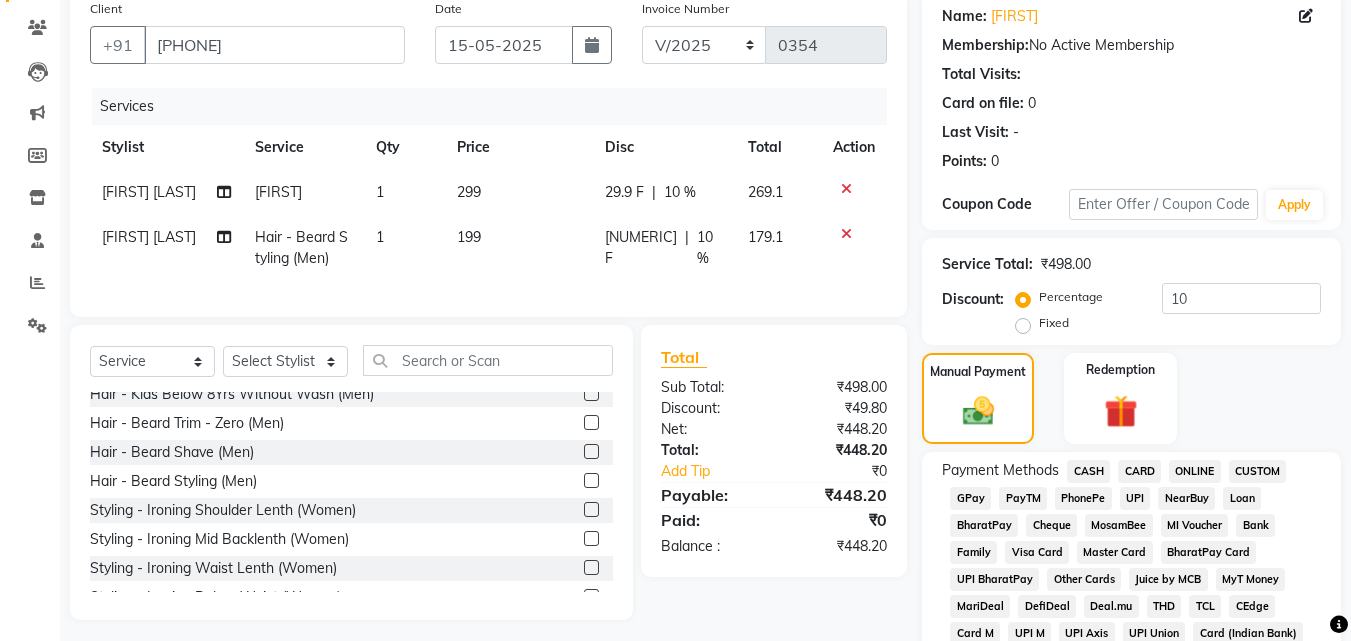 click on "CARD" 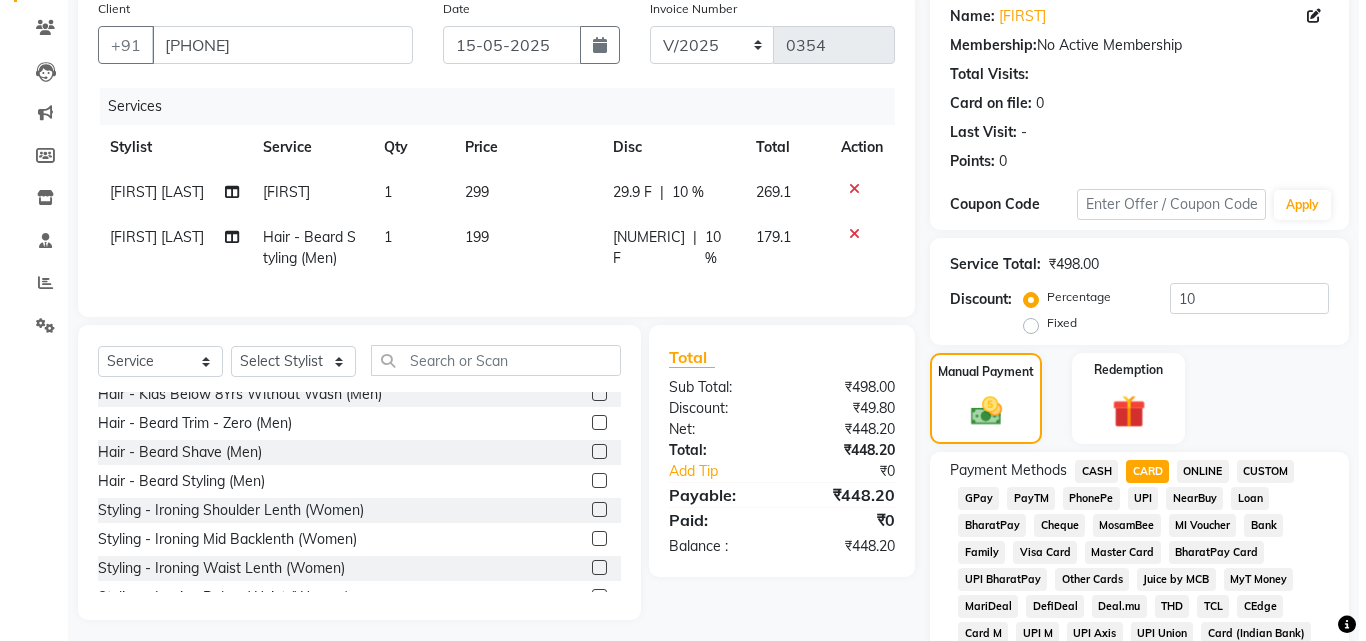 scroll, scrollTop: 0, scrollLeft: 0, axis: both 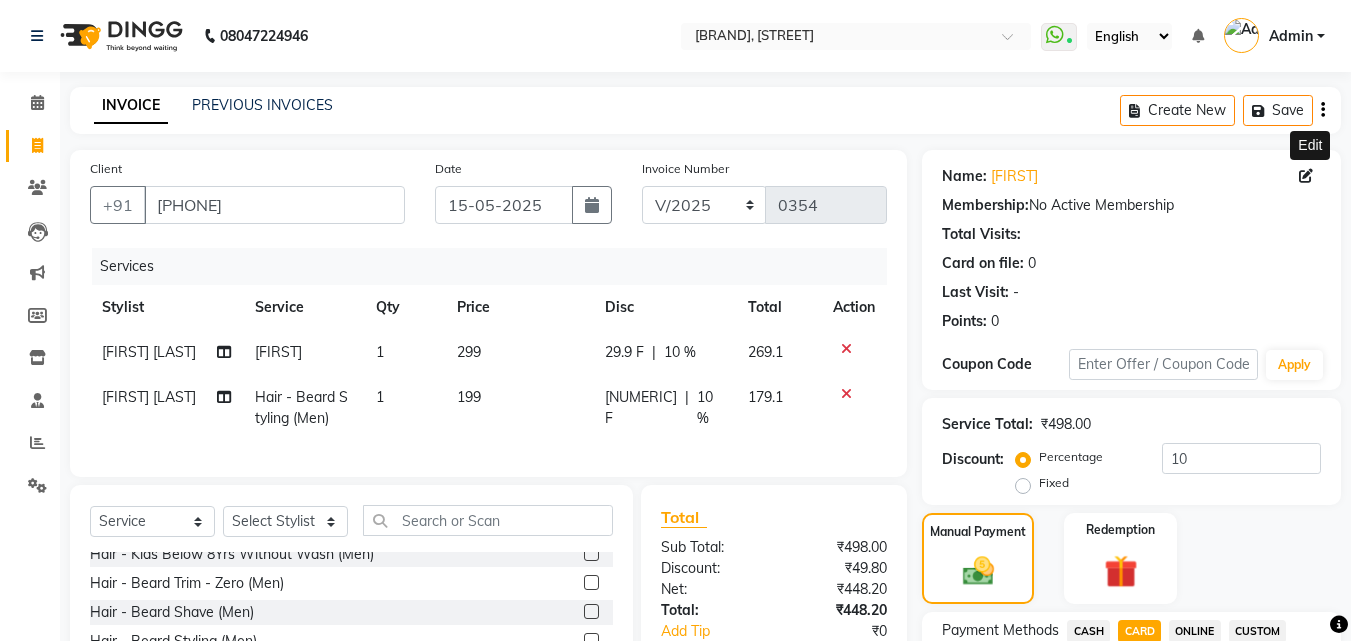 click 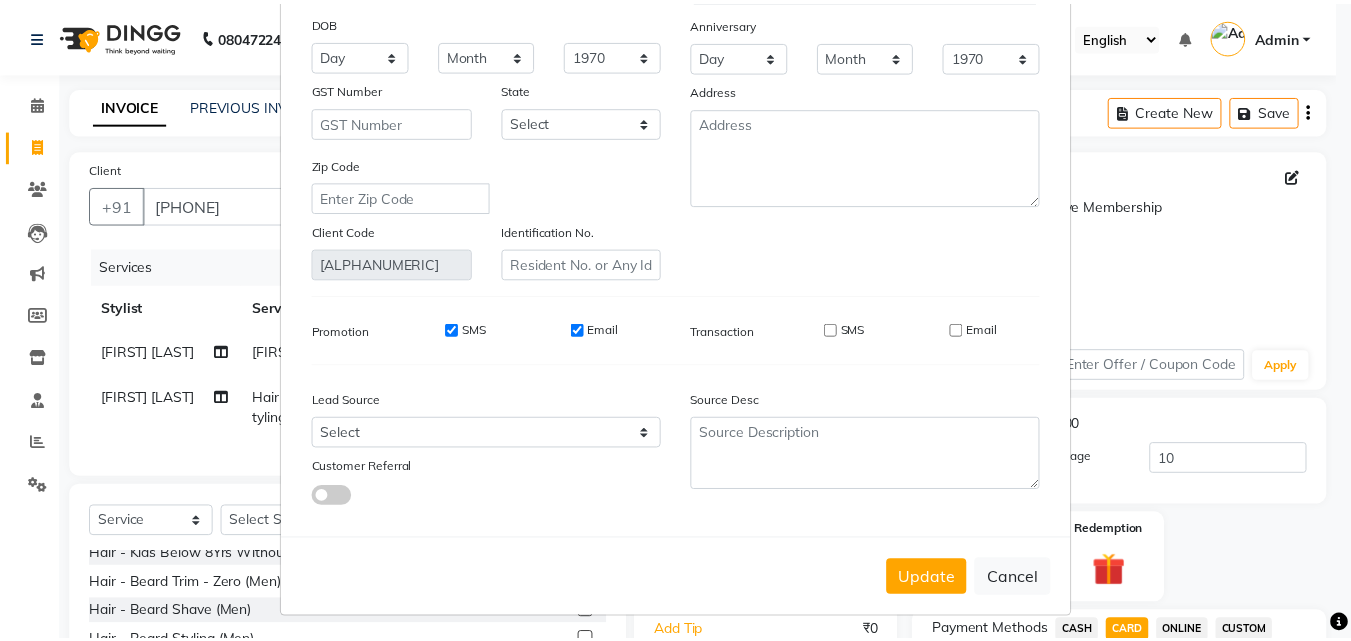 scroll, scrollTop: 246, scrollLeft: 0, axis: vertical 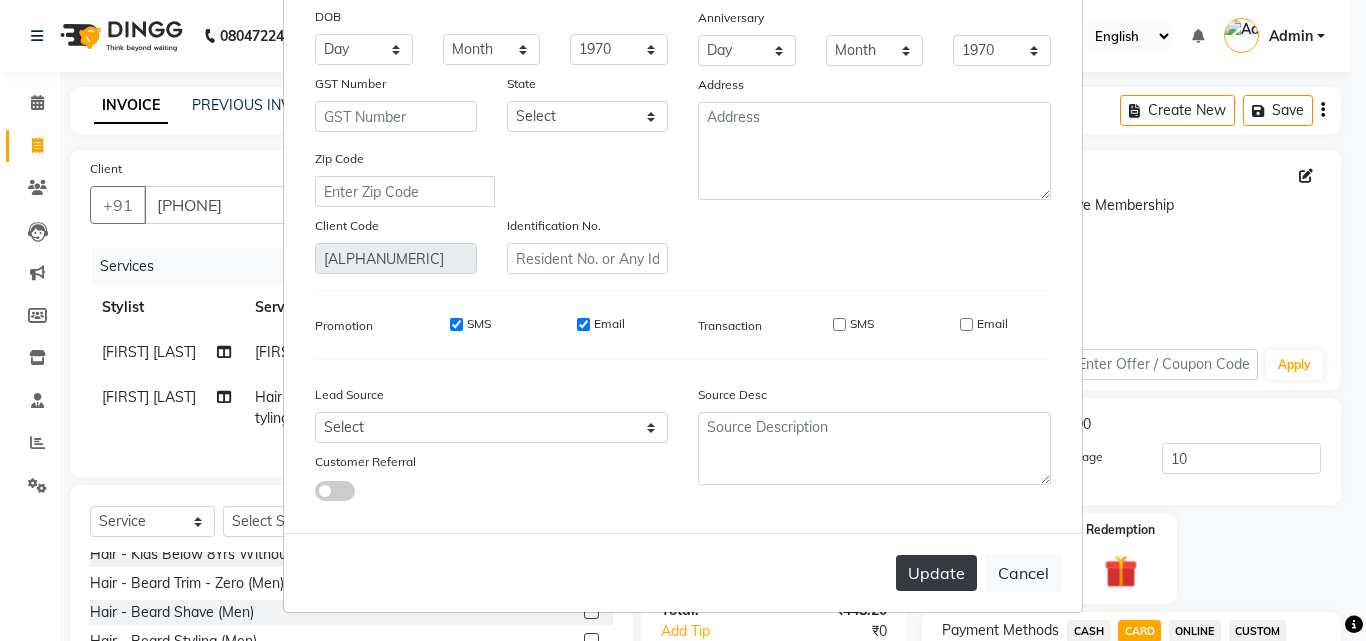 click on "Update" at bounding box center (936, 573) 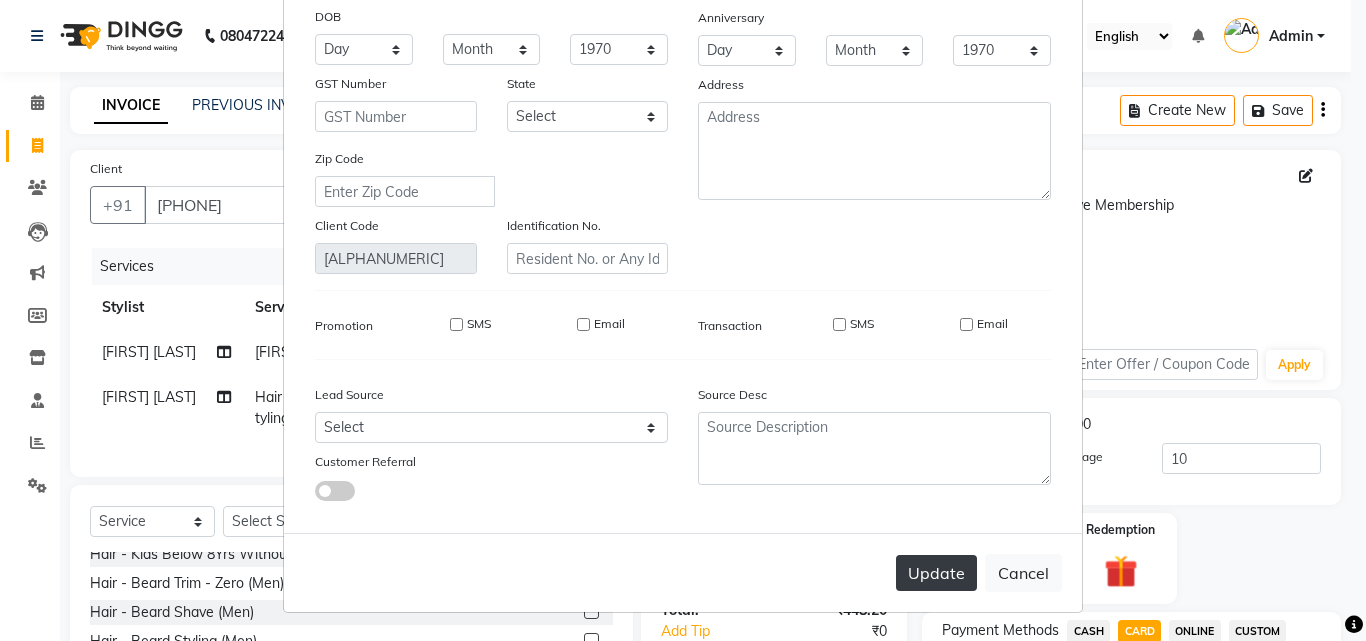 type 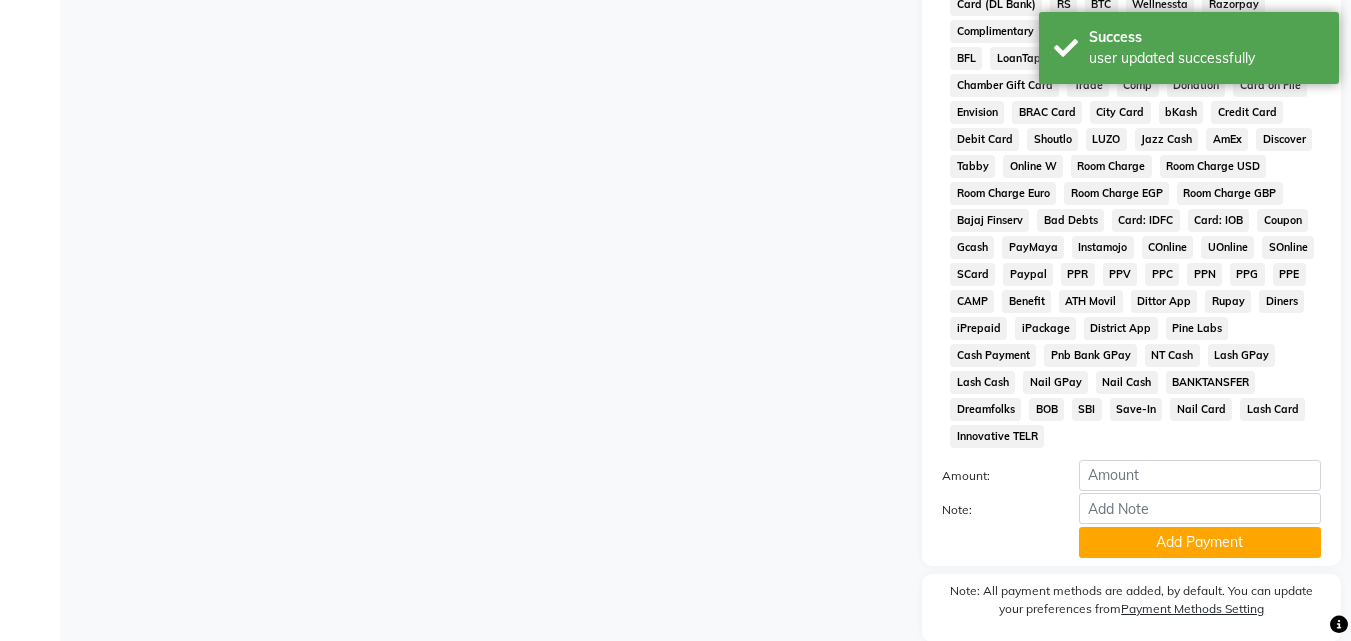 scroll, scrollTop: 861, scrollLeft: 0, axis: vertical 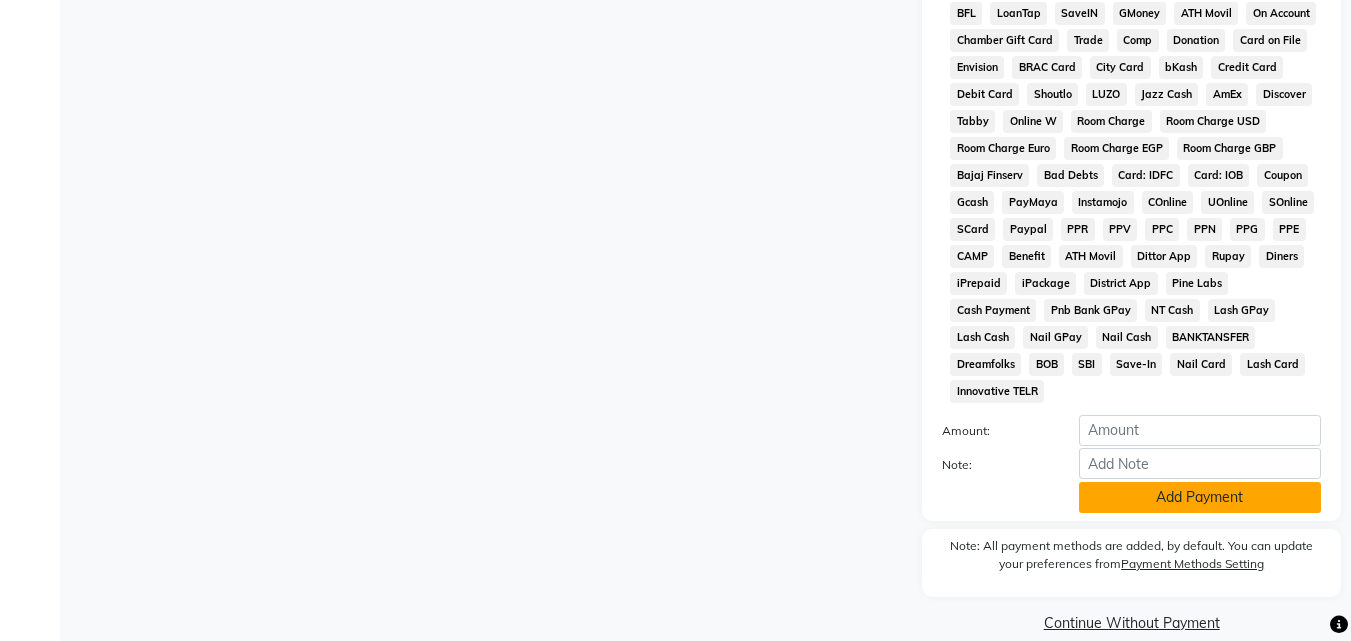 click on "Add Payment" 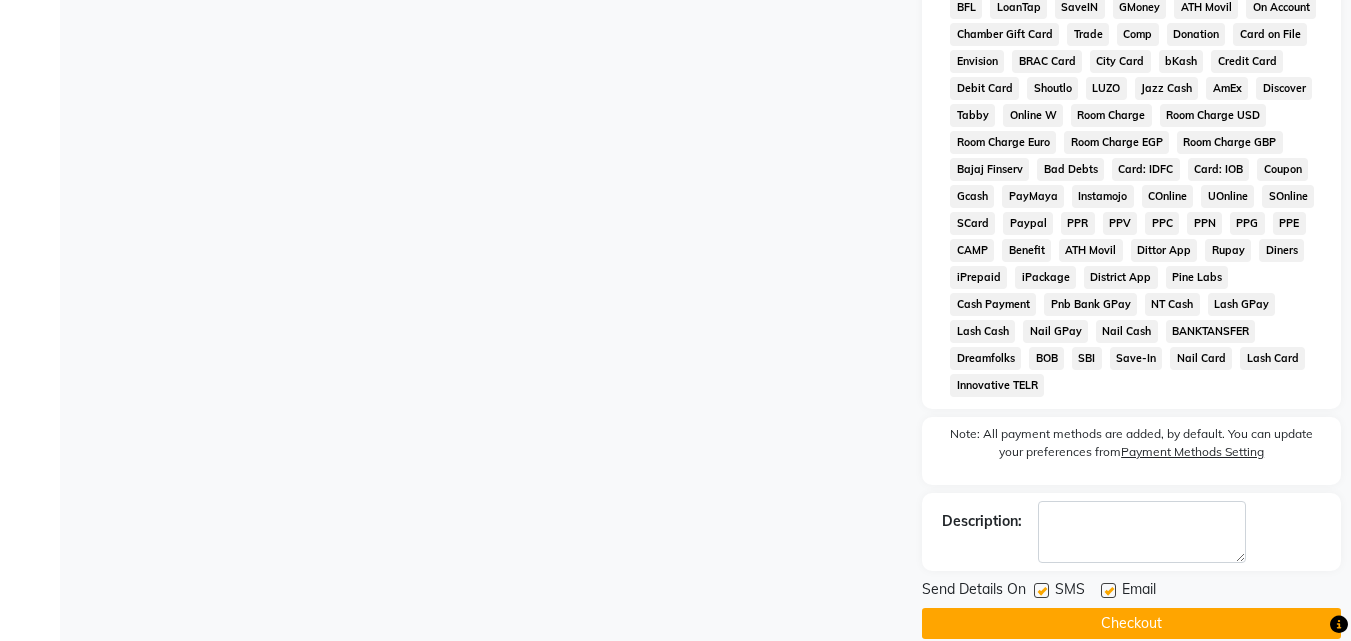 scroll, scrollTop: 868, scrollLeft: 0, axis: vertical 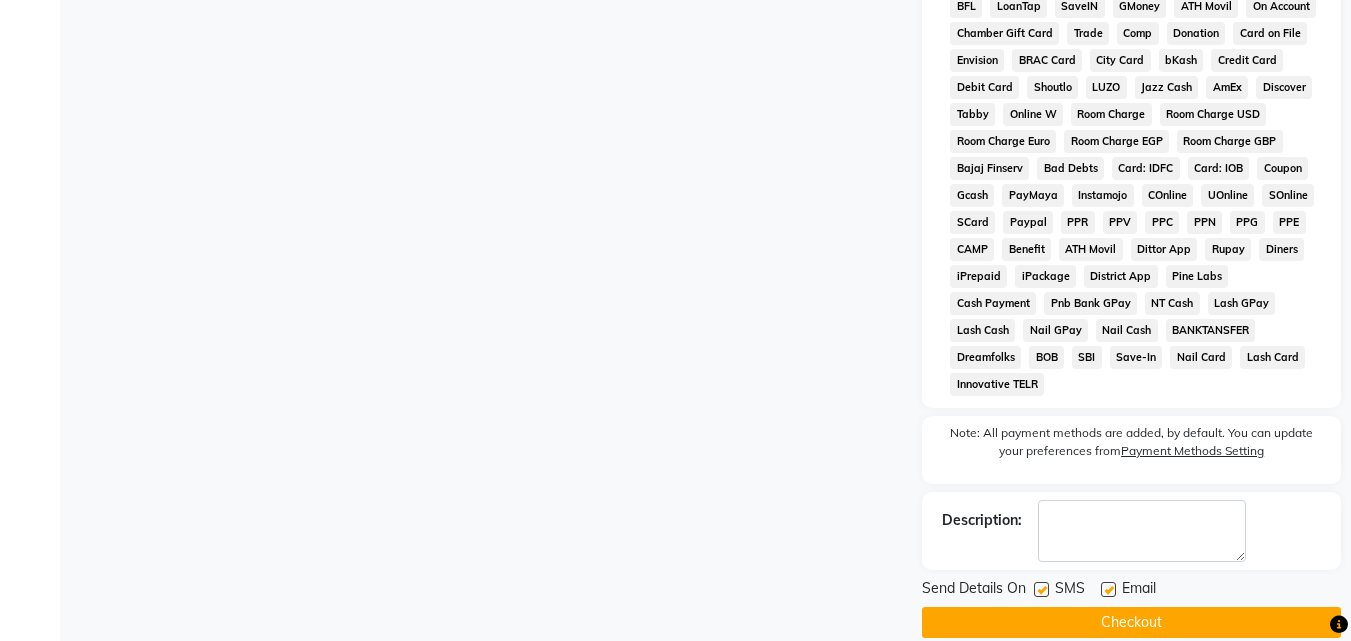 click 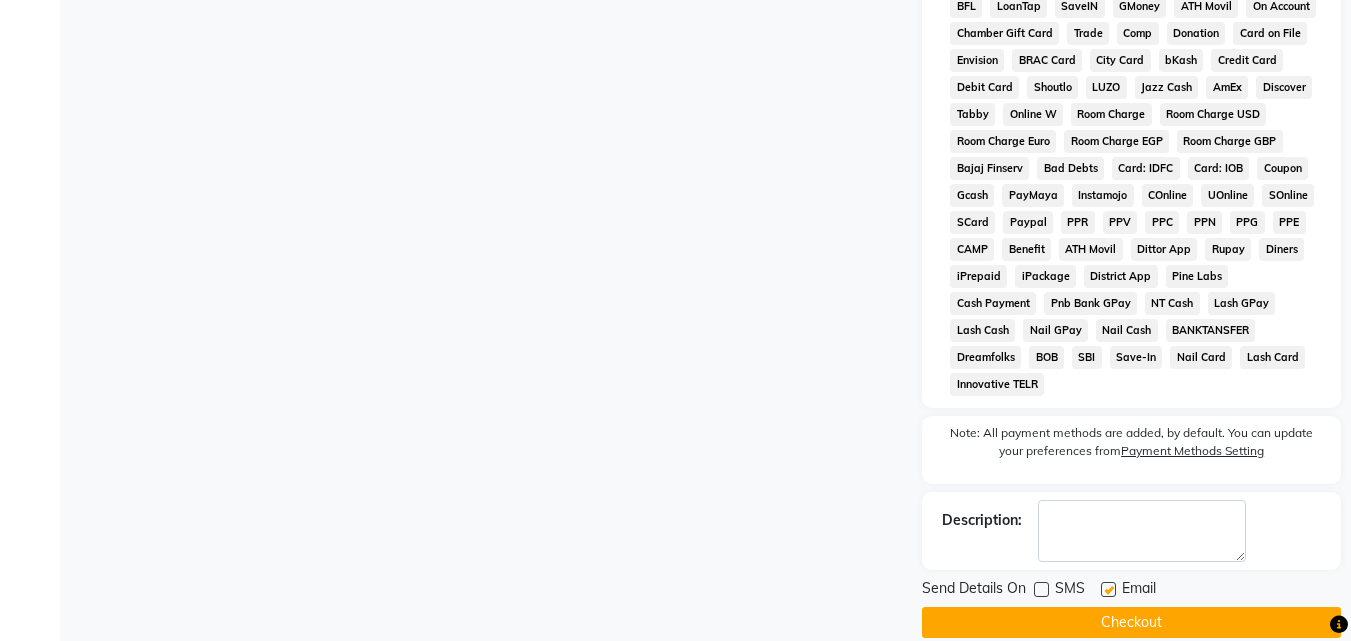 click 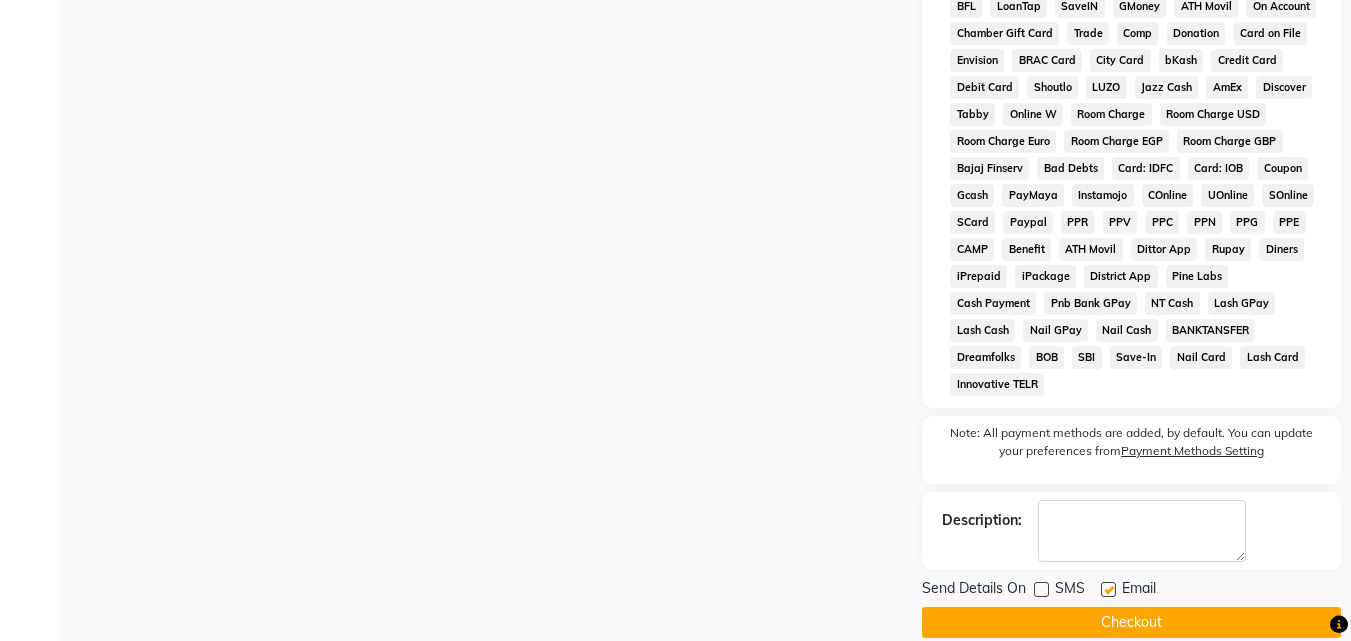 checkbox on "false" 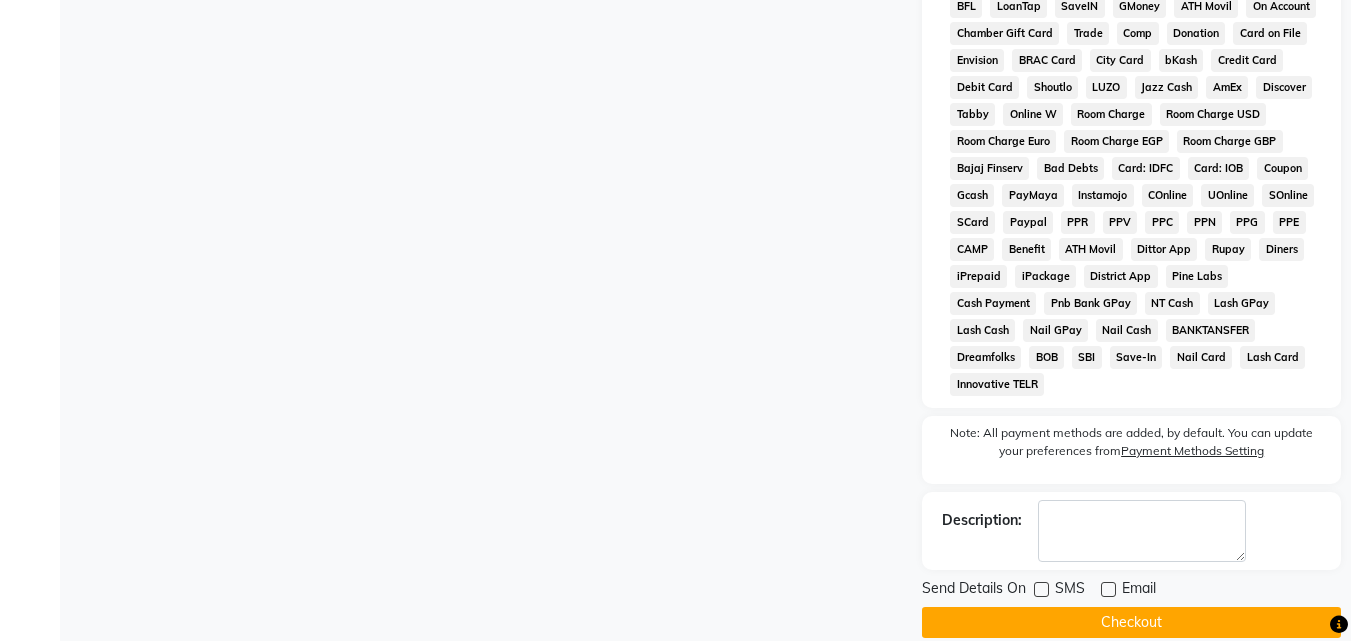 click on "Checkout" 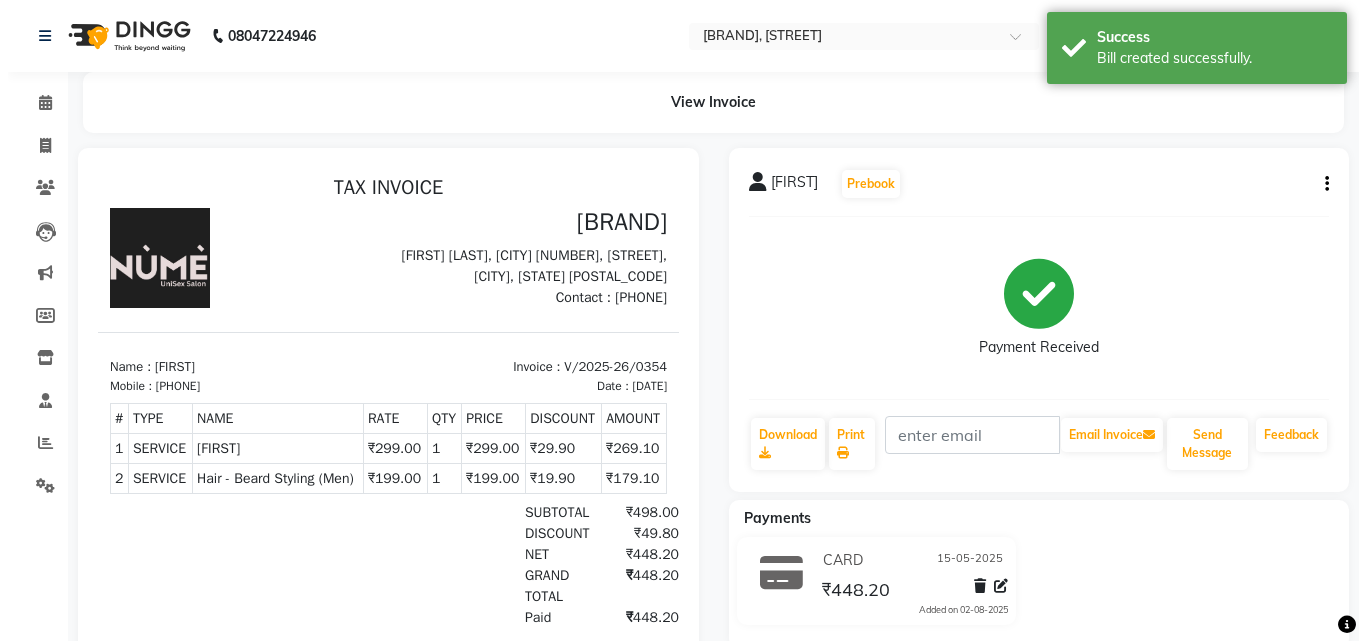 scroll, scrollTop: 0, scrollLeft: 0, axis: both 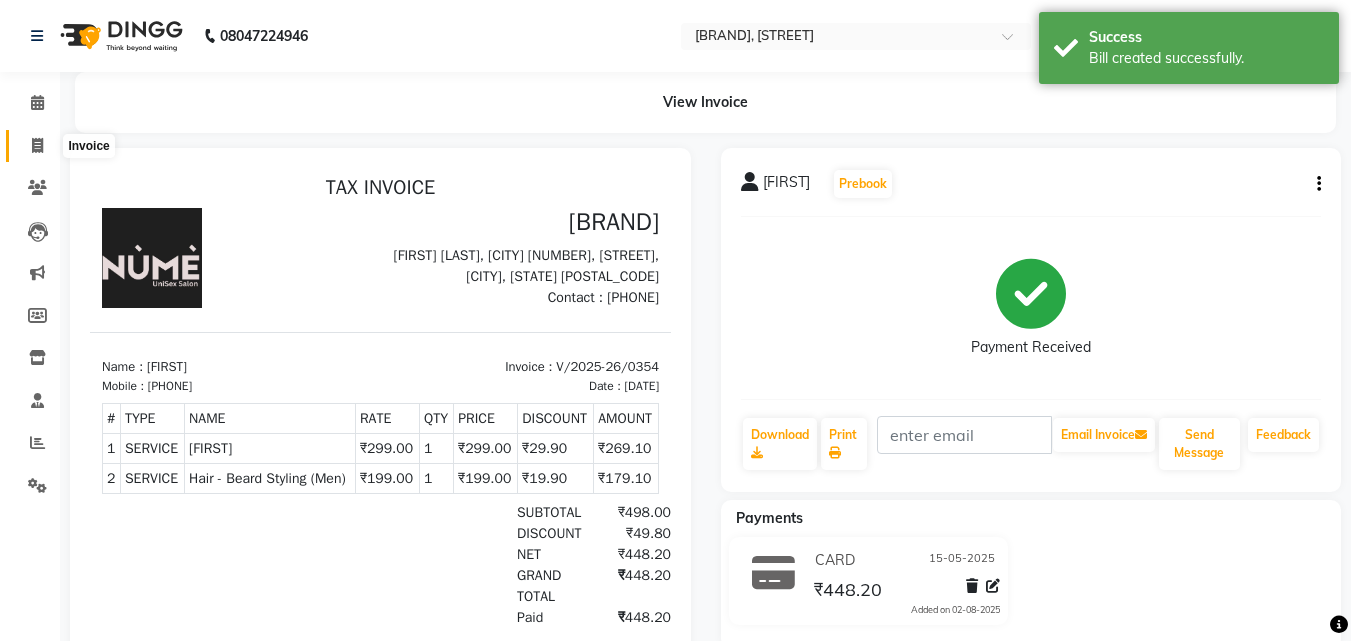 click 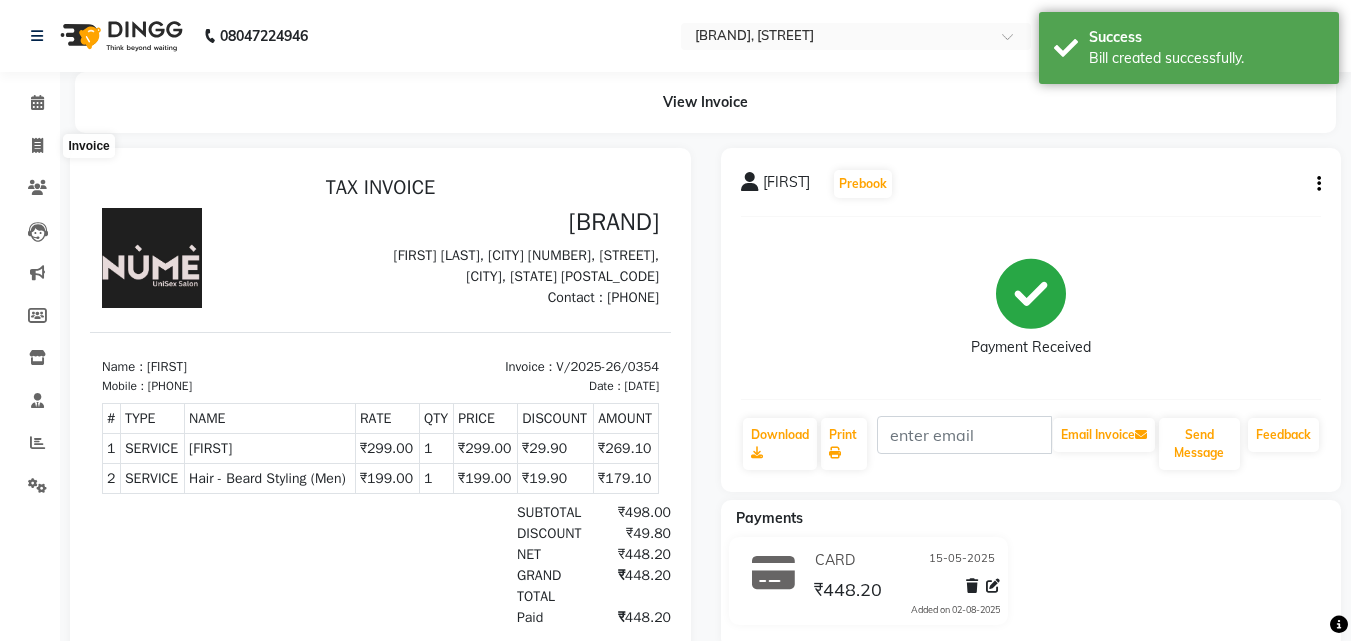 select on "7047" 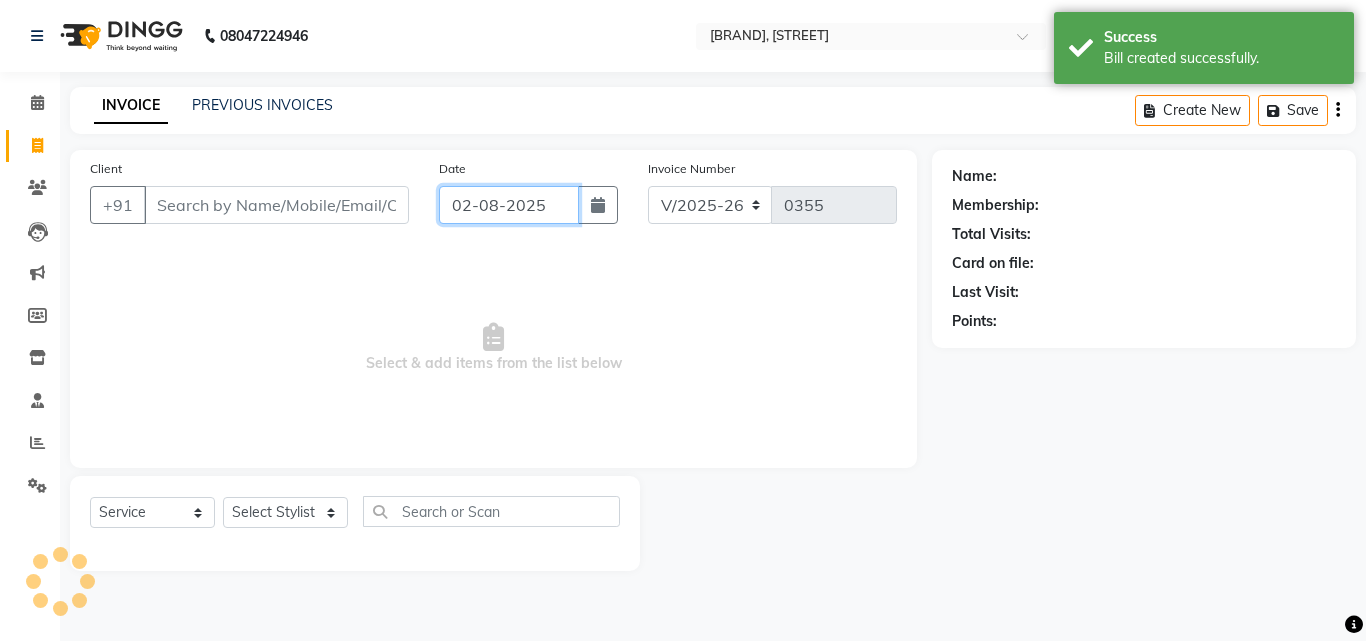 click on "02-08-2025" 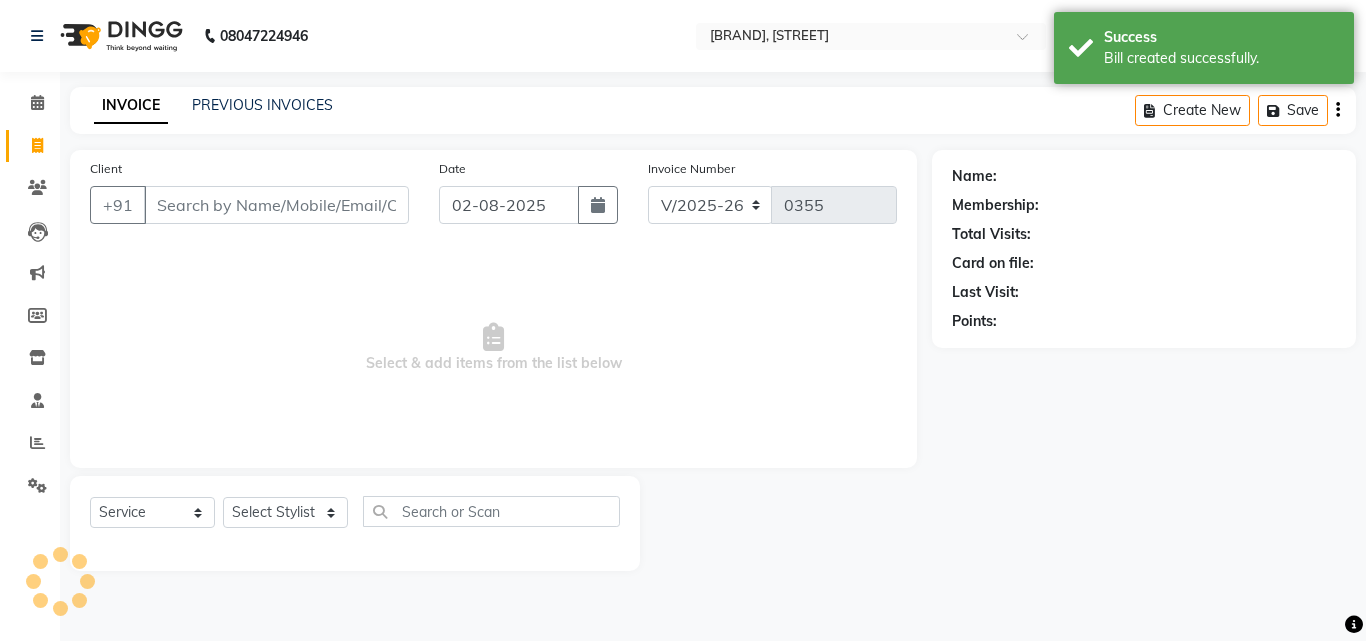 select on "8" 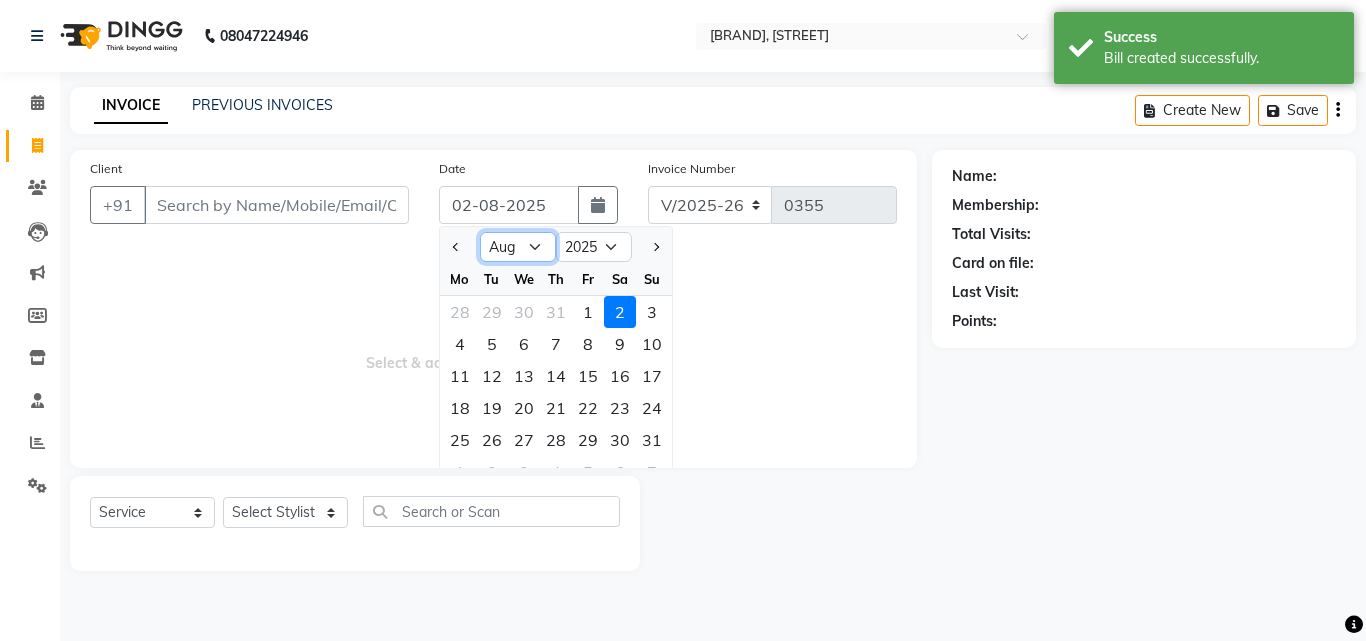 drag, startPoint x: 540, startPoint y: 235, endPoint x: 534, endPoint y: 253, distance: 18.973665 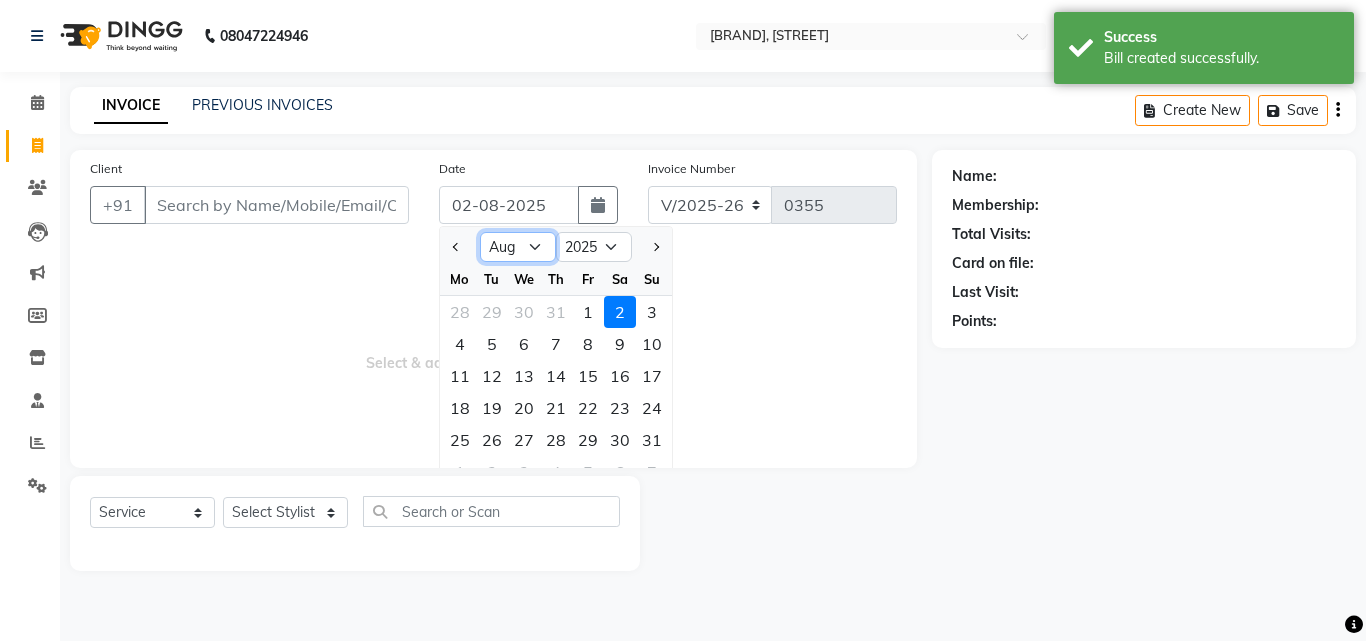 select on "5" 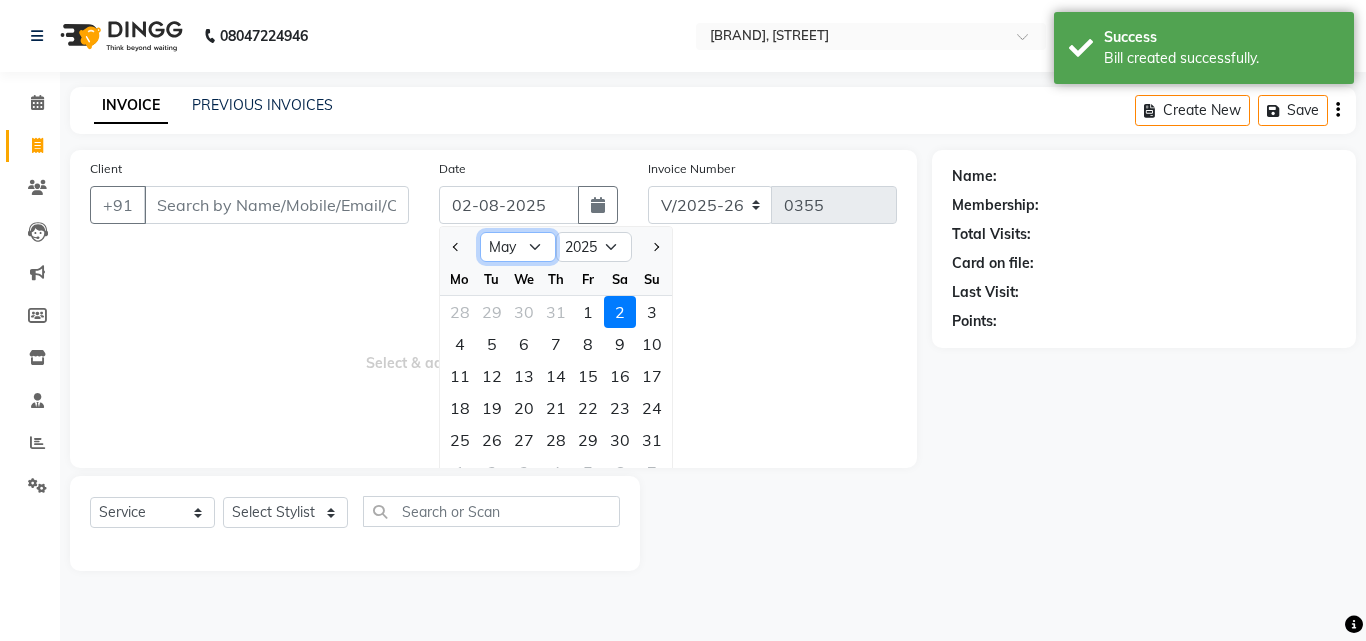 click on "Jan Feb Mar Apr May Jun Jul Aug Sep Oct Nov Dec" 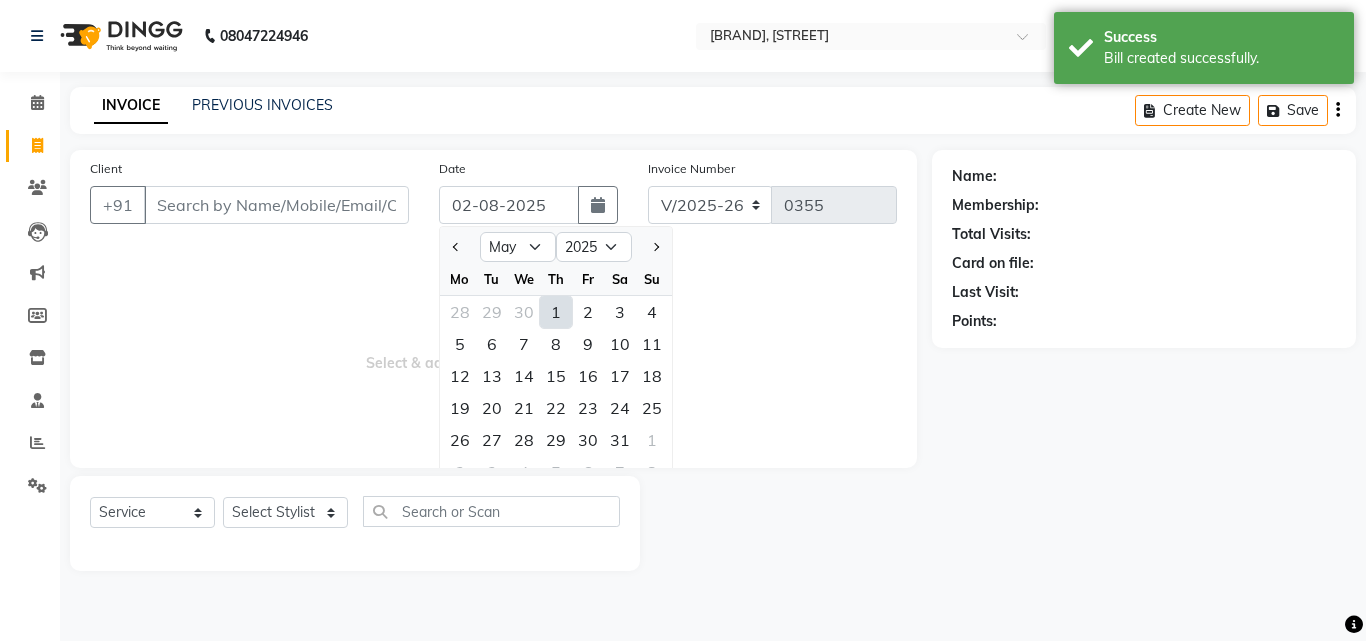 click on "15" 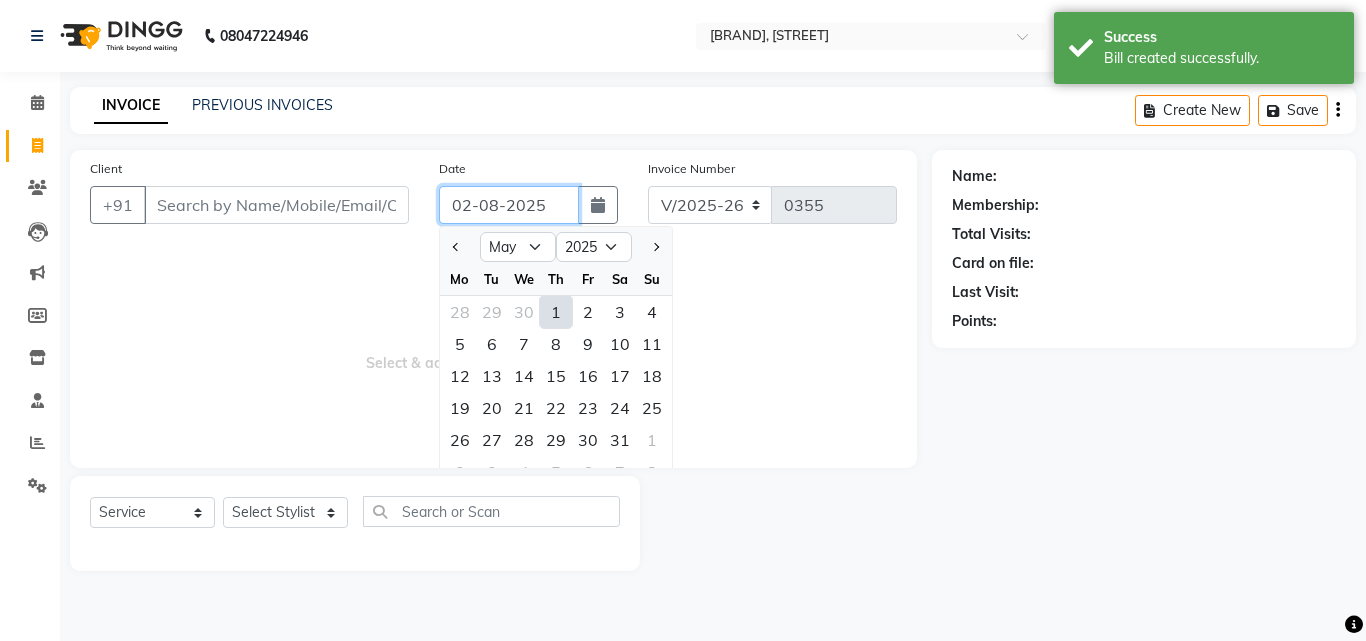 type on "15-05-2025" 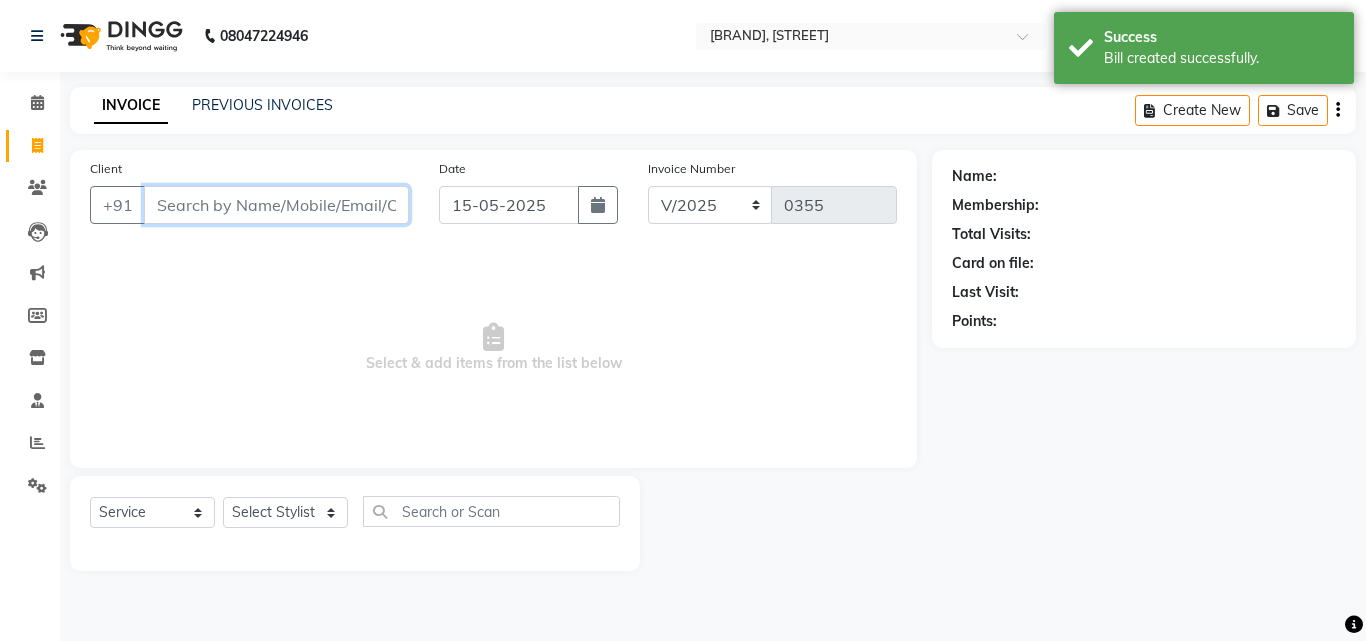 click on "Client" at bounding box center [276, 205] 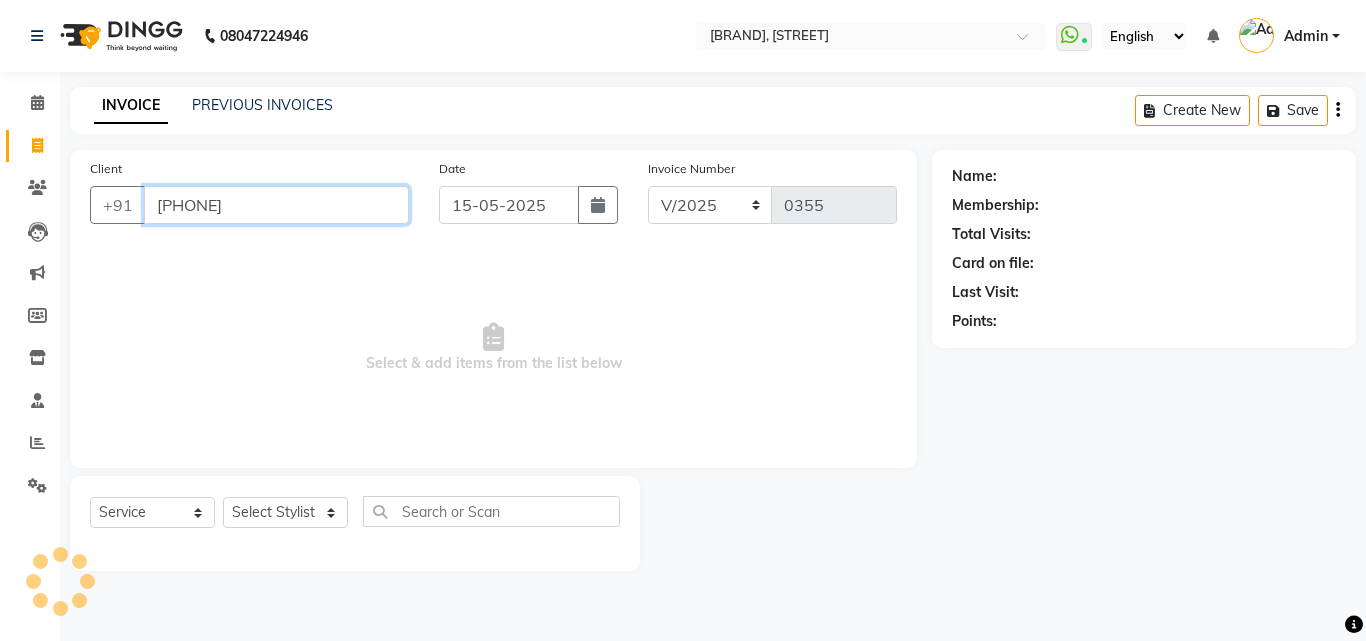 type on "[PHONE]" 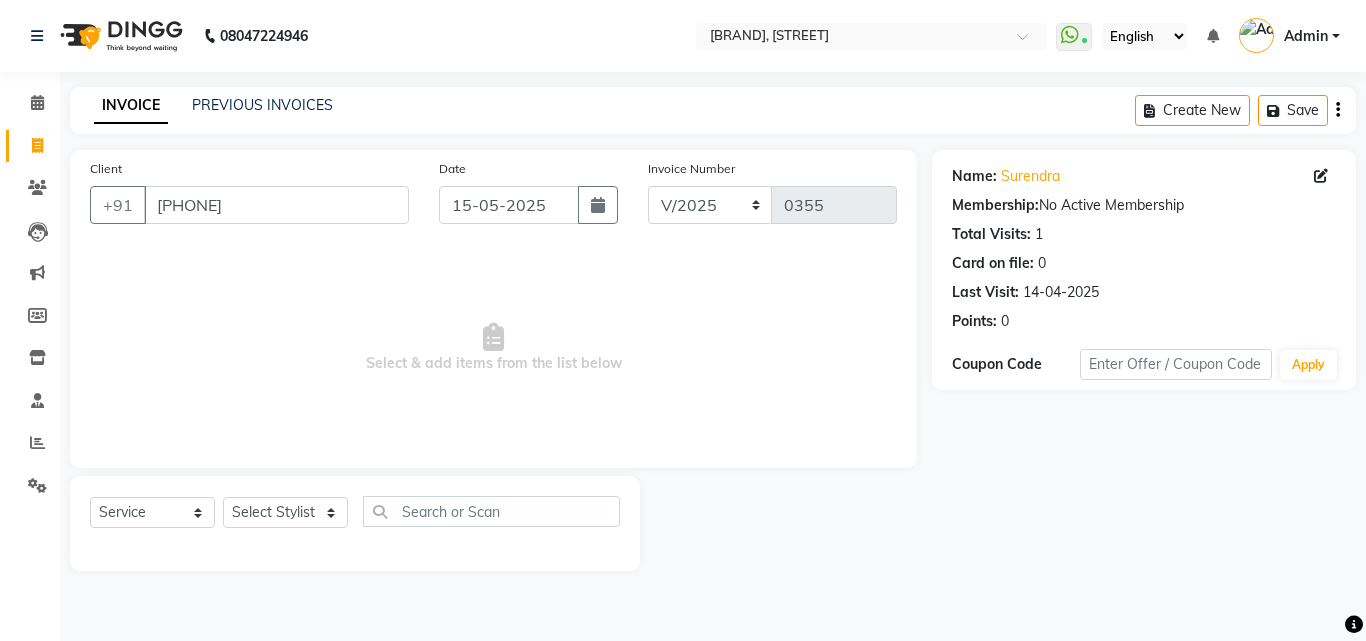 click on "Select & add items from the list below" at bounding box center [493, 348] 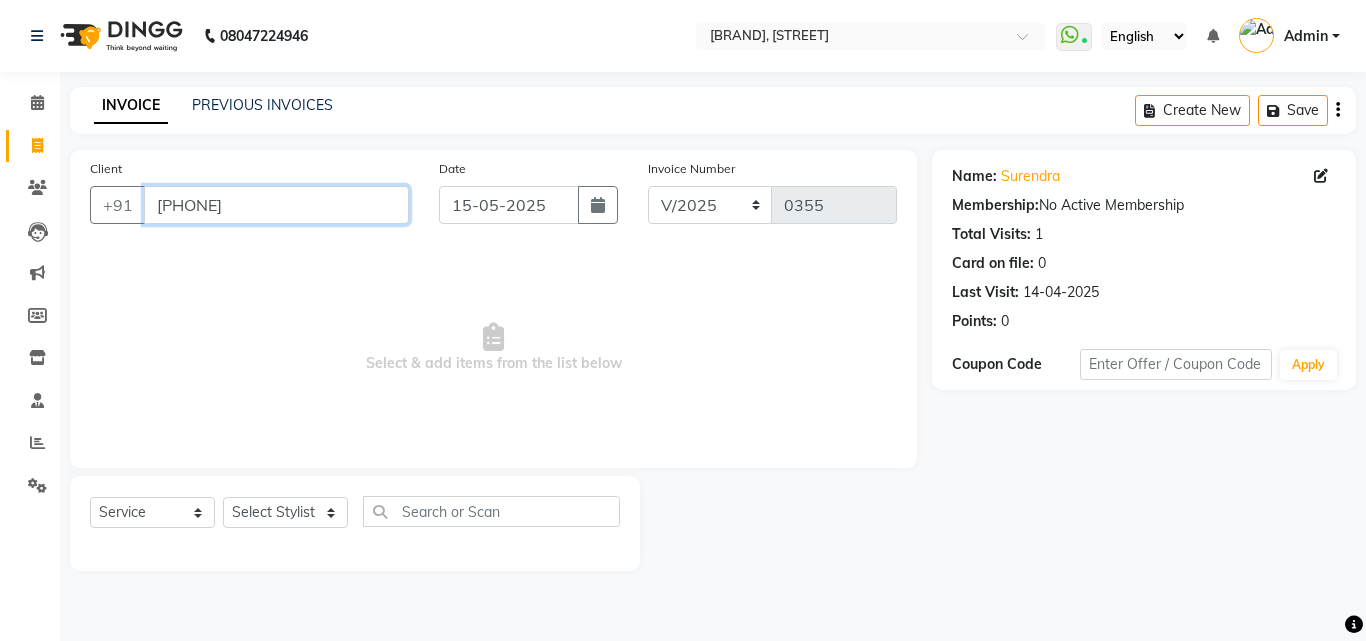 click on "[PHONE]" at bounding box center [276, 205] 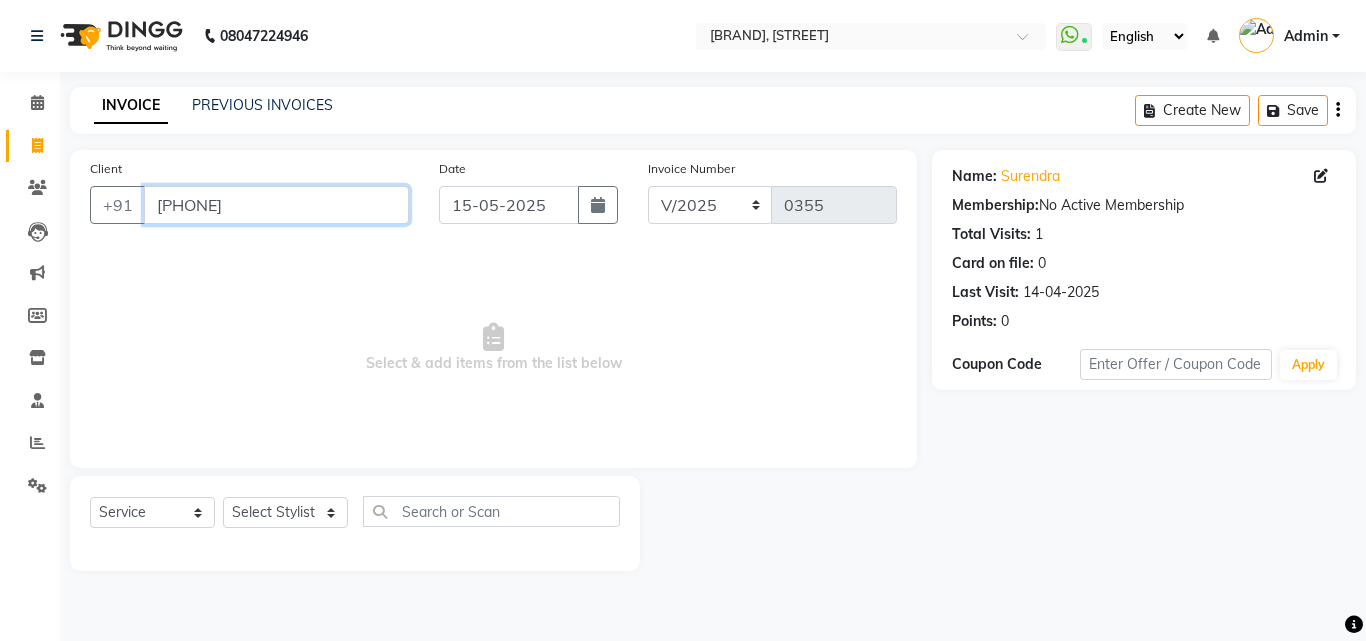 drag, startPoint x: 259, startPoint y: 217, endPoint x: 262, endPoint y: 238, distance: 21.213203 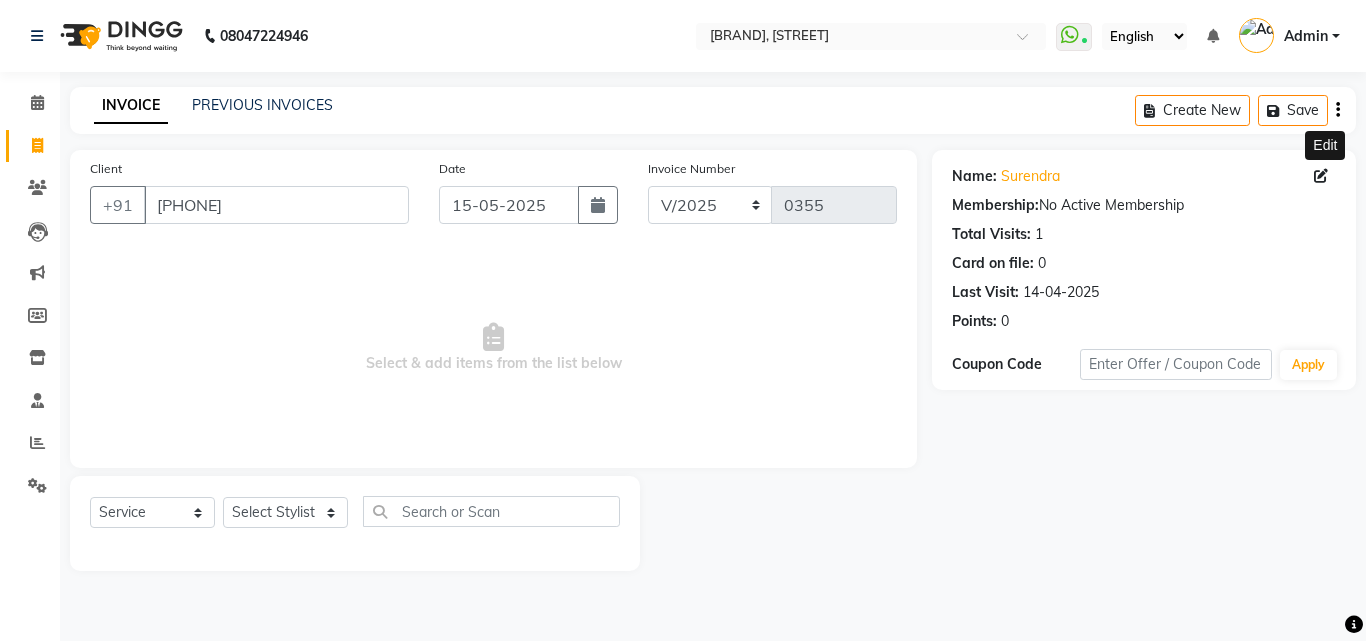 click 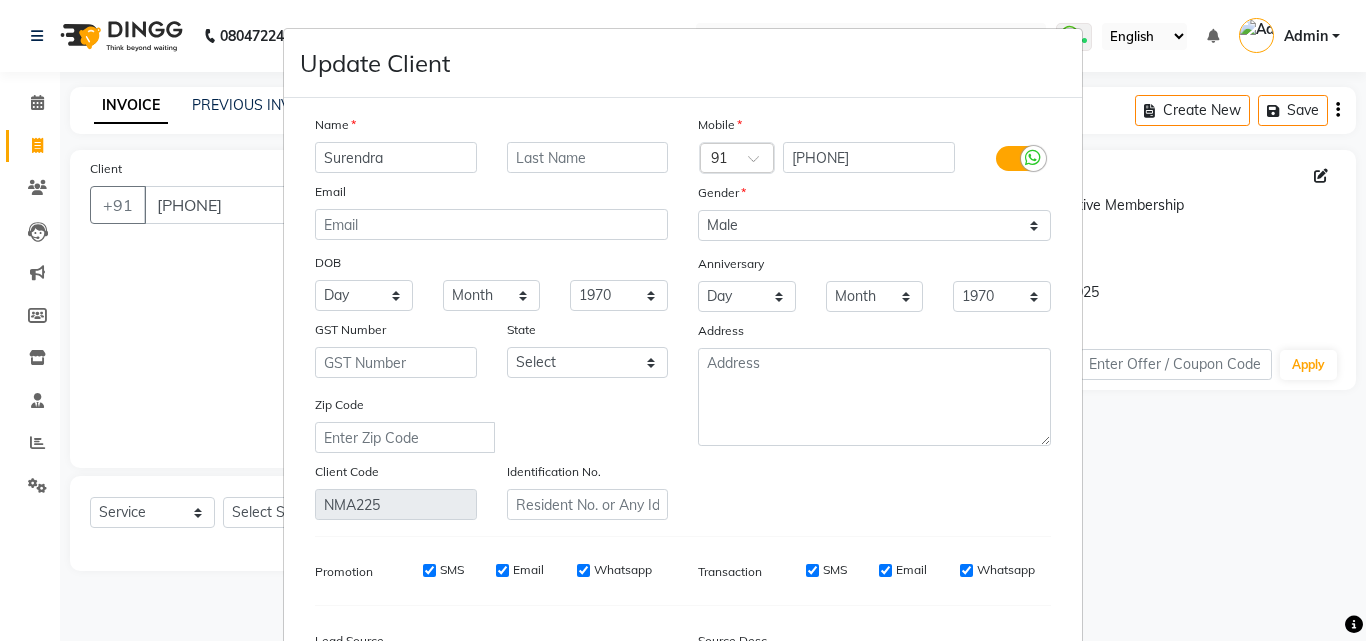 click at bounding box center (1033, 158) 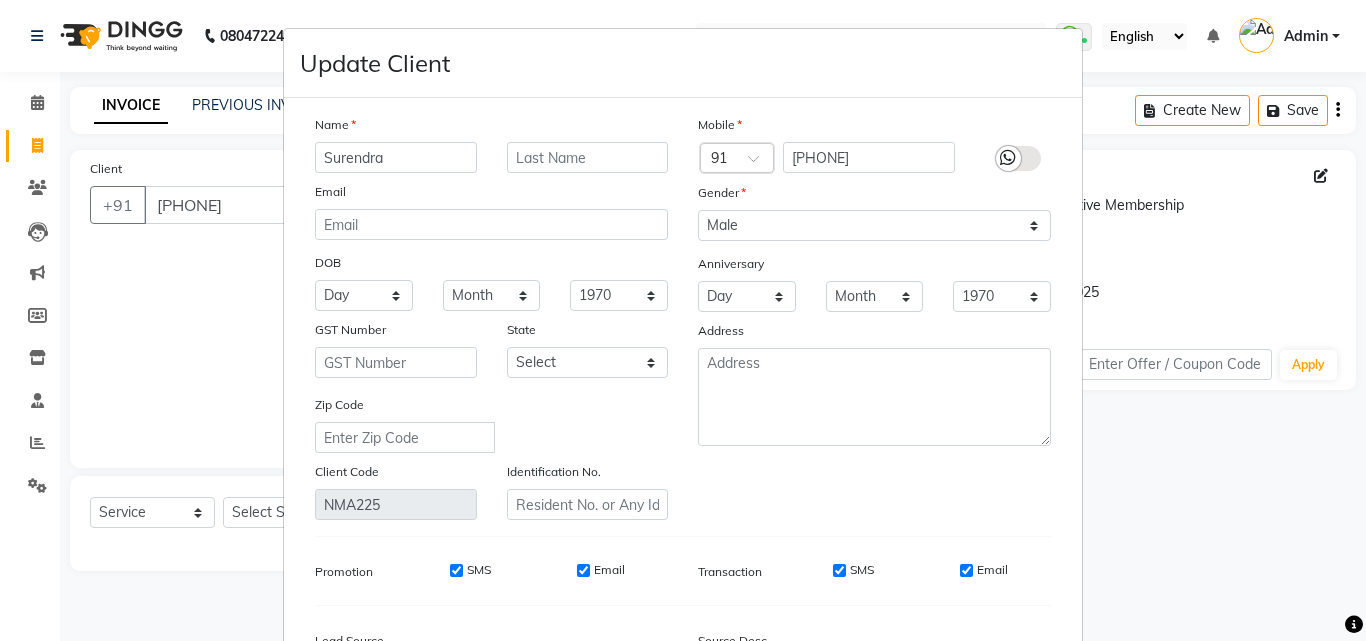 click on "SMS" at bounding box center (839, 570) 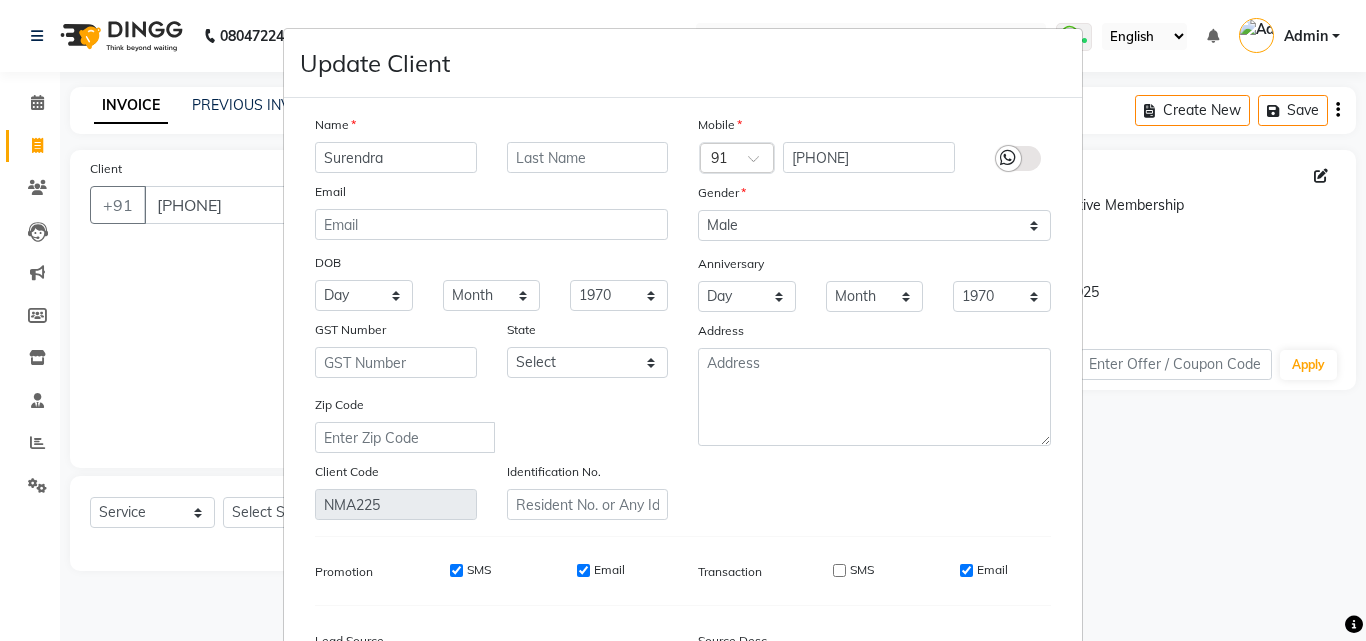 click on "Email" at bounding box center [966, 570] 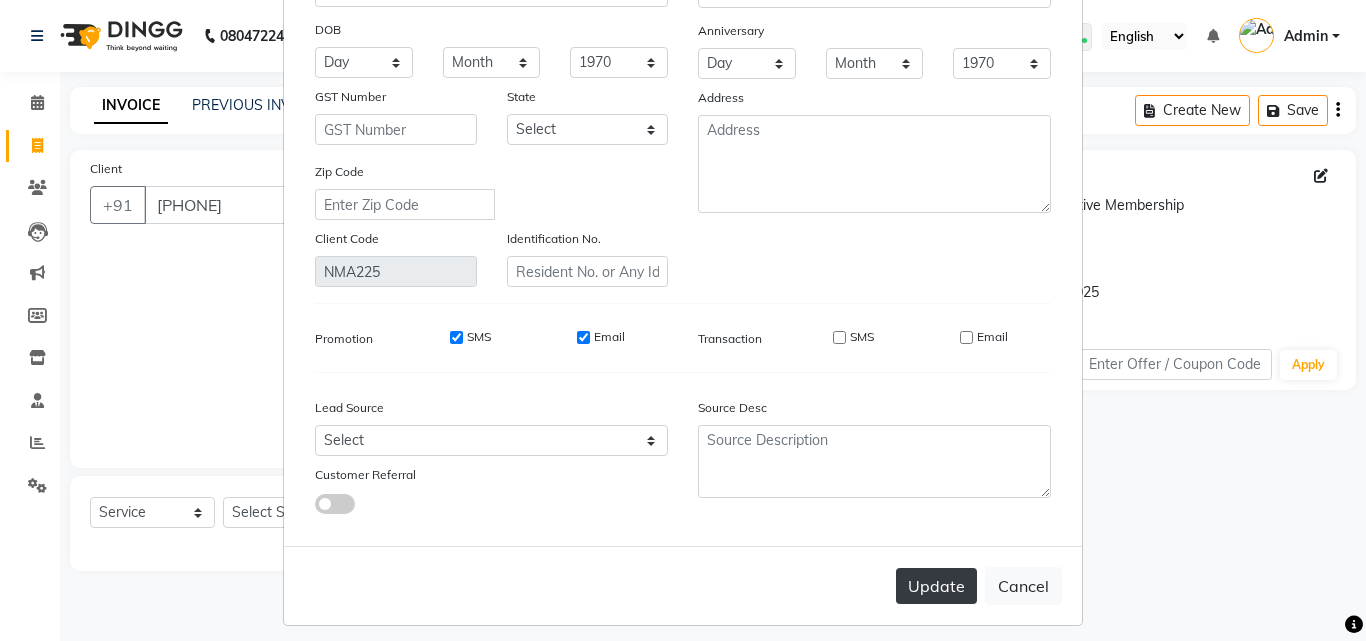 scroll, scrollTop: 246, scrollLeft: 0, axis: vertical 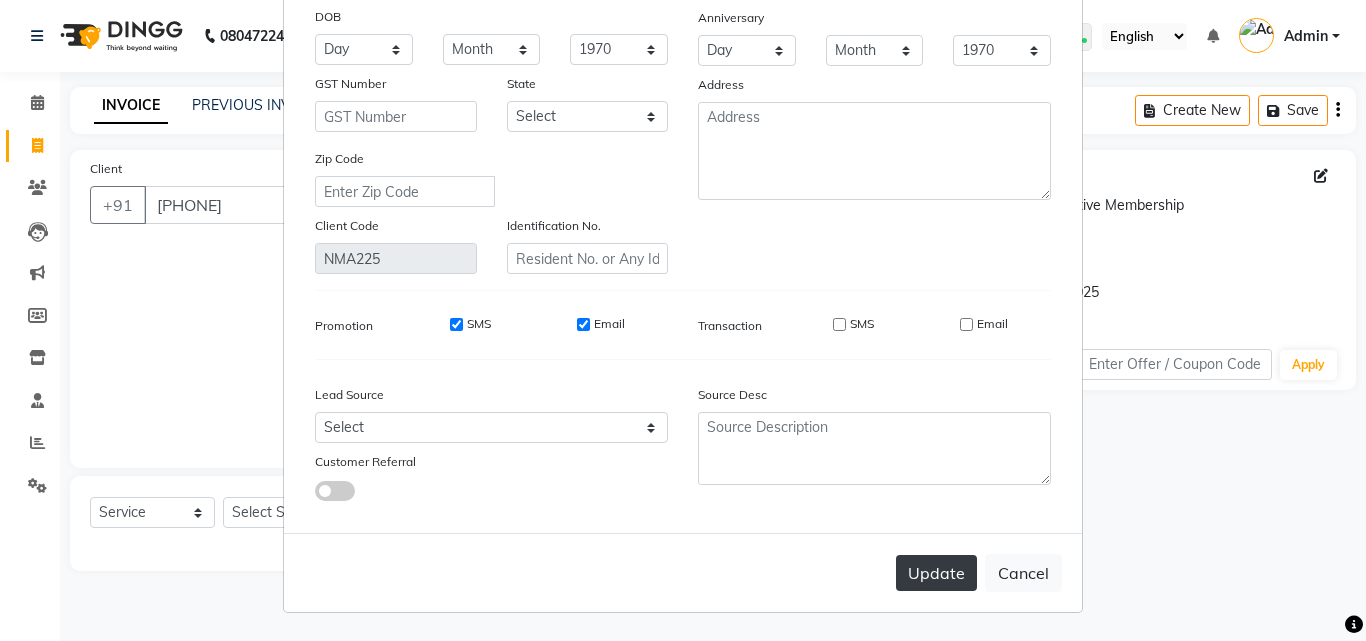 click on "Update" at bounding box center (936, 573) 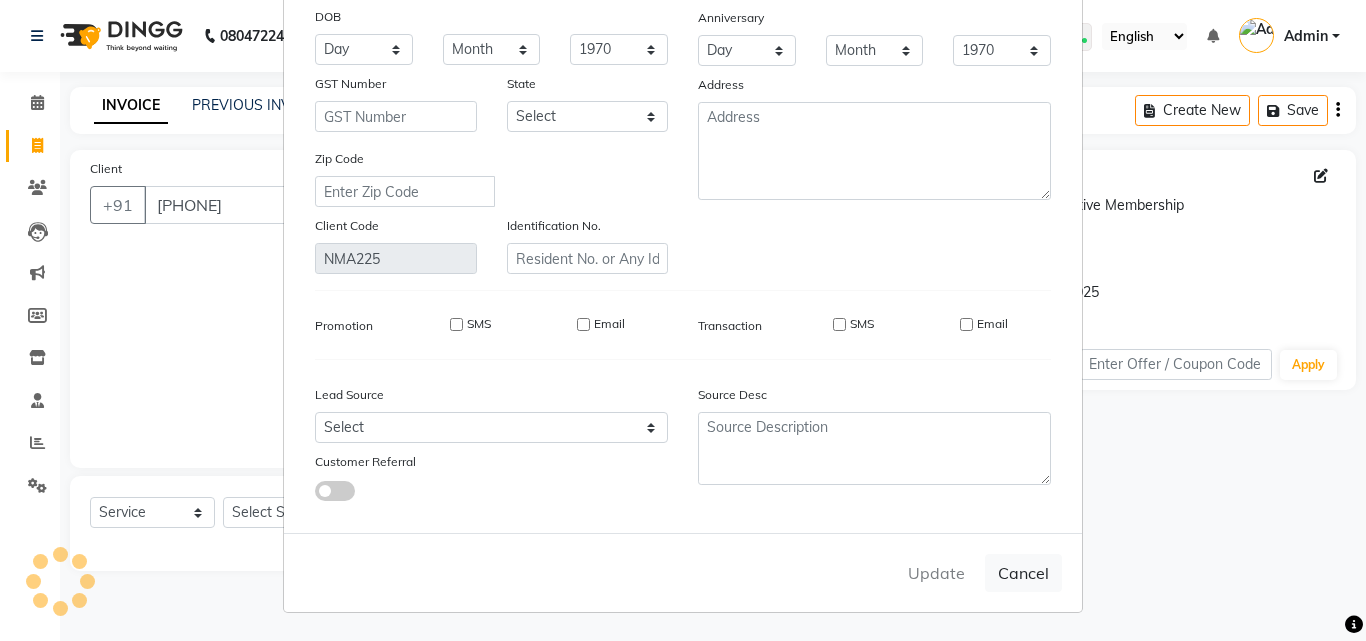 type 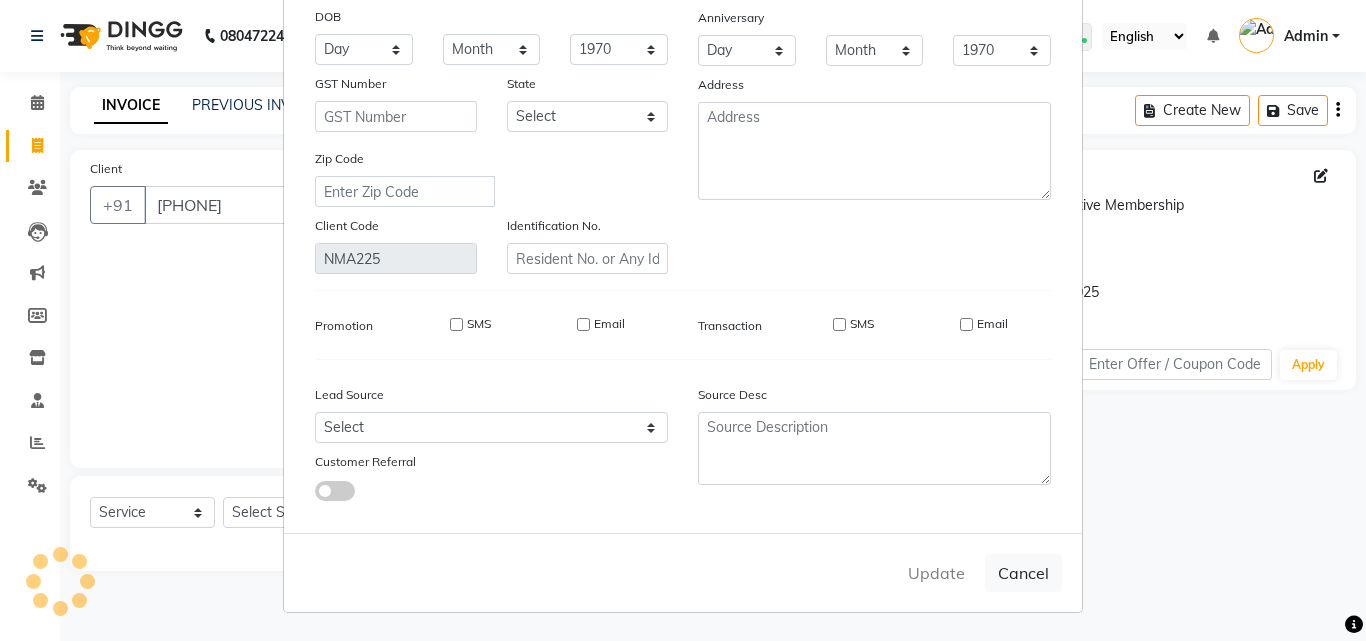 select 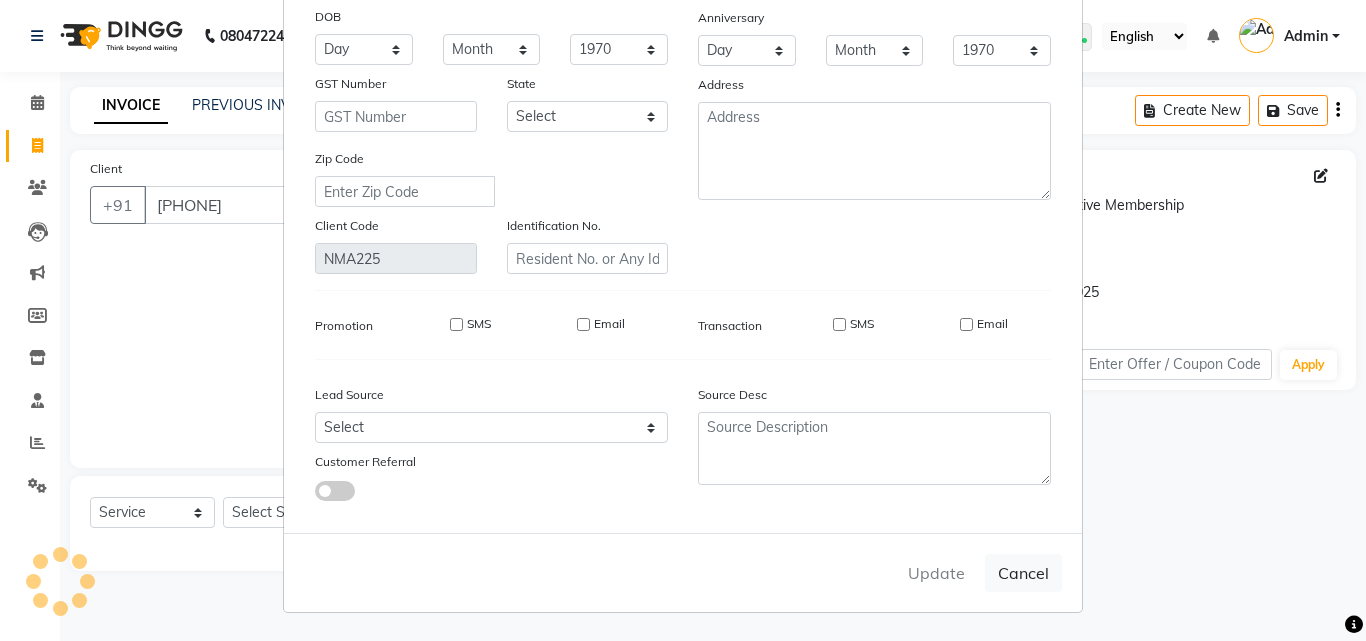 checkbox on "false" 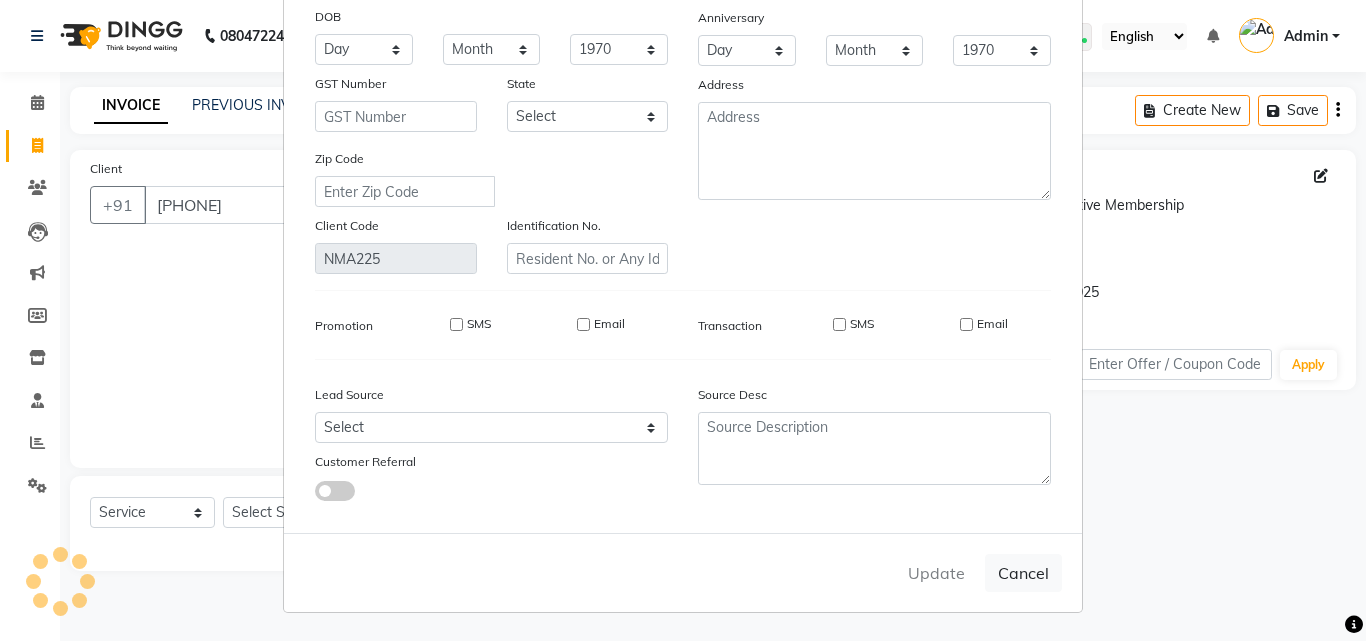 checkbox on "false" 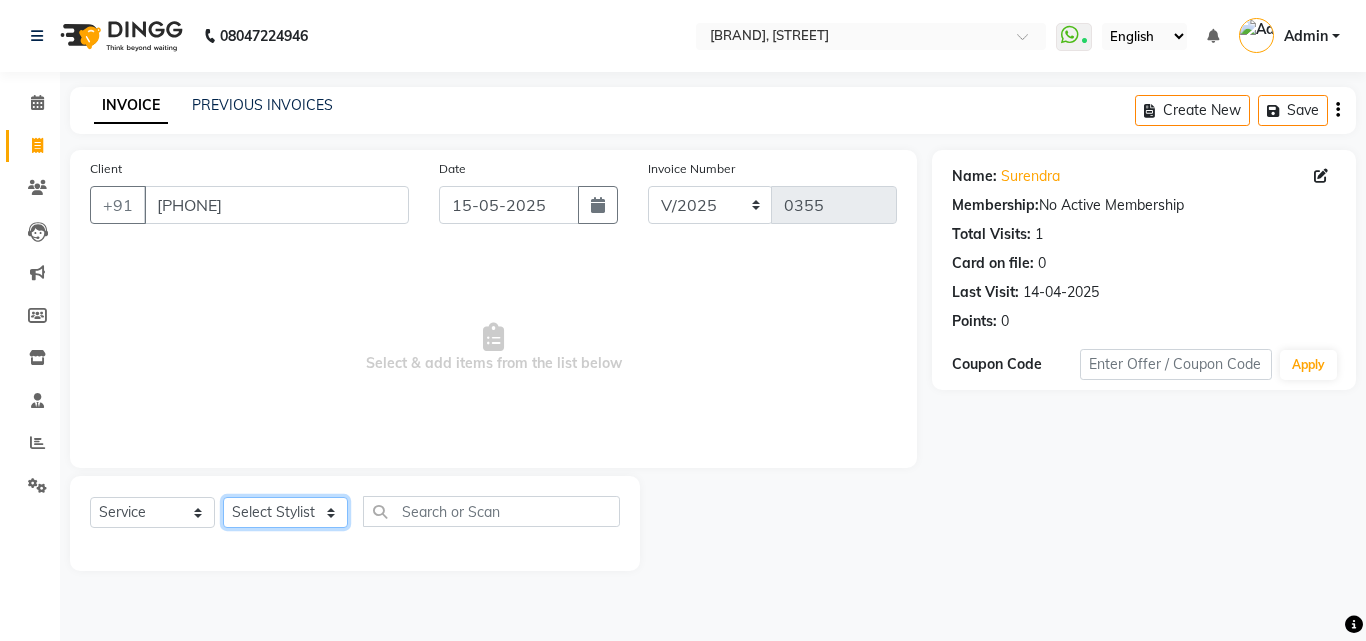 click on "Select Stylist Admin [FIRST] [LAST] [FIRST] [LAST] [FIRST] [LAST] [FIRST] [LAST] [FIRST] [LAST] [FIRST] [LAST] [FIRST] [LAST] [FIRST] [LAST] [FIRST] [LAST] [FIRST] [LAST]" 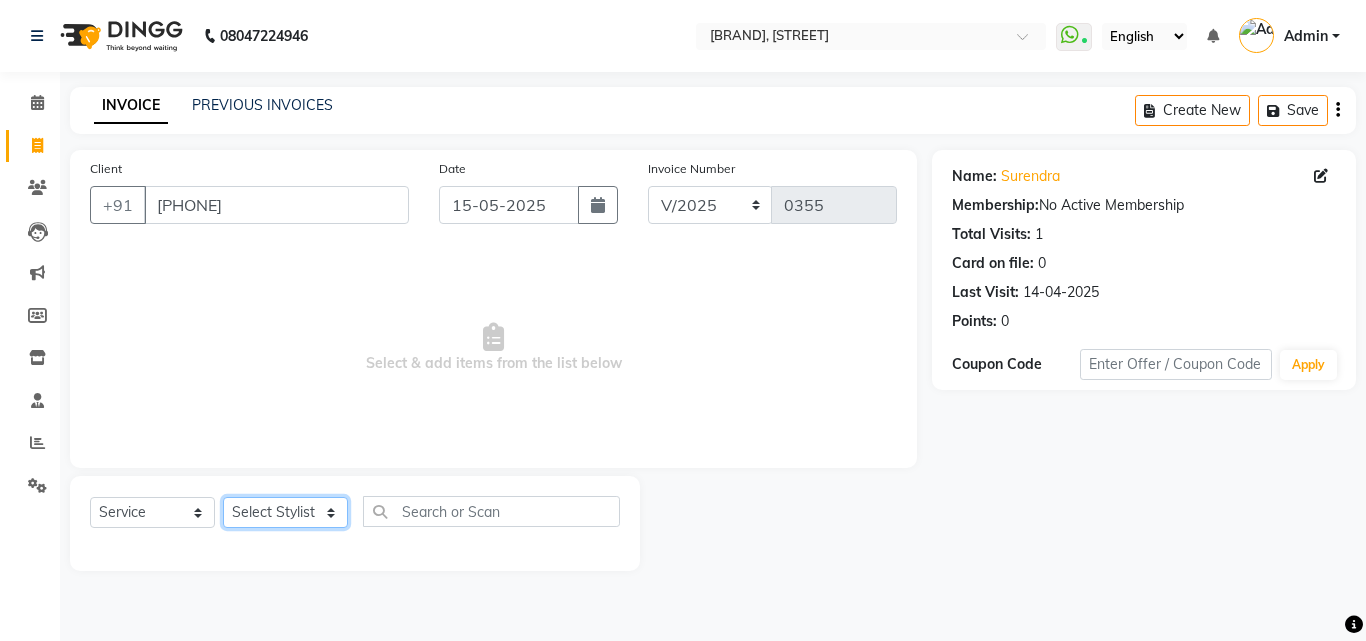 select on "60533" 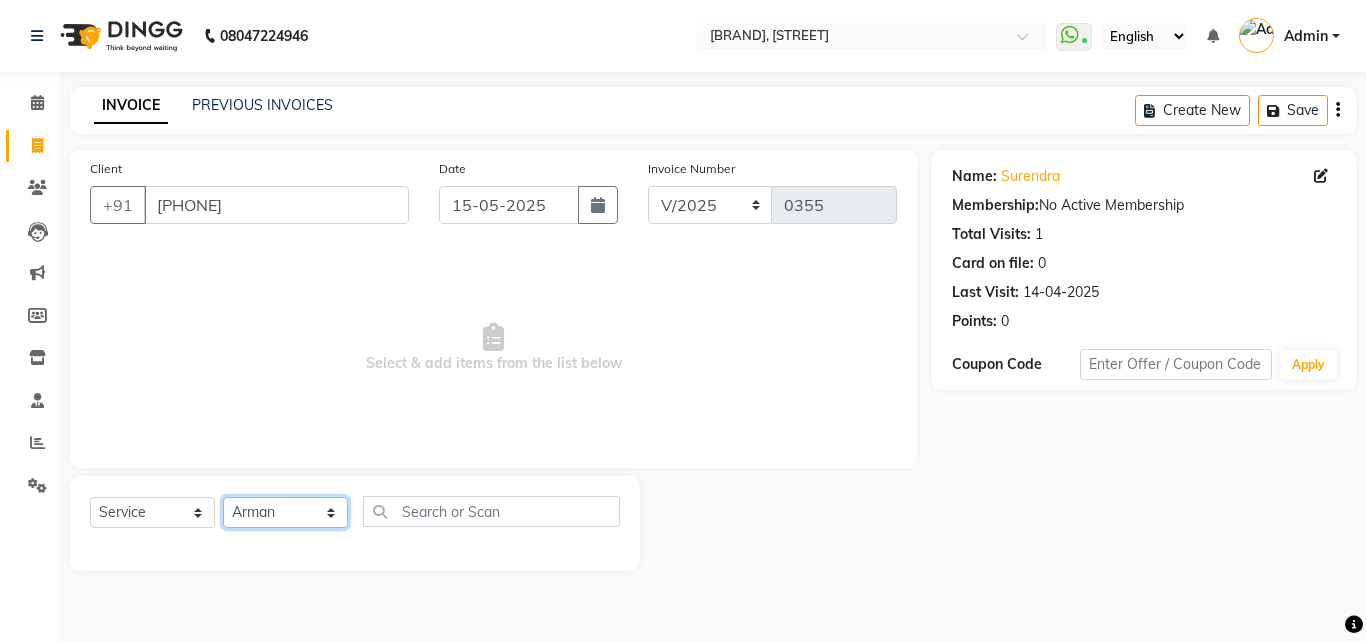 click on "Select Stylist Admin [FIRST] [LAST] [FIRST] [LAST] [FIRST] [LAST] [FIRST] [LAST] [FIRST] [LAST] [FIRST] [LAST] [FIRST] [LAST] [FIRST] [LAST] [FIRST] [LAST] [FIRST] [LAST]" 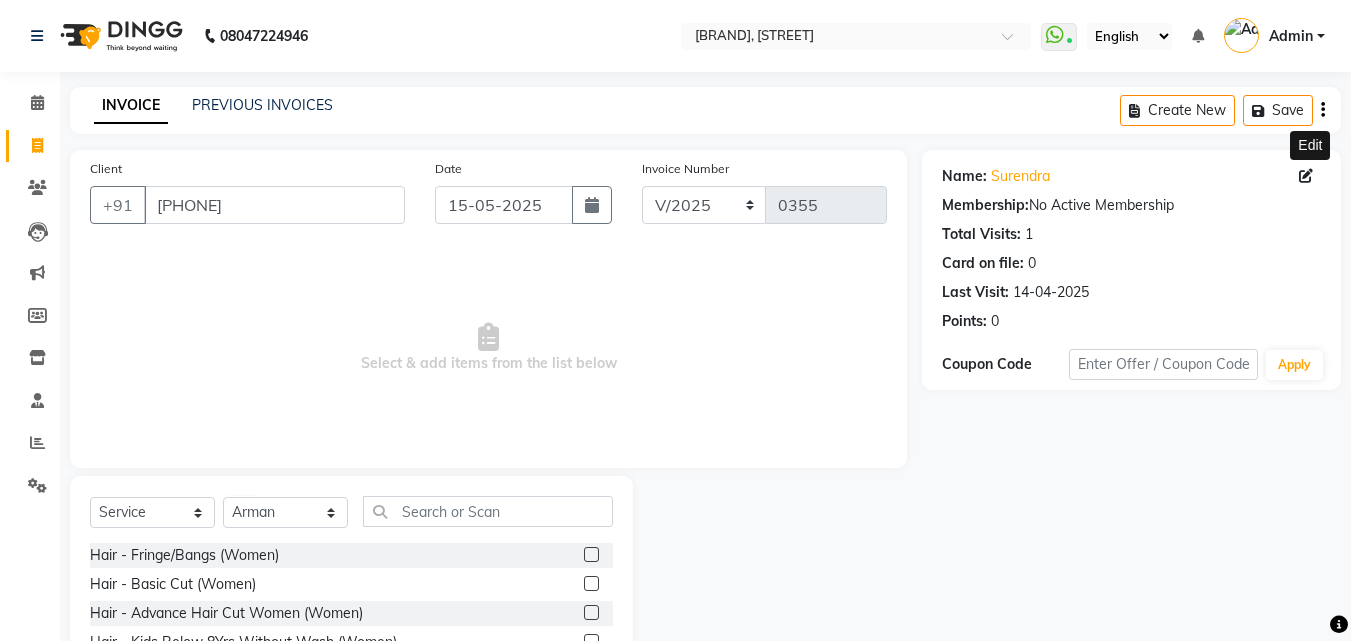 click 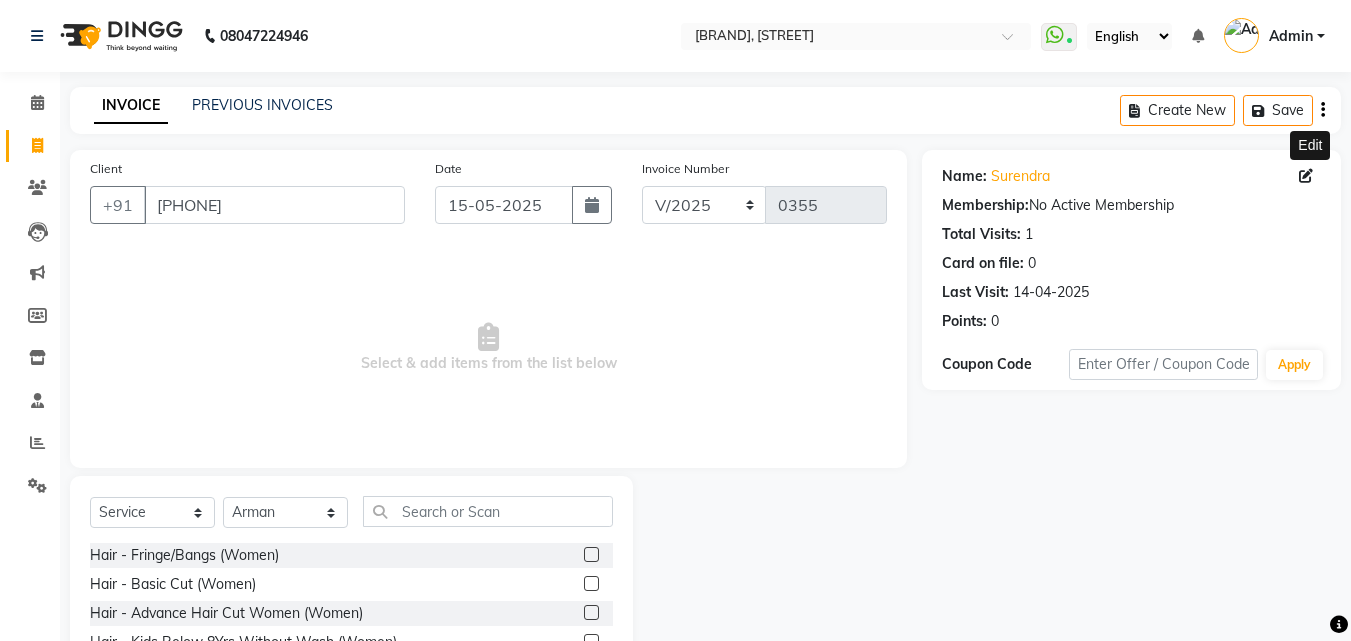click 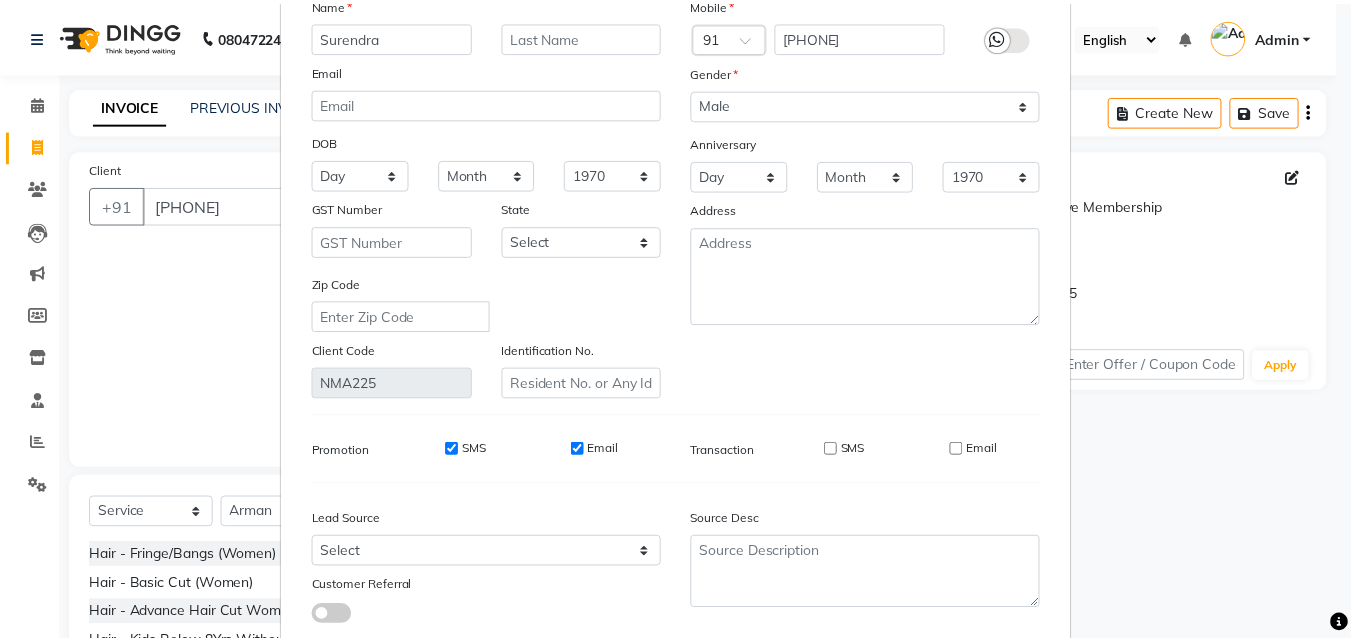scroll, scrollTop: 246, scrollLeft: 0, axis: vertical 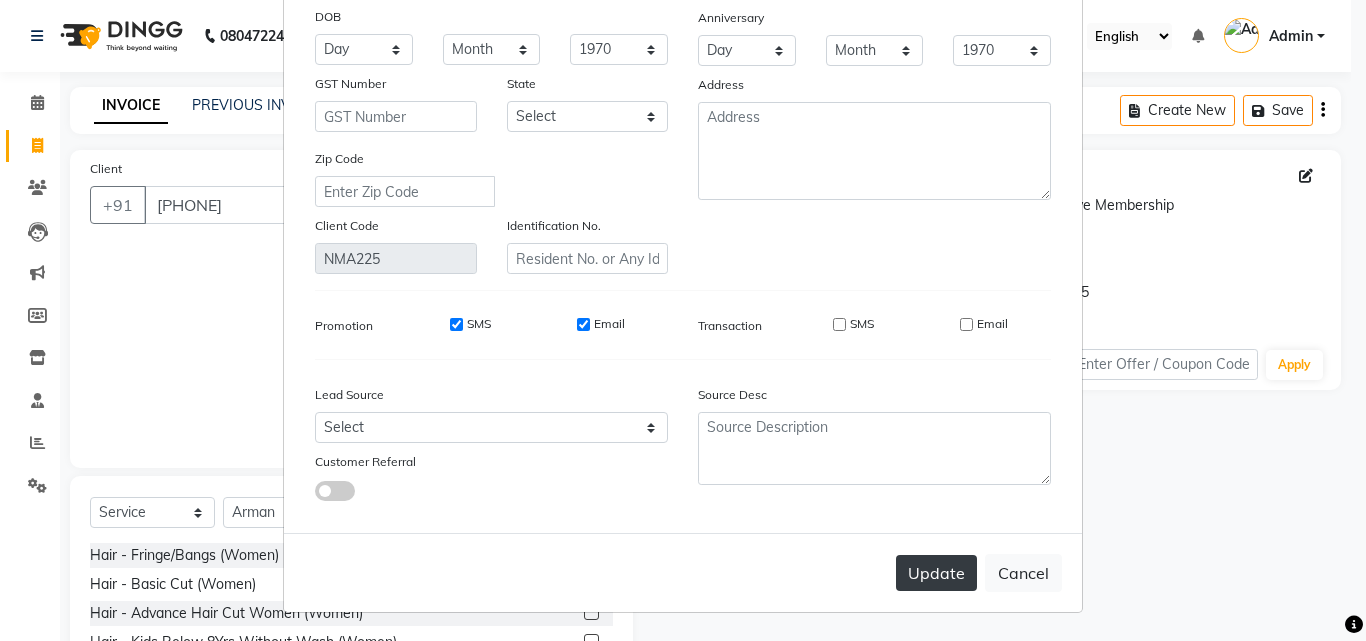 click on "Update" at bounding box center (936, 573) 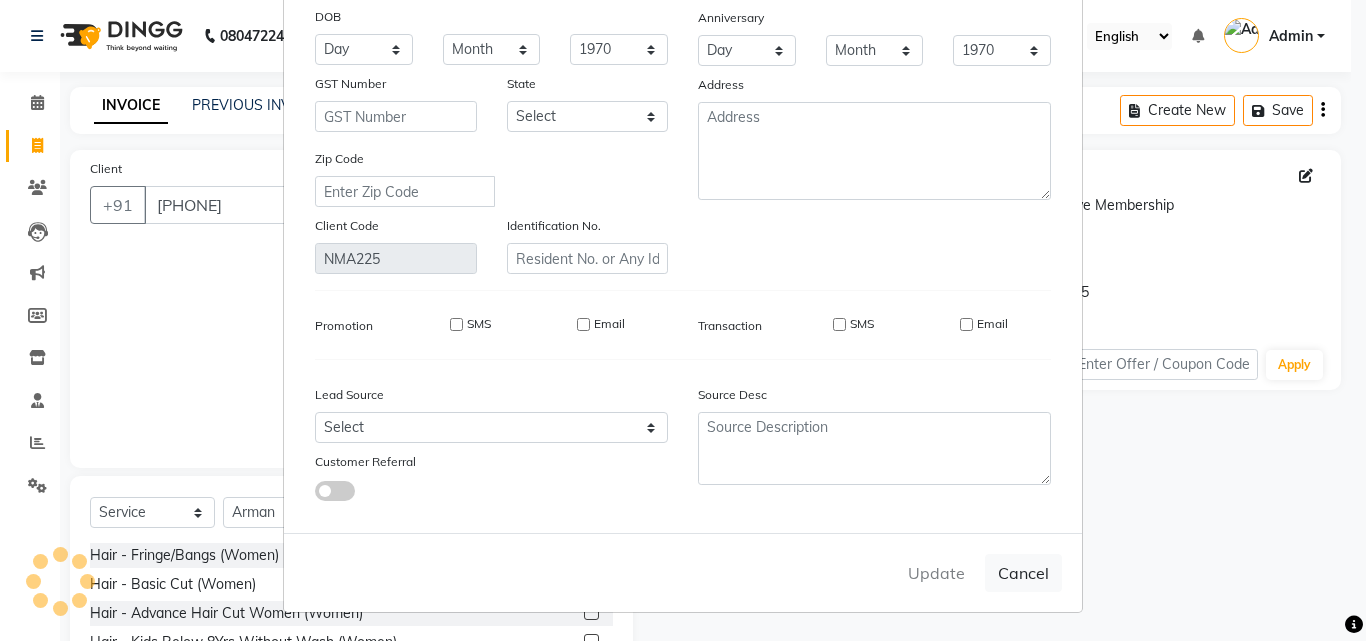 type 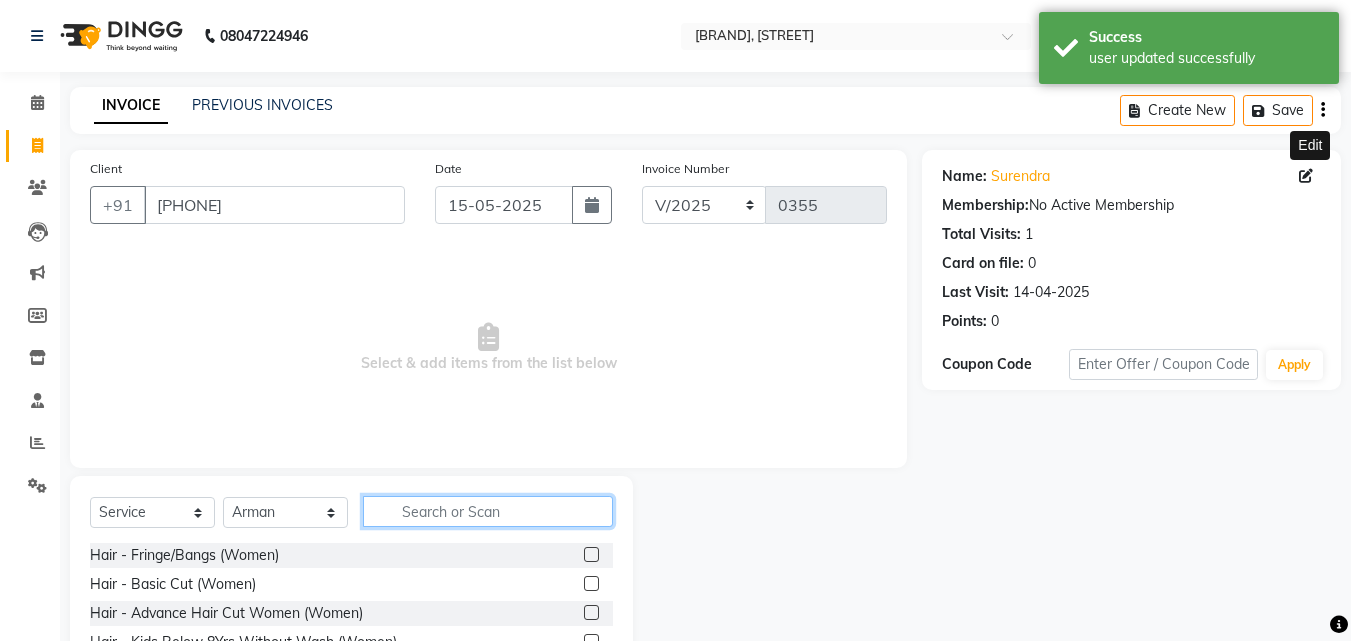 click 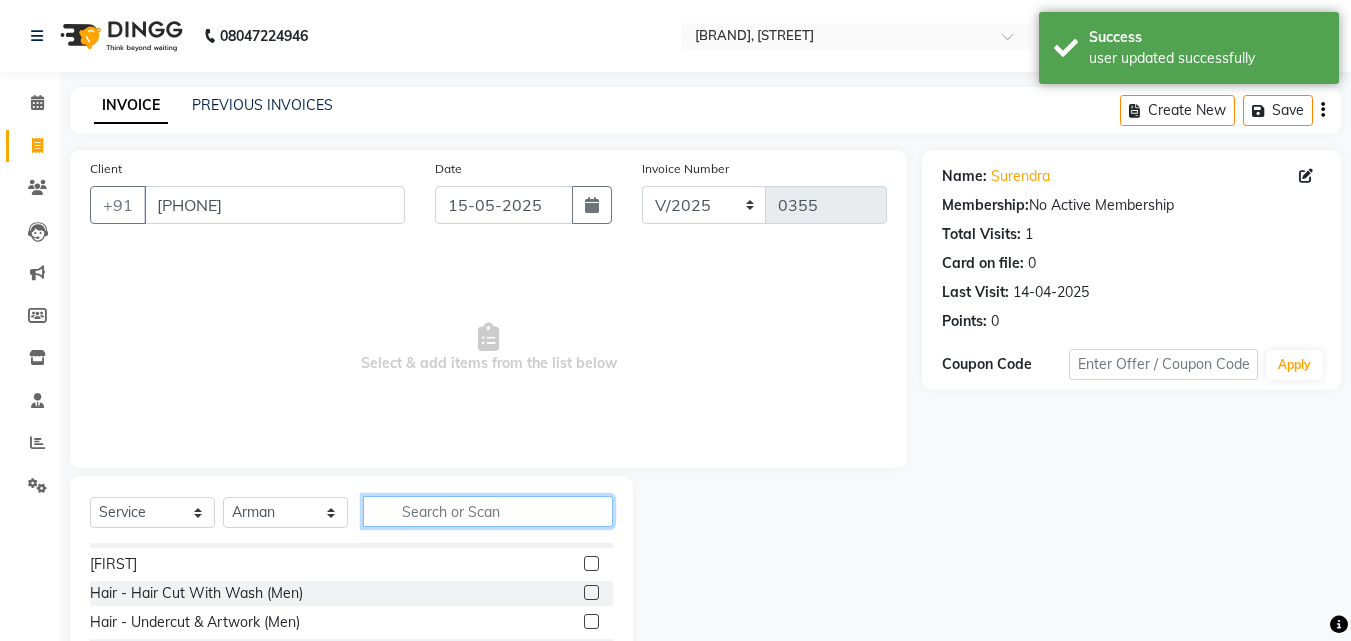 scroll, scrollTop: 200, scrollLeft: 0, axis: vertical 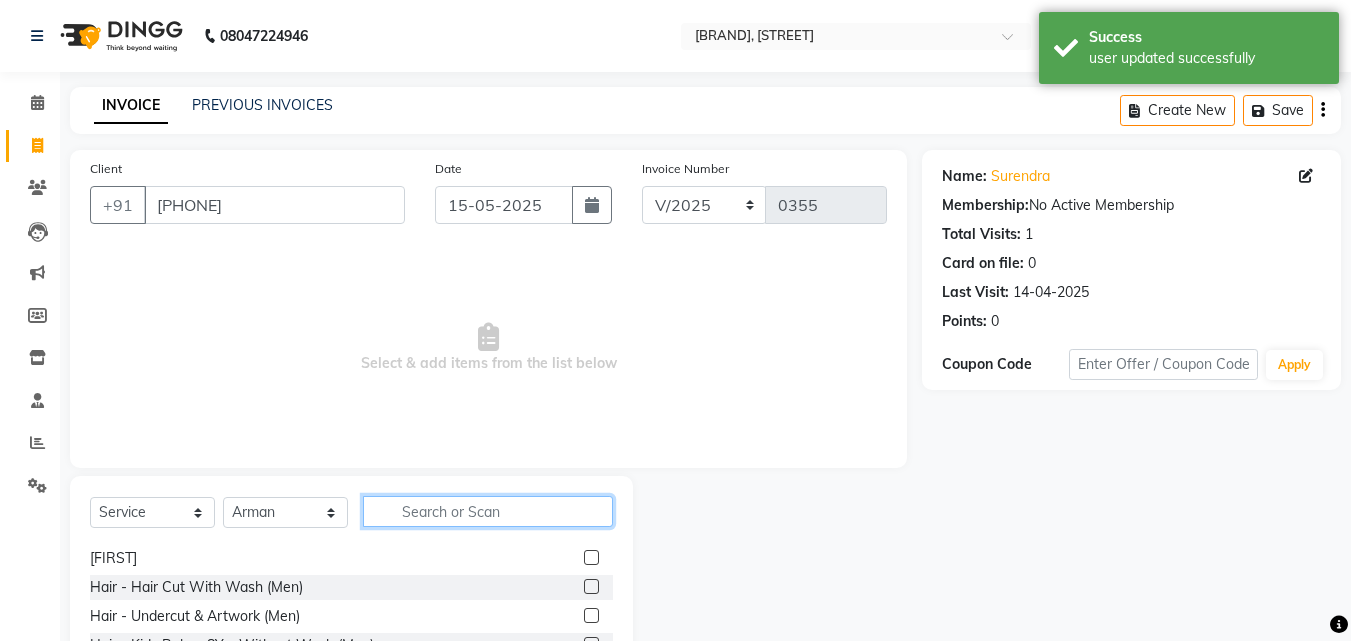 click 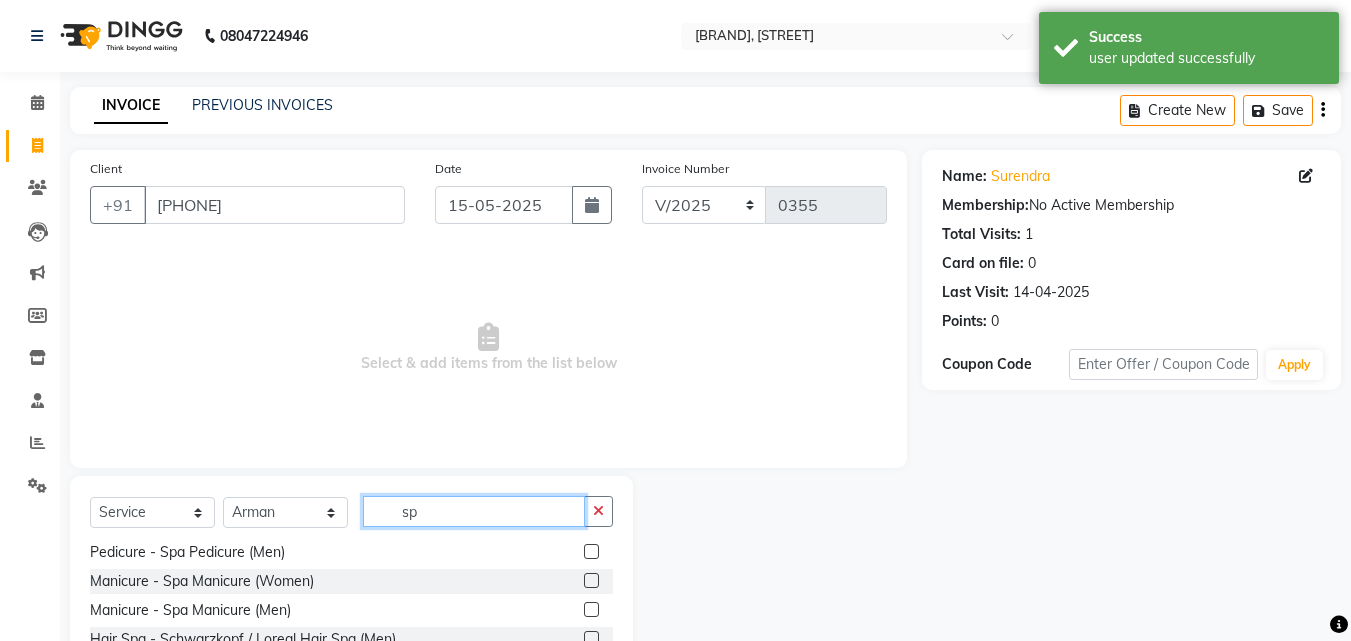 scroll, scrollTop: 148, scrollLeft: 0, axis: vertical 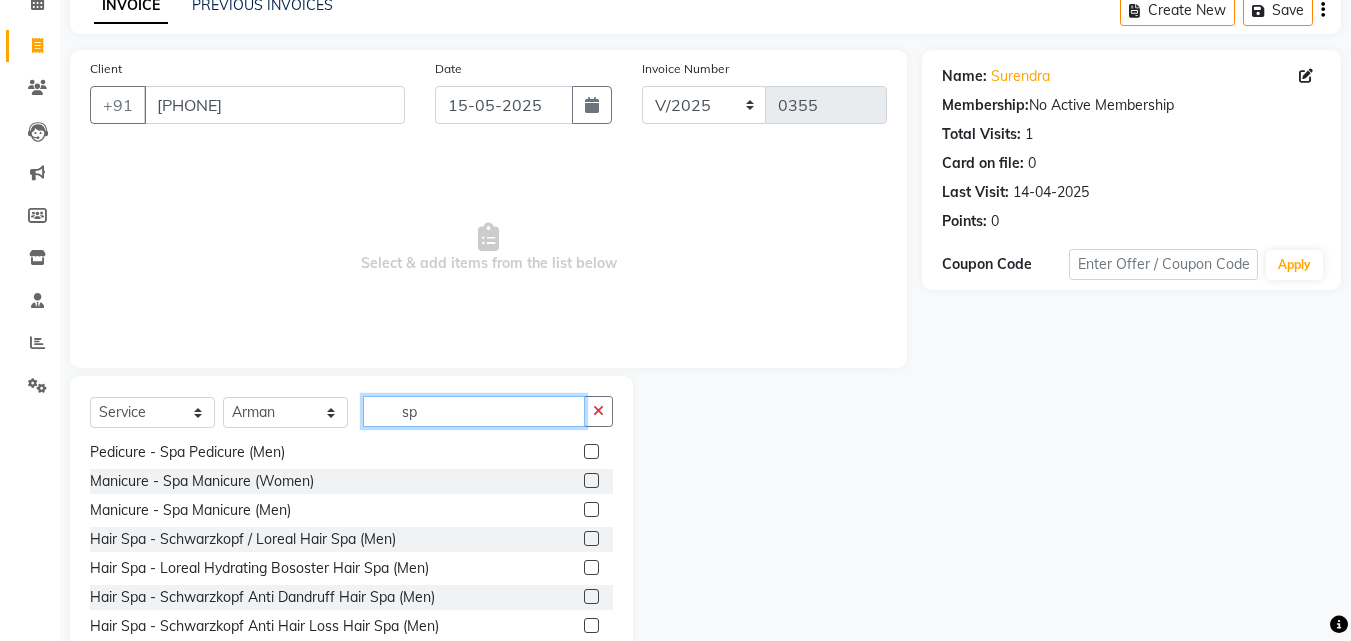 type on "sp" 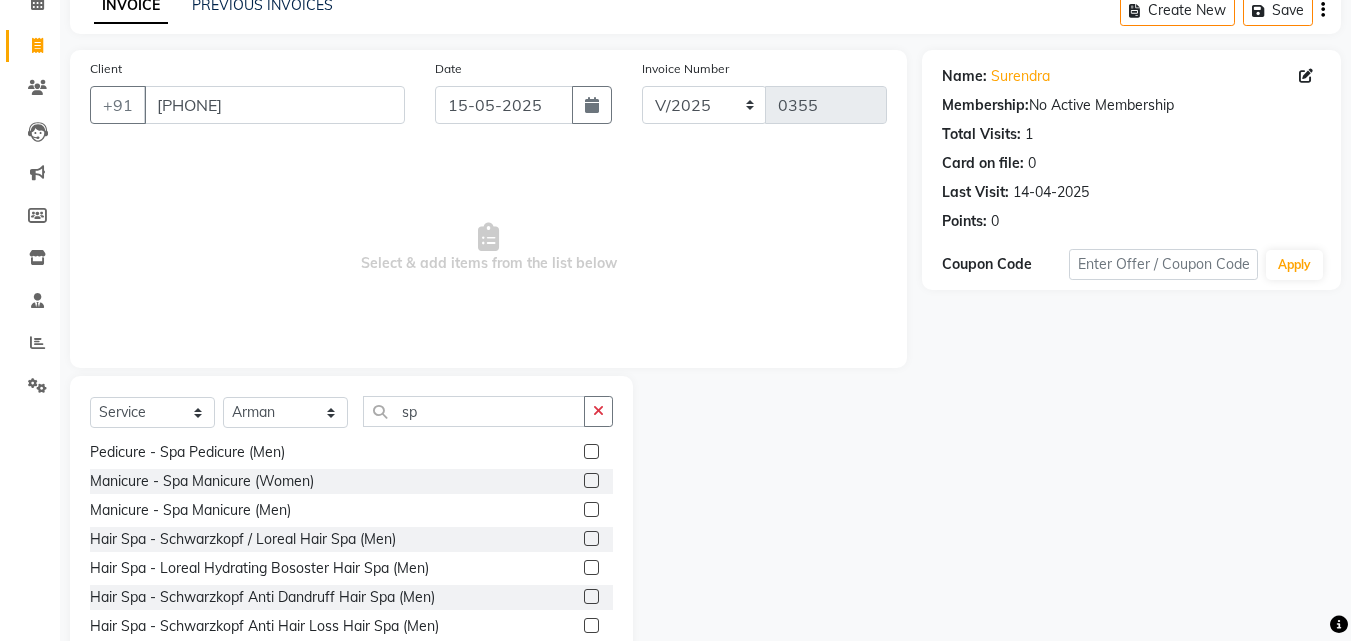 click 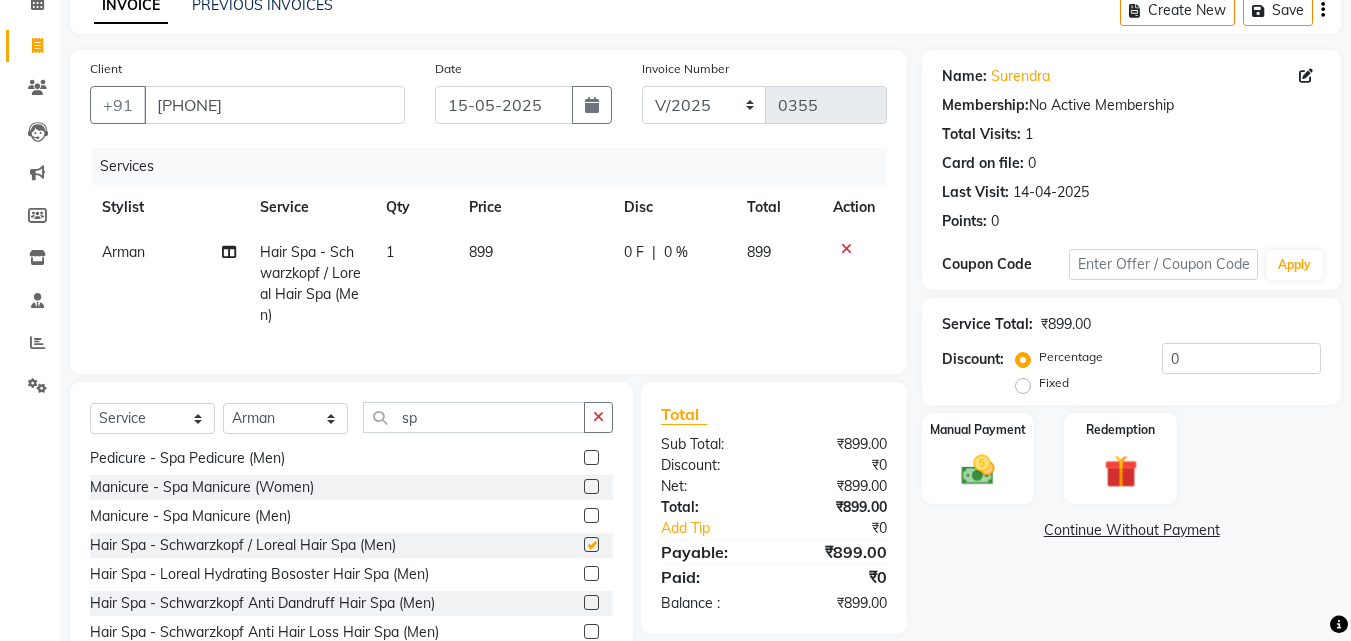 checkbox on "false" 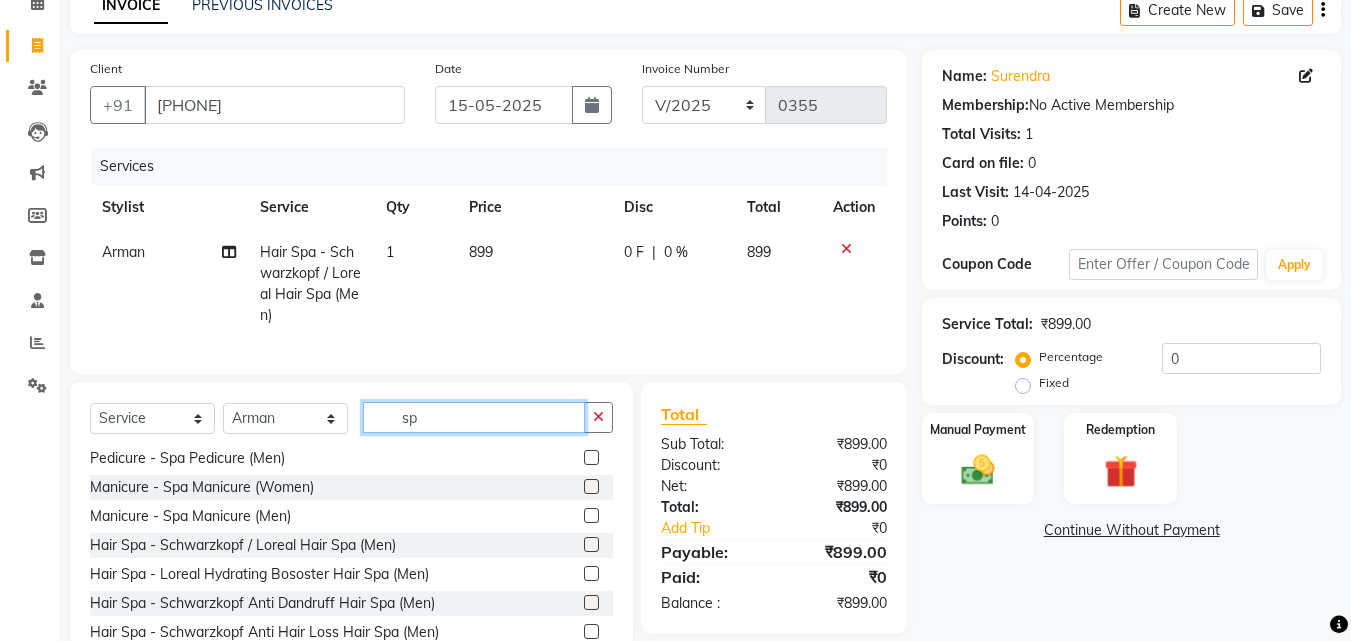 drag, startPoint x: 463, startPoint y: 432, endPoint x: 373, endPoint y: 420, distance: 90.79648 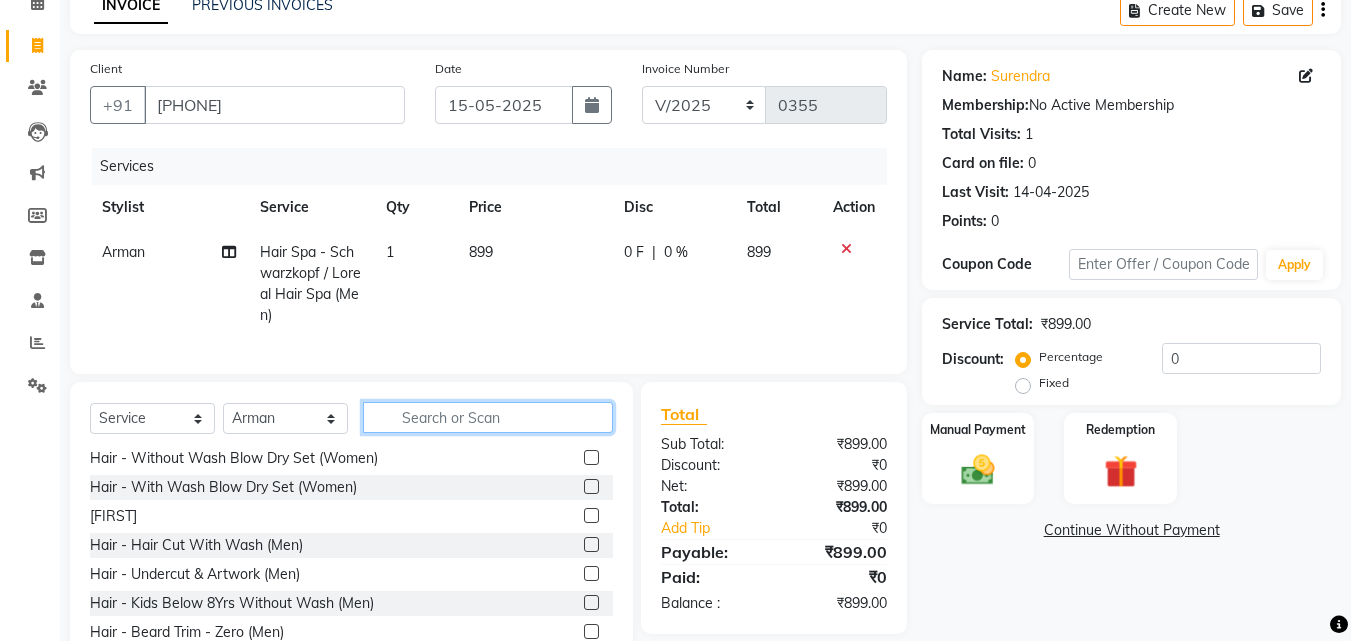 type on "u" 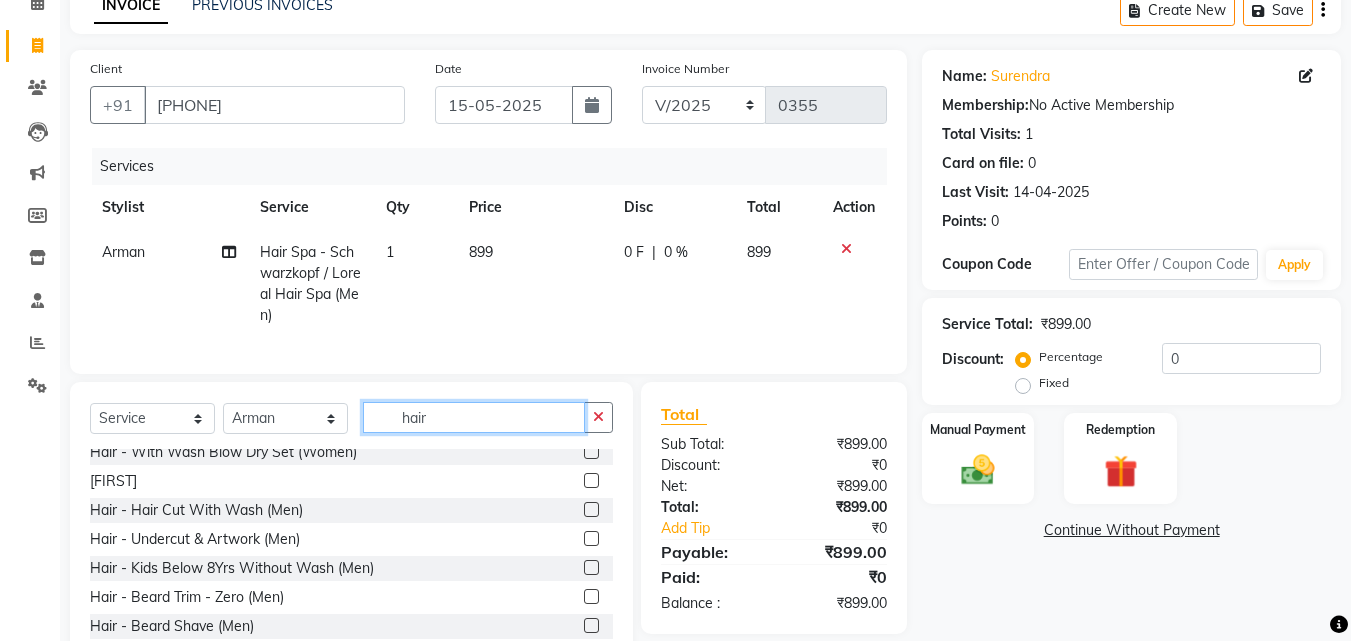 scroll, scrollTop: 200, scrollLeft: 0, axis: vertical 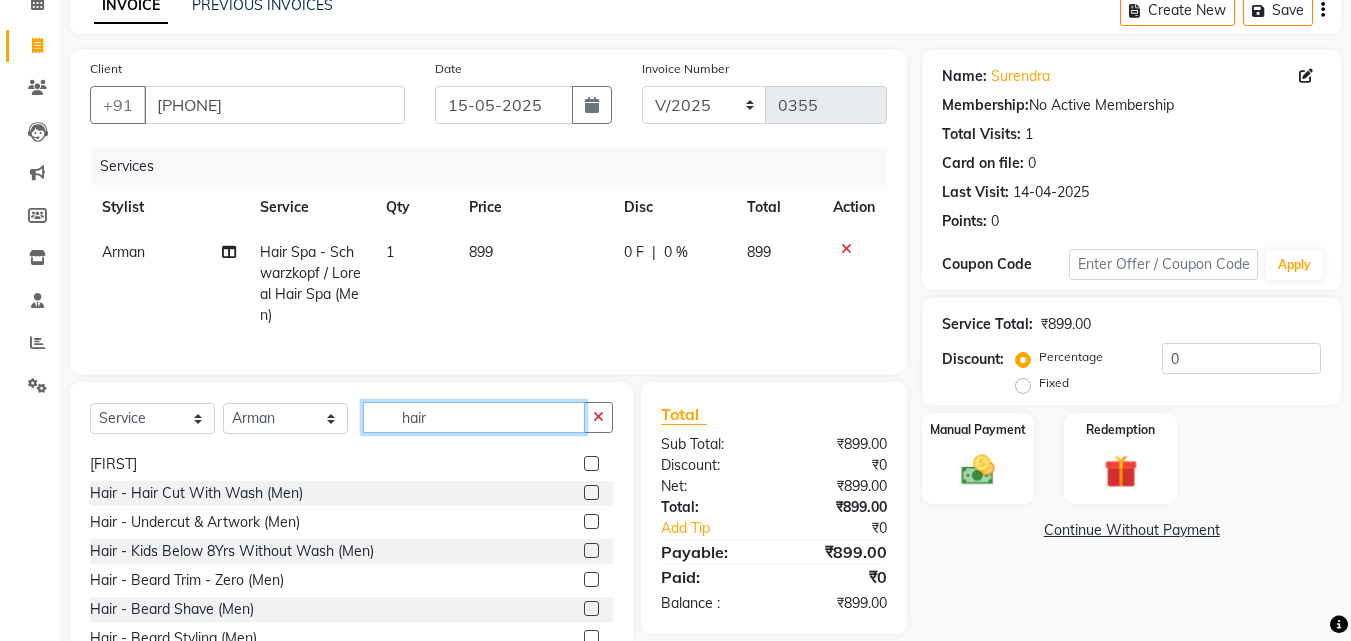 type on "hair" 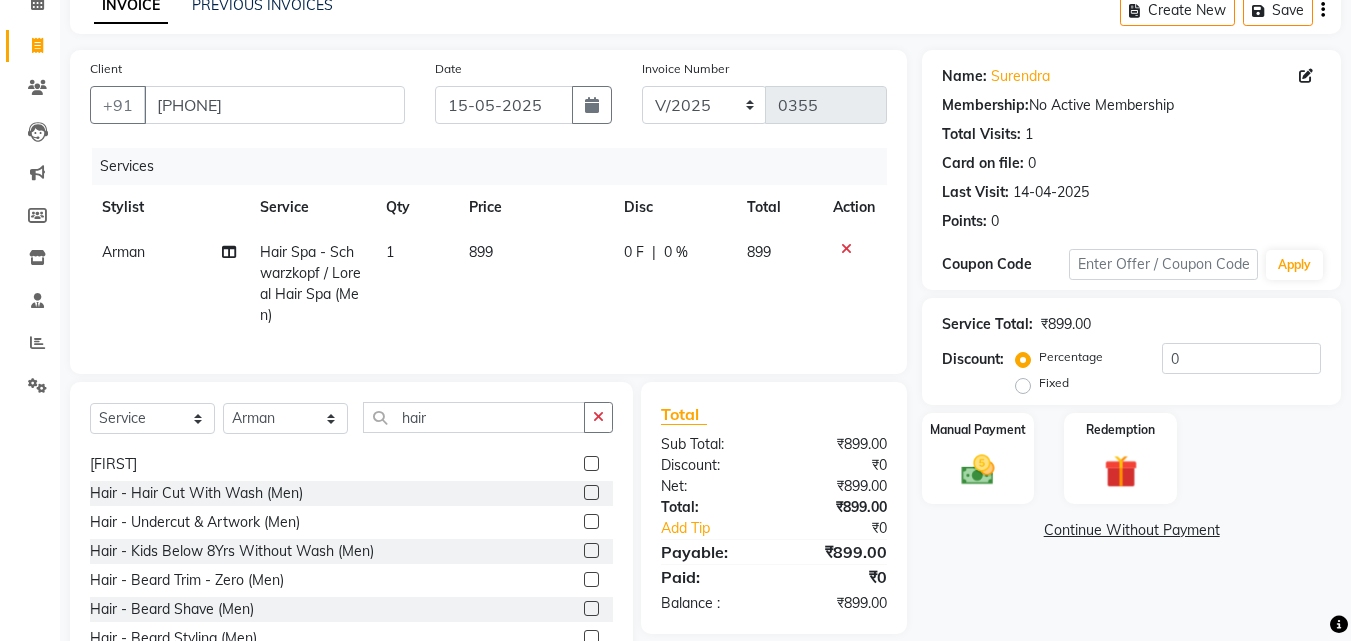 click 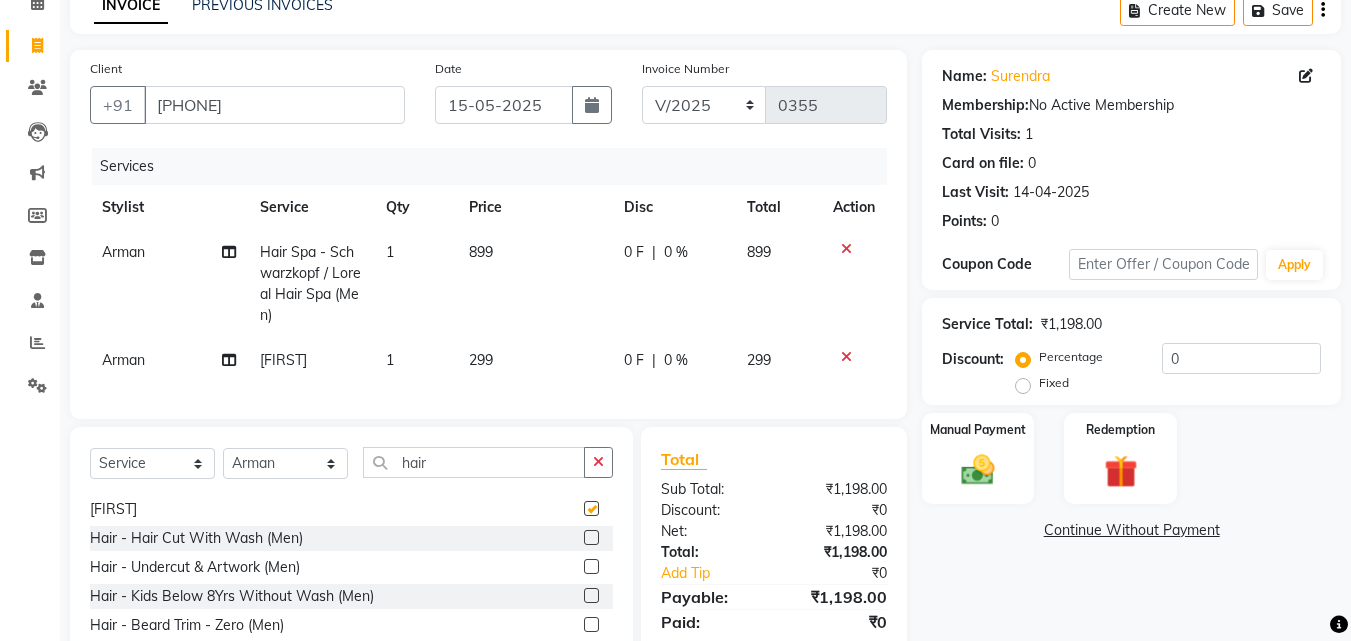 checkbox on "false" 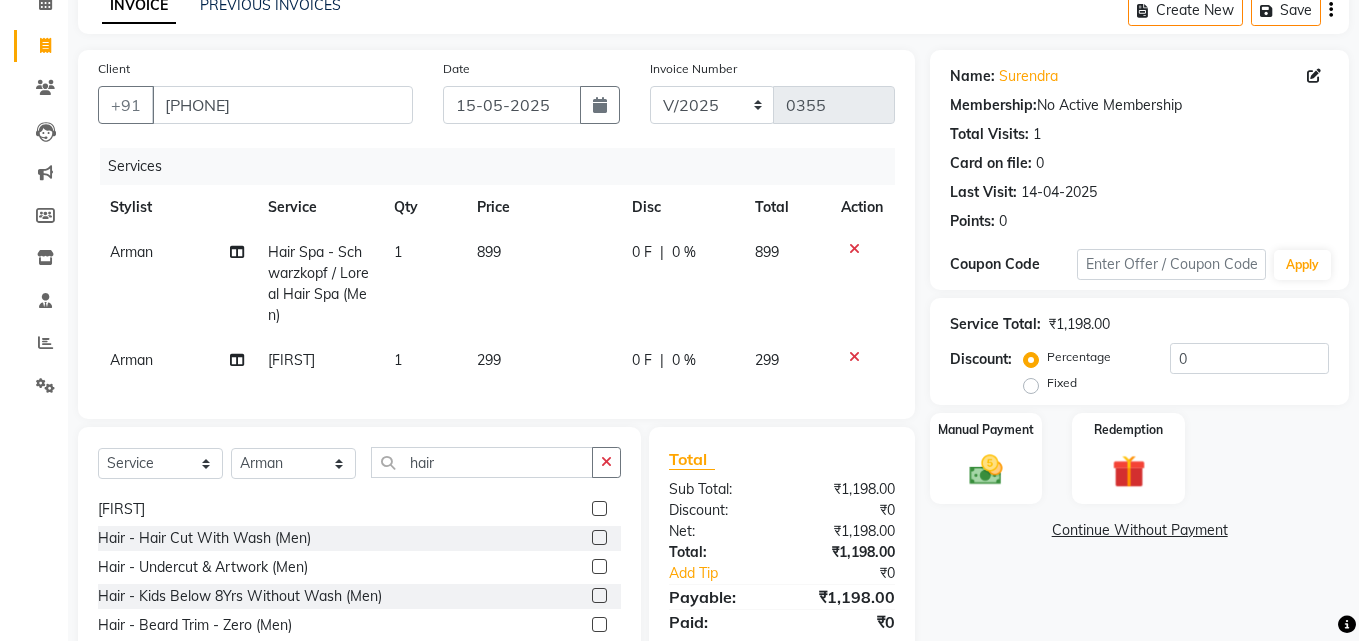 scroll, scrollTop: 300, scrollLeft: 0, axis: vertical 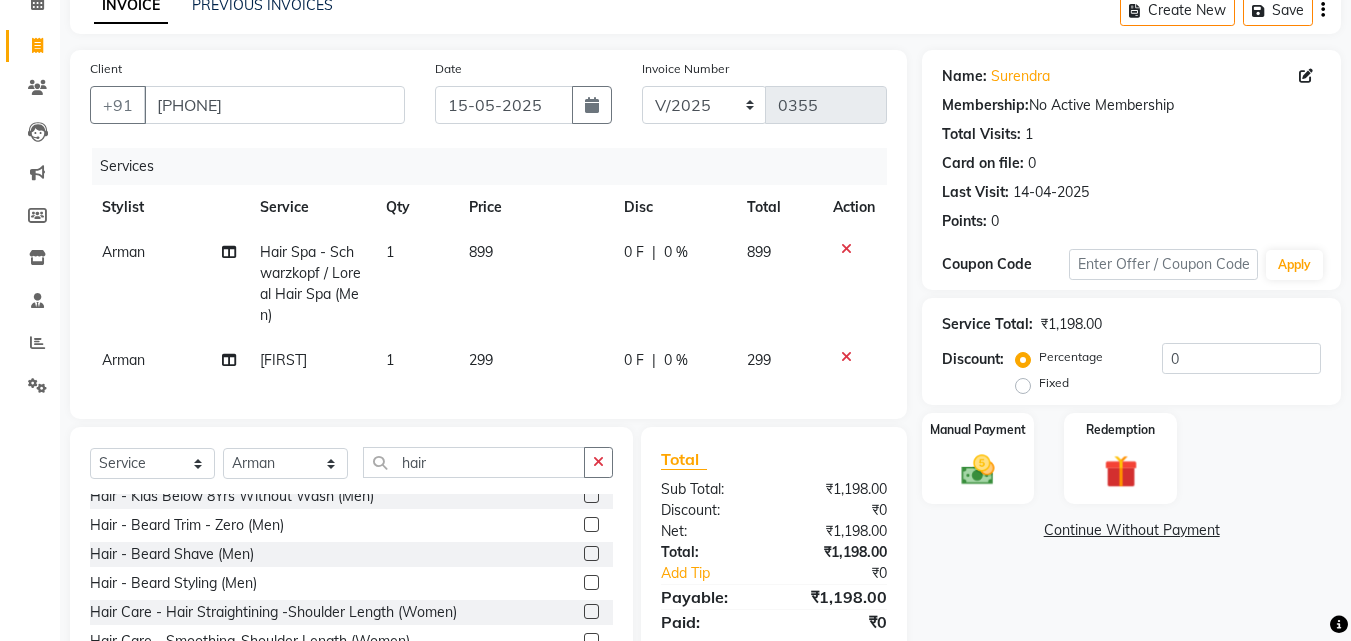 click 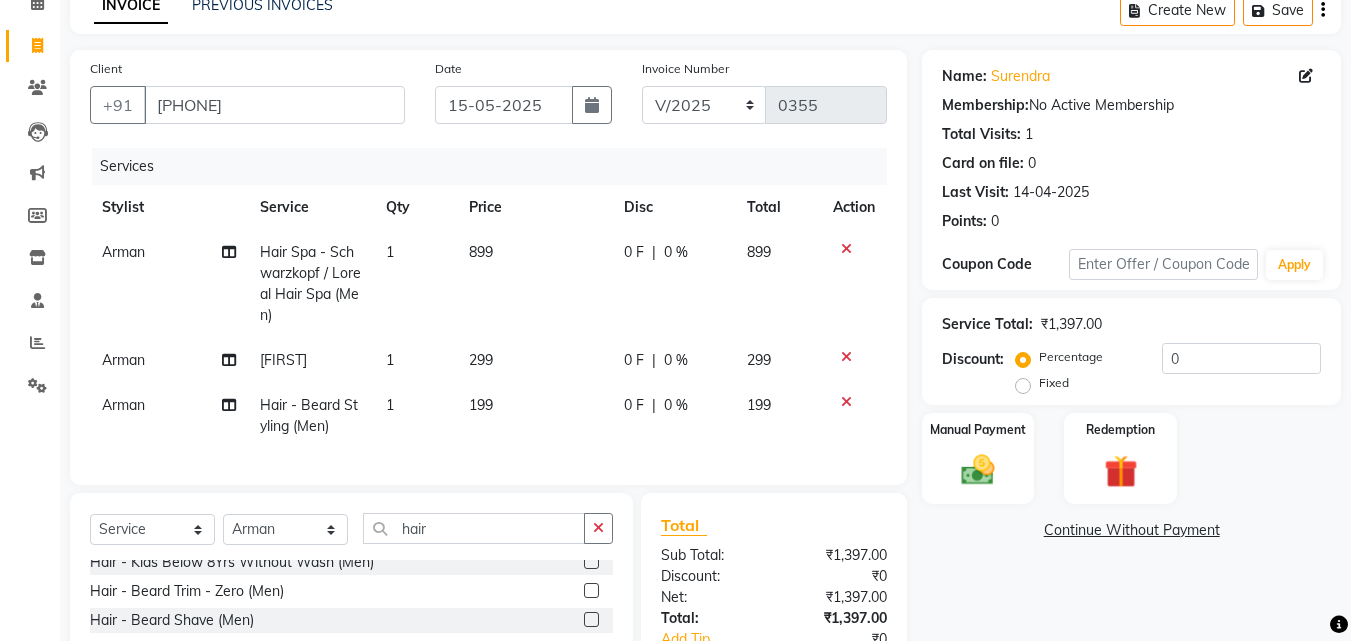 checkbox on "false" 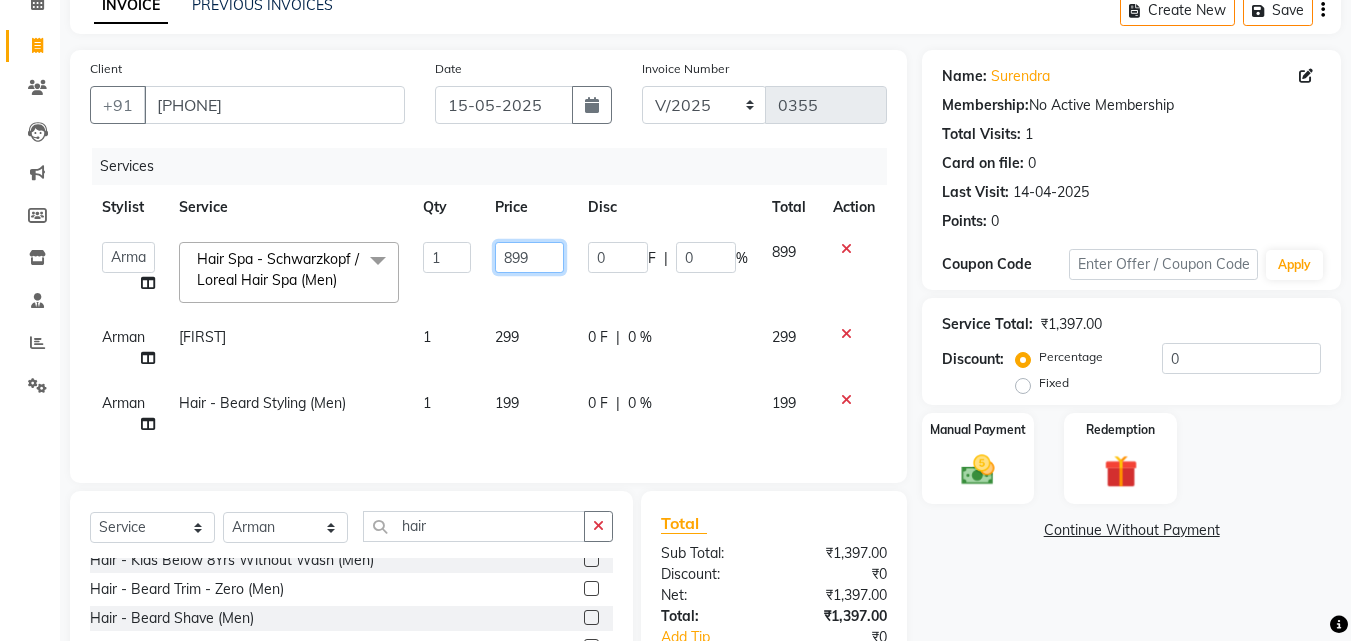 drag, startPoint x: 502, startPoint y: 256, endPoint x: 559, endPoint y: 239, distance: 59.48109 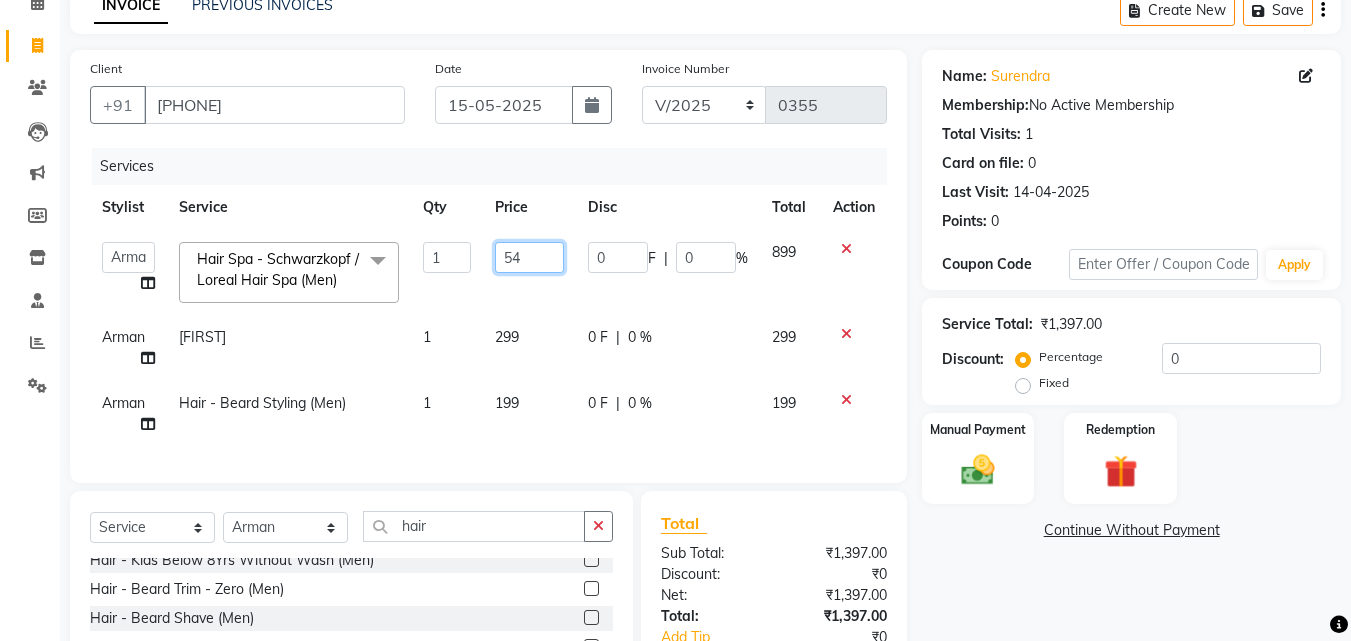 type on "540" 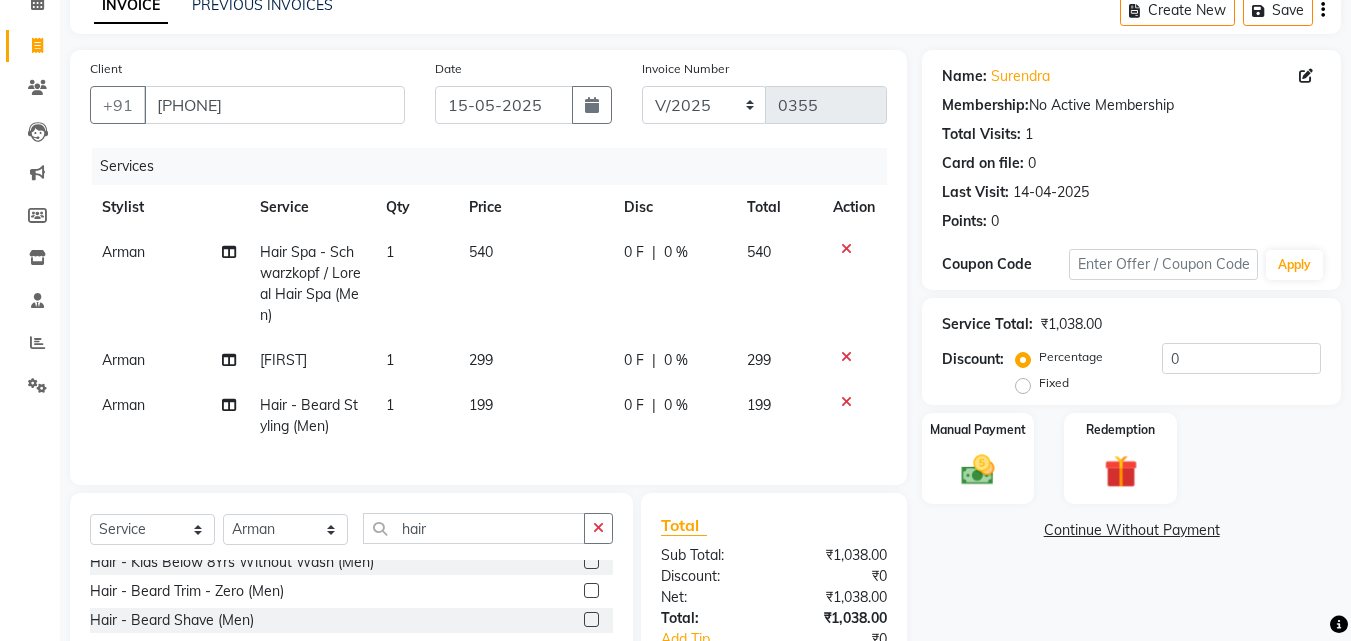drag, startPoint x: 495, startPoint y: 332, endPoint x: 520, endPoint y: 331, distance: 25.019993 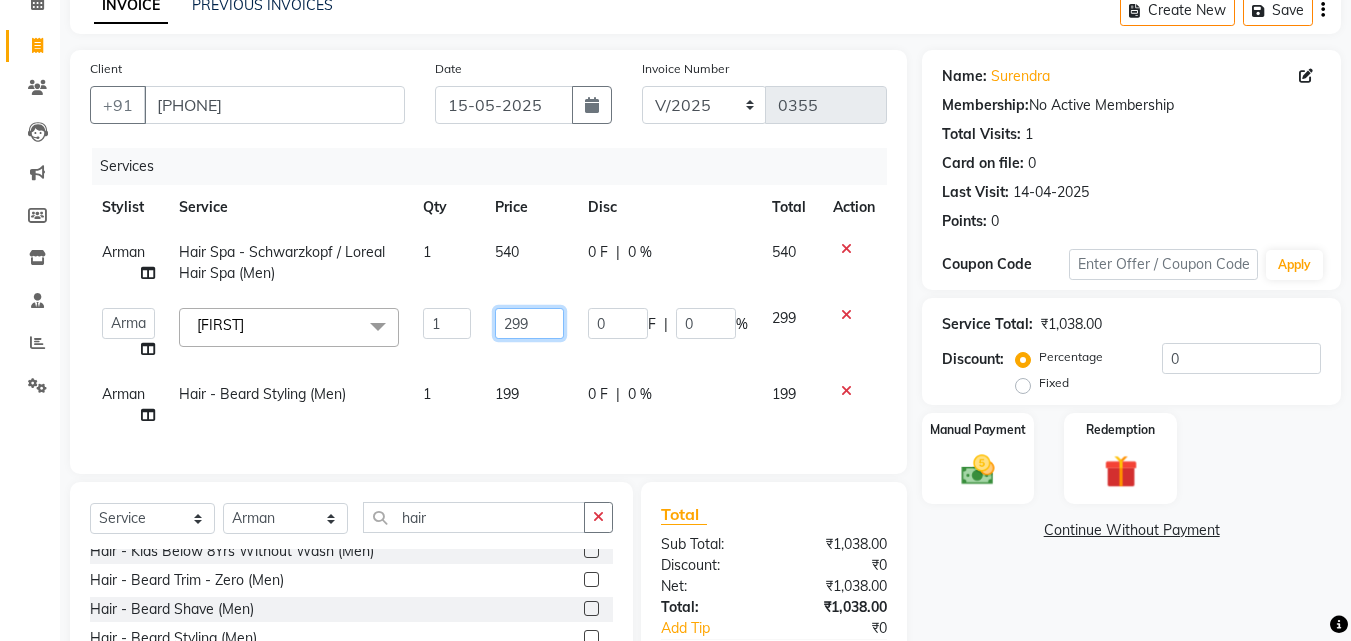 drag, startPoint x: 527, startPoint y: 324, endPoint x: 460, endPoint y: 333, distance: 67.601776 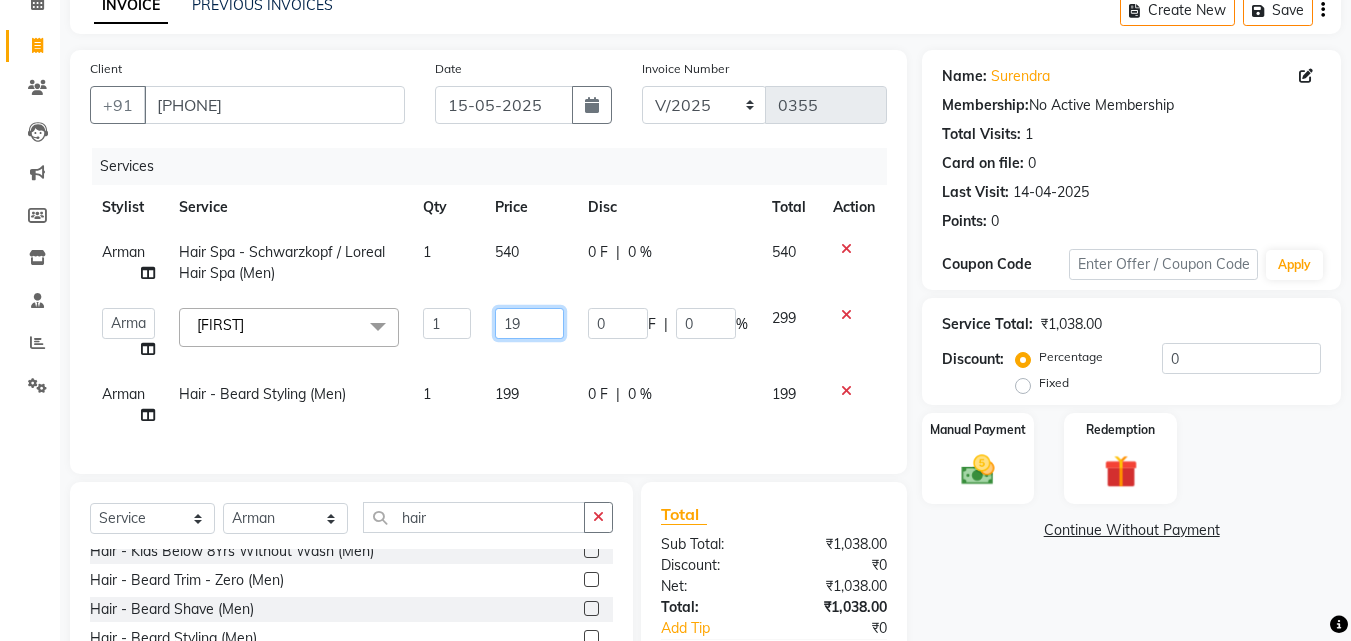 type on "190" 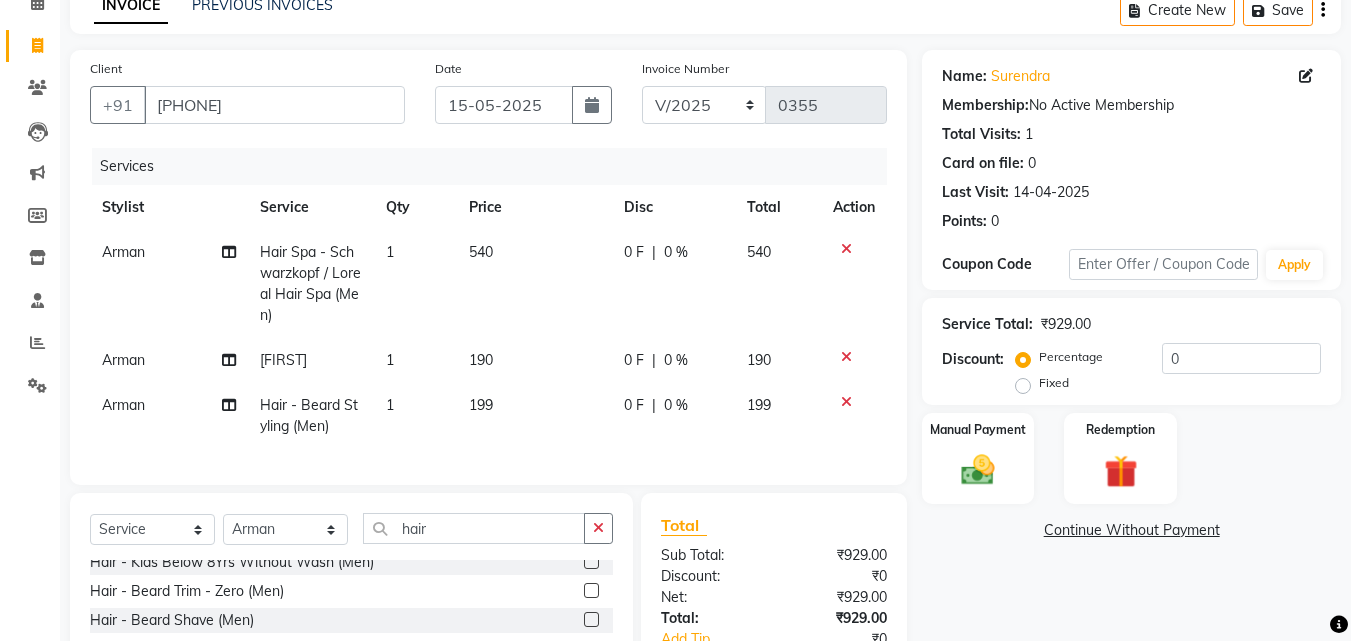 click on "[FIRST] Hair Spa - Schwarzkopf / Loreal Hair Spa  (Men) 1 540 0 F | 0 % 540 [FIRST] Hair -  Hair Cut Without Wash (Men) 1 190 0 F | 0 % 190 [FIRST] Hair - Beard Styling (Men) 1 199 0 F | 0 % 199" 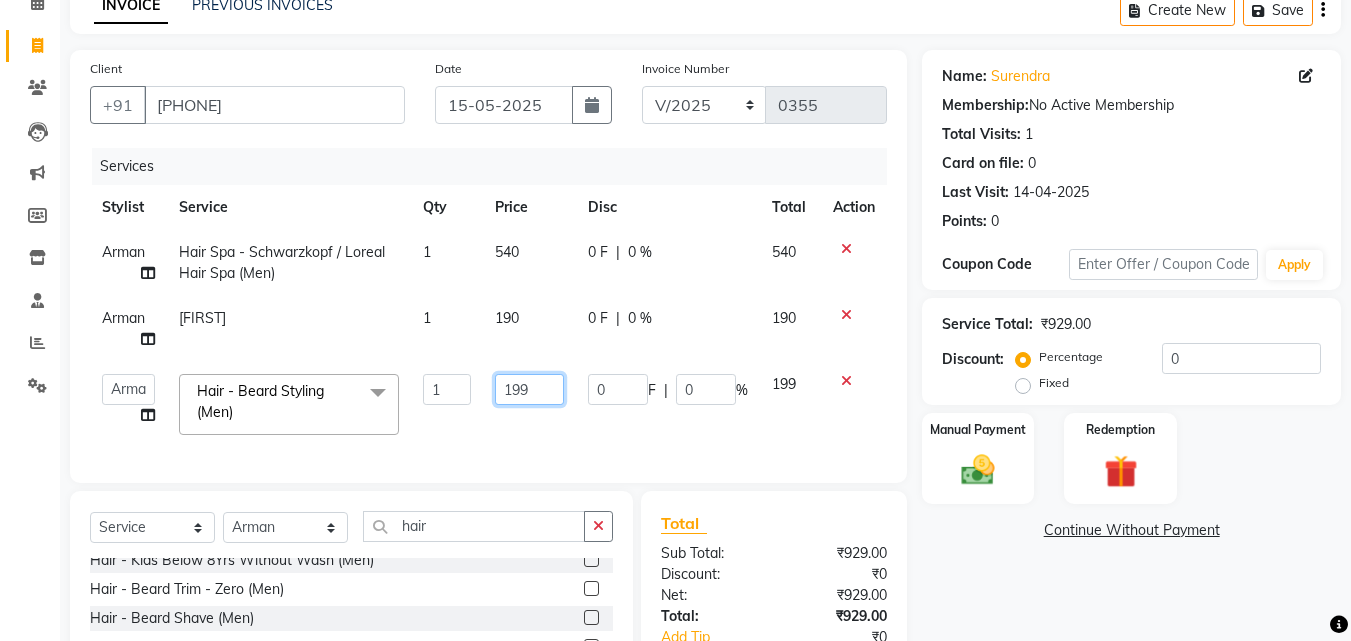 drag, startPoint x: 537, startPoint y: 391, endPoint x: 492, endPoint y: 400, distance: 45.891174 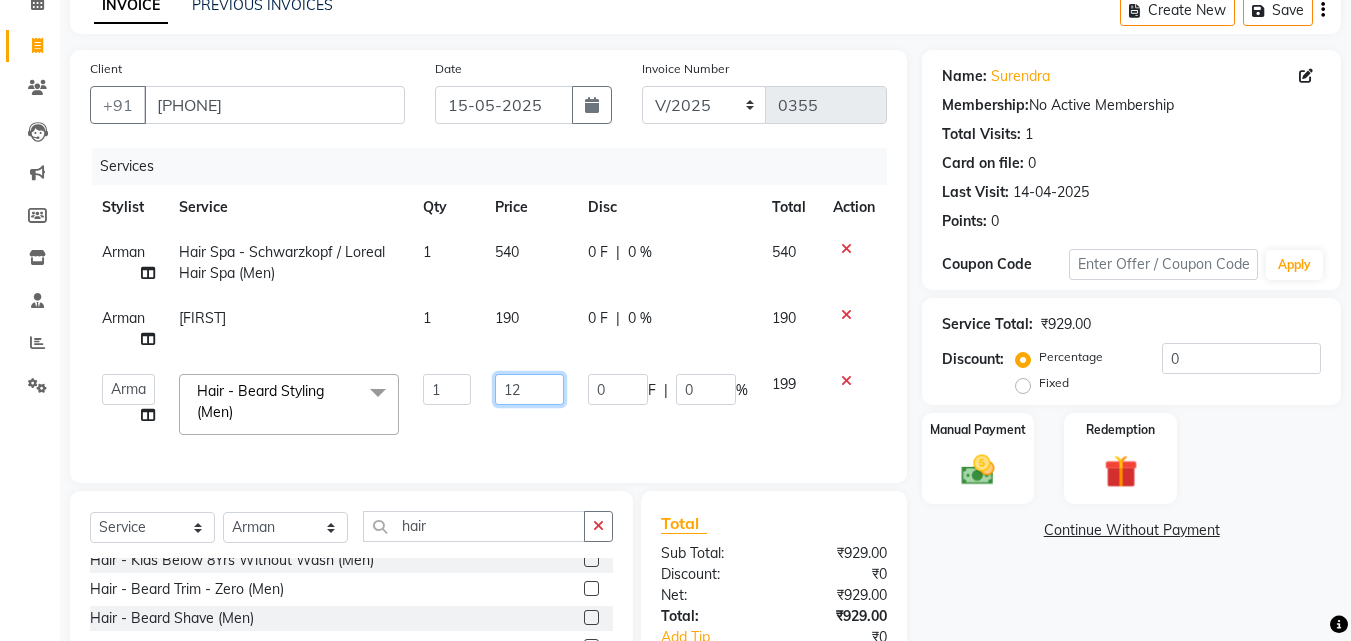 type on "120" 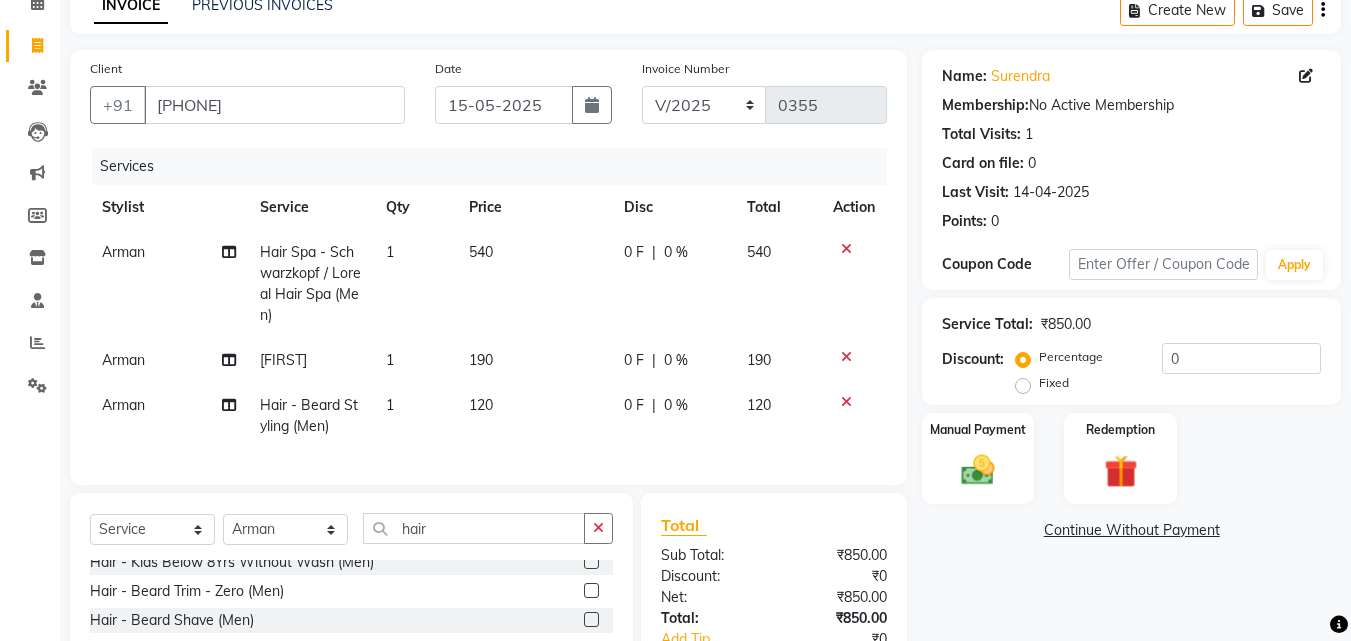 click on "[FIRST] Hair Spa - Schwarzkopf / Loreal Hair Spa  (Men) 1 540 0 F | 0 % 540 [FIRST] Hair -  Hair Cut Without Wash (Men) 1 190 0 F | 0 % 190 [FIRST] Hair - Beard Styling (Men) 1 120 0 F | 0 % 120" 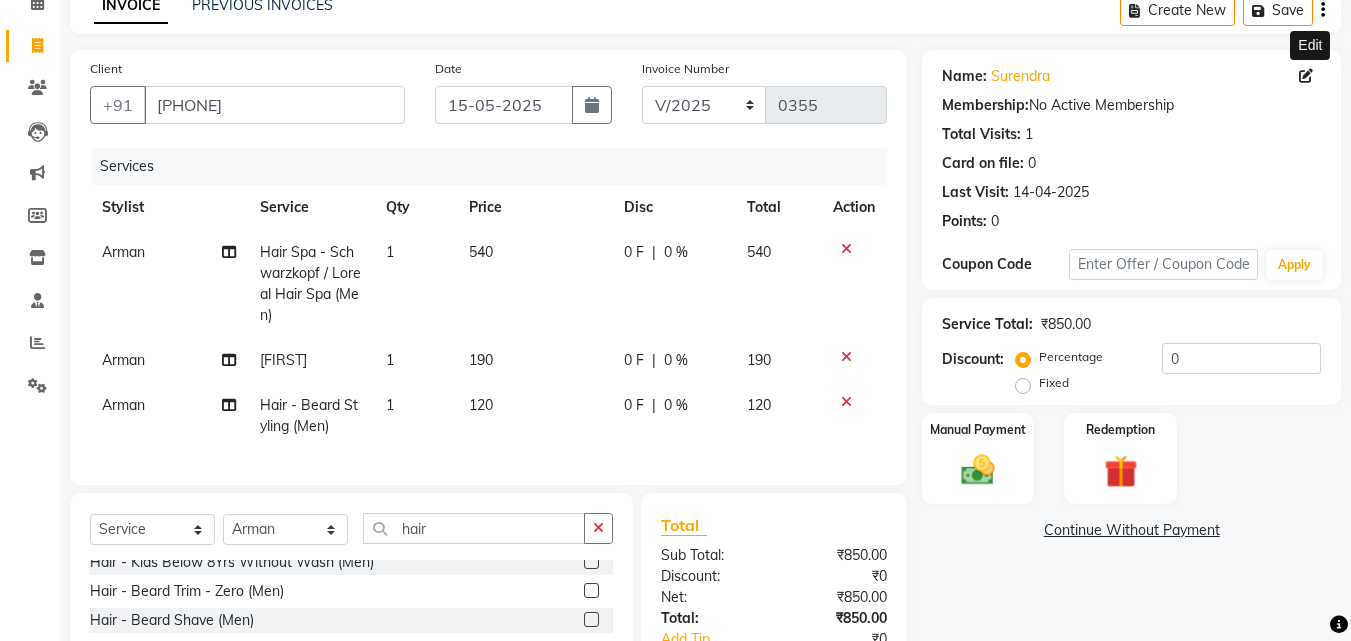 click 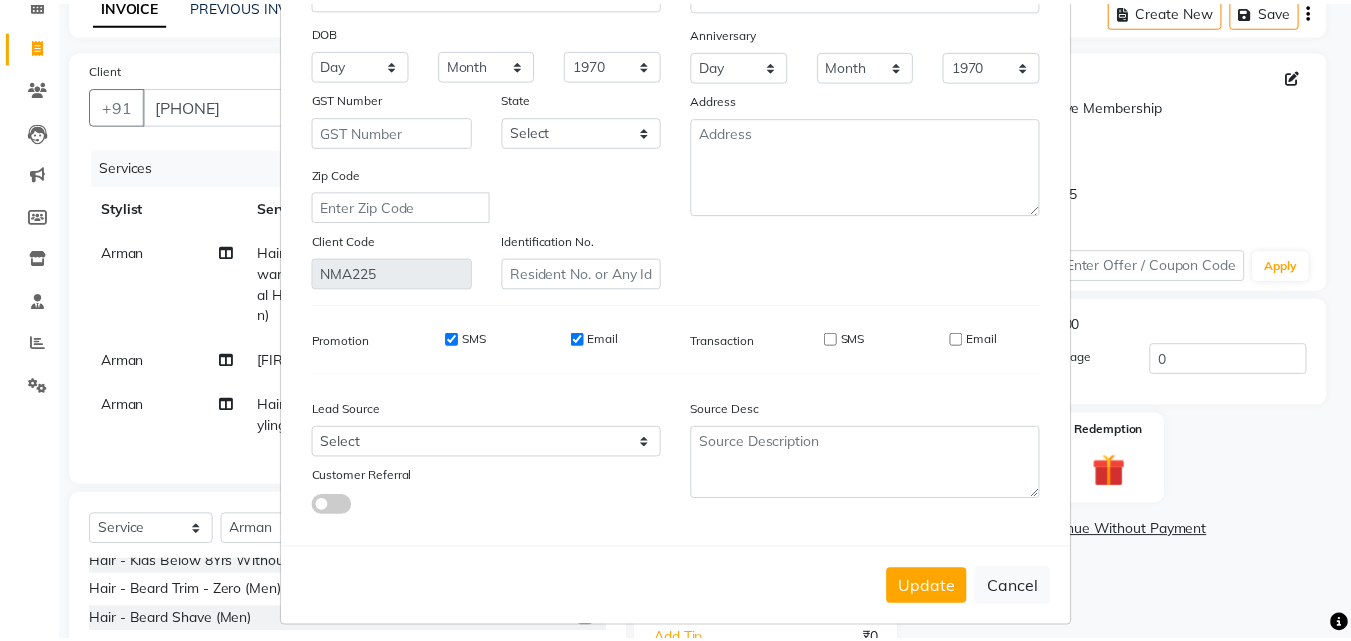 scroll, scrollTop: 246, scrollLeft: 0, axis: vertical 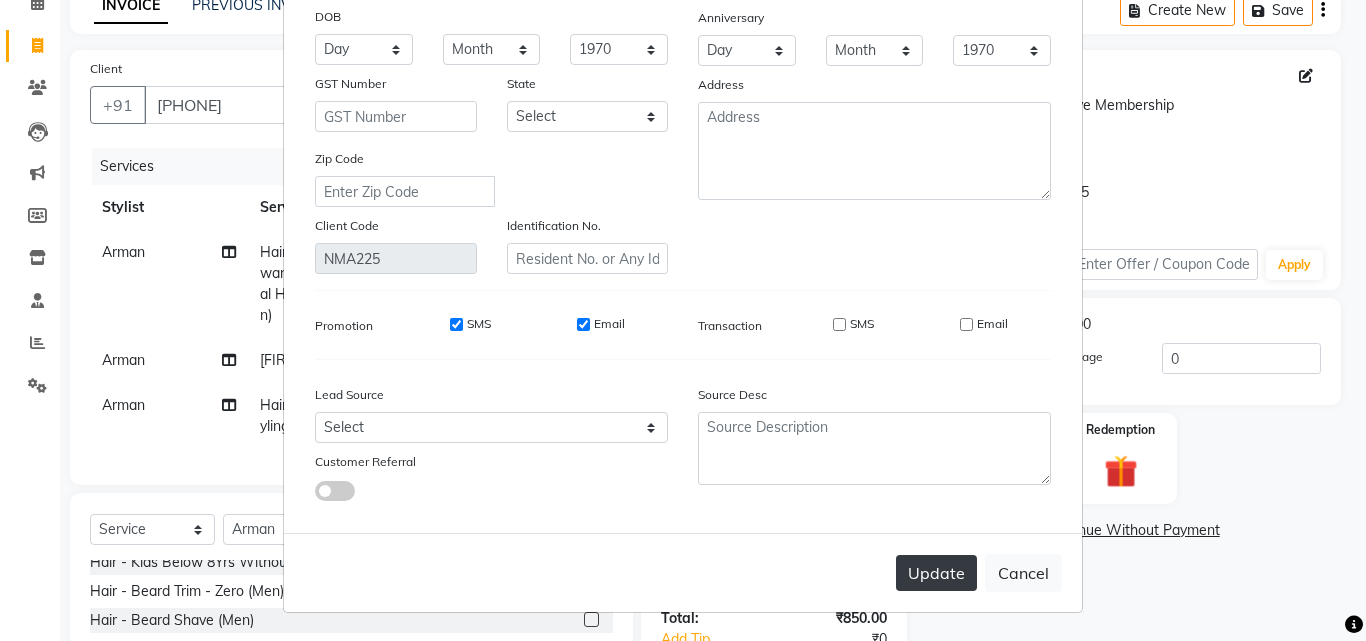 click on "Update" at bounding box center [936, 573] 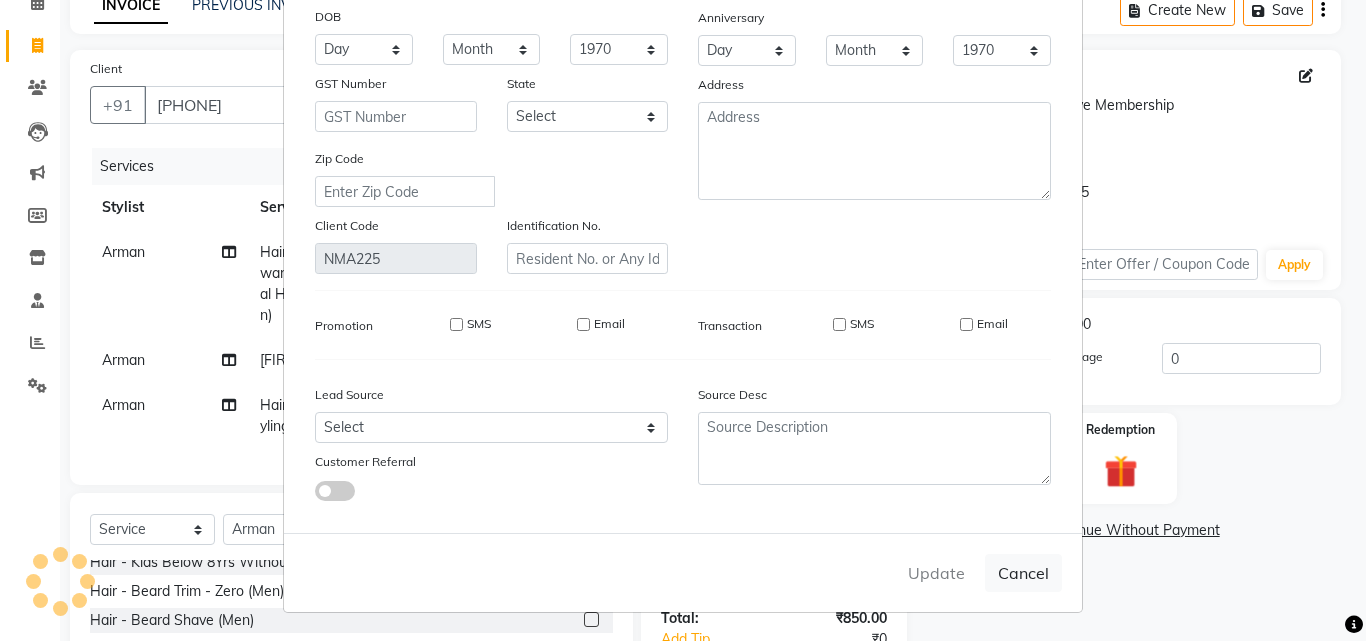 type 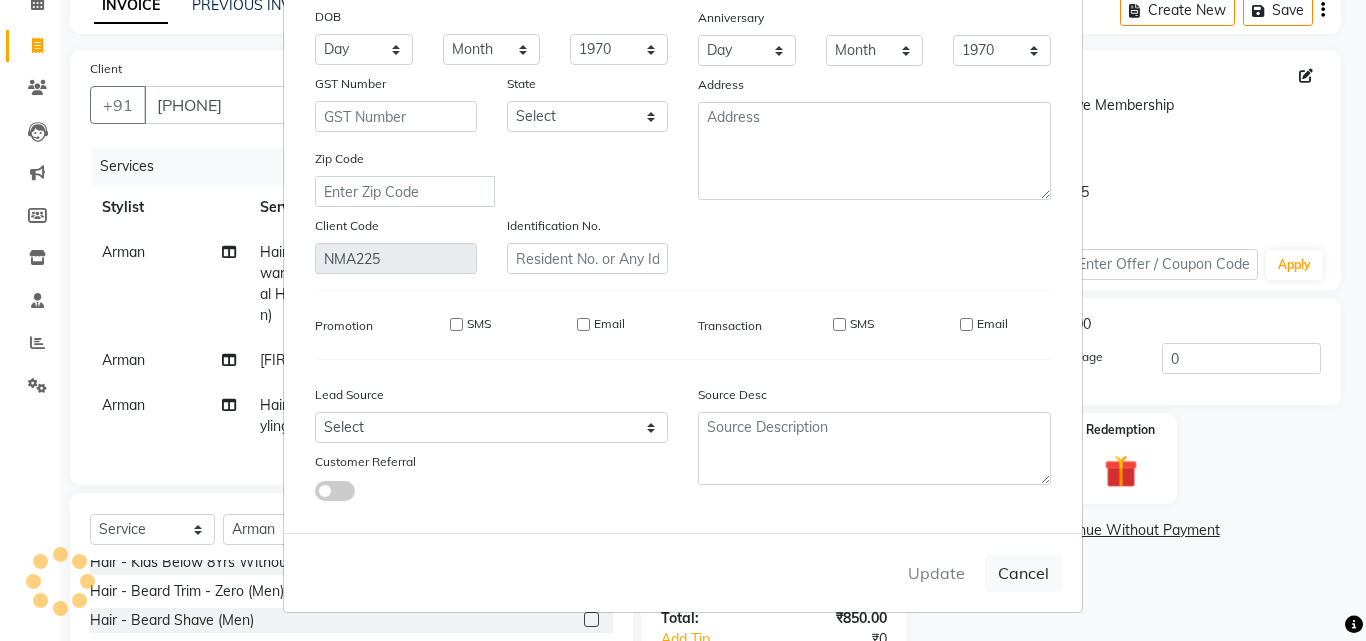 select 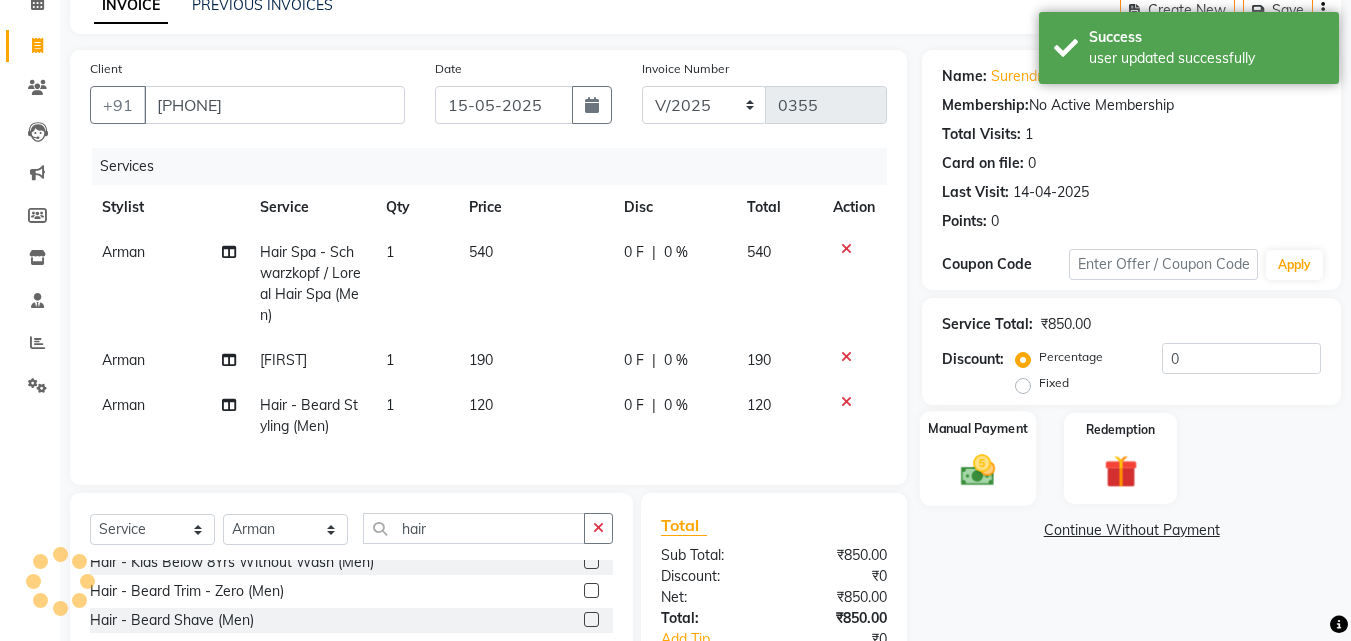 click on "Manual Payment" 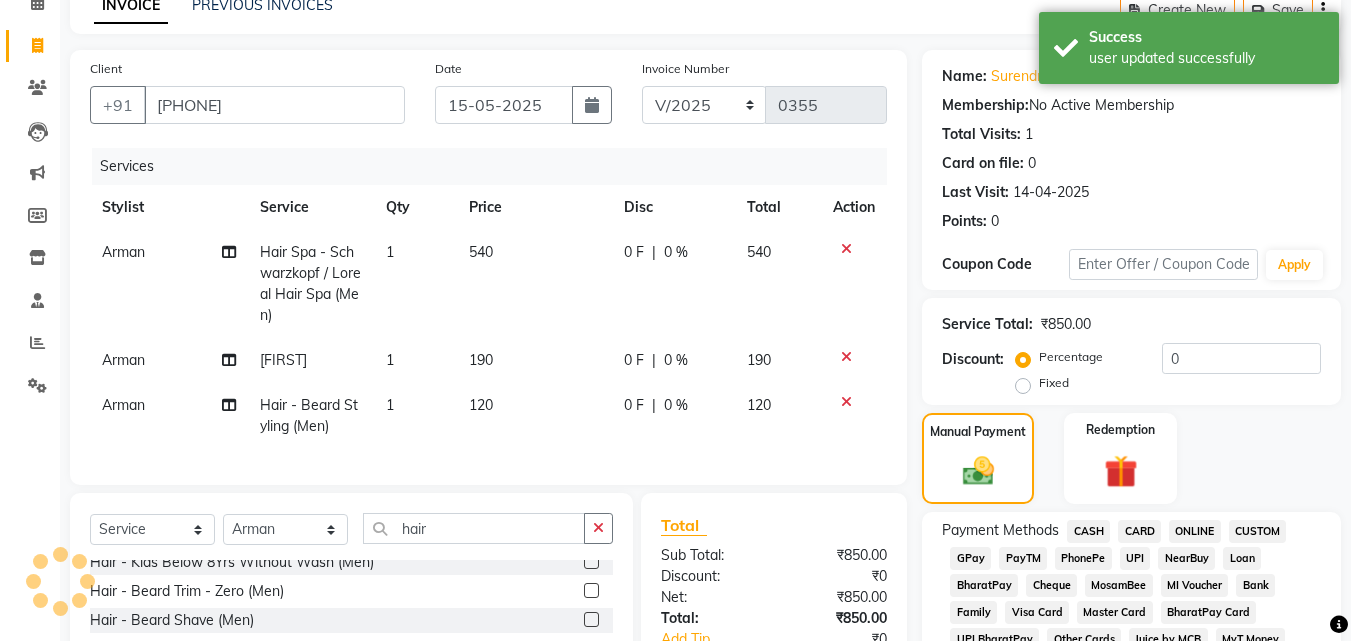 click on "CARD" 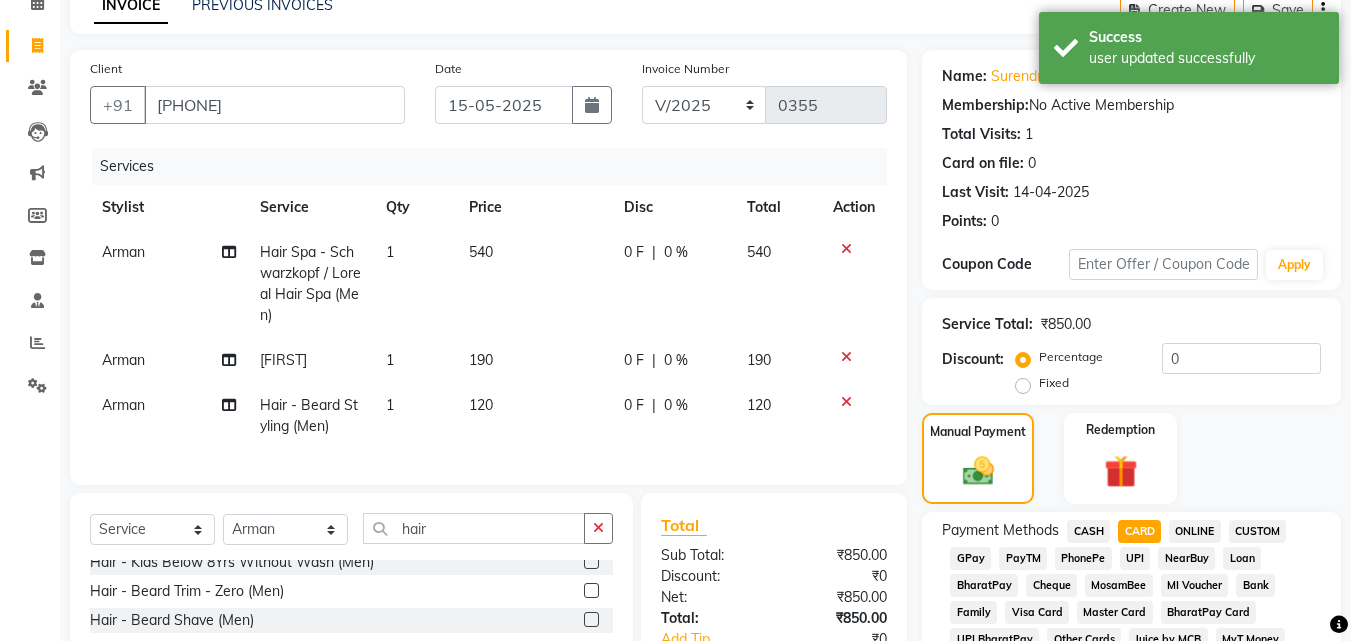 drag, startPoint x: 1126, startPoint y: 557, endPoint x: 1116, endPoint y: 563, distance: 11.661903 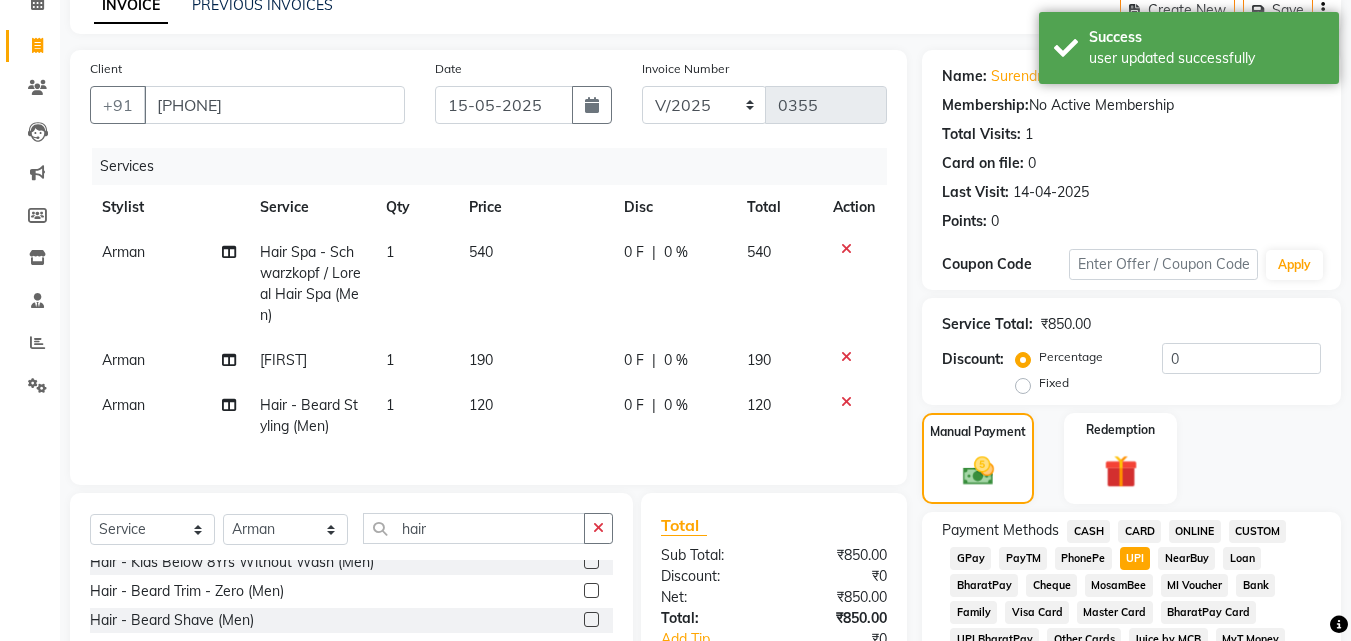 click on "GPay" 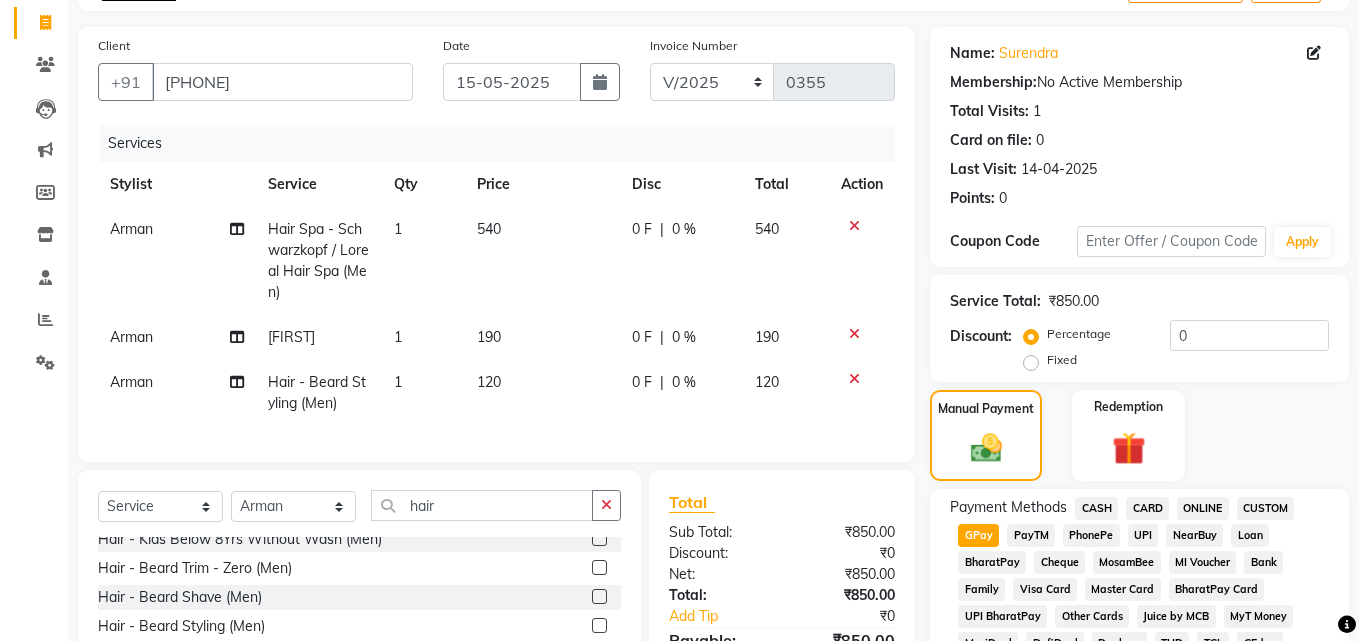 scroll, scrollTop: 100, scrollLeft: 0, axis: vertical 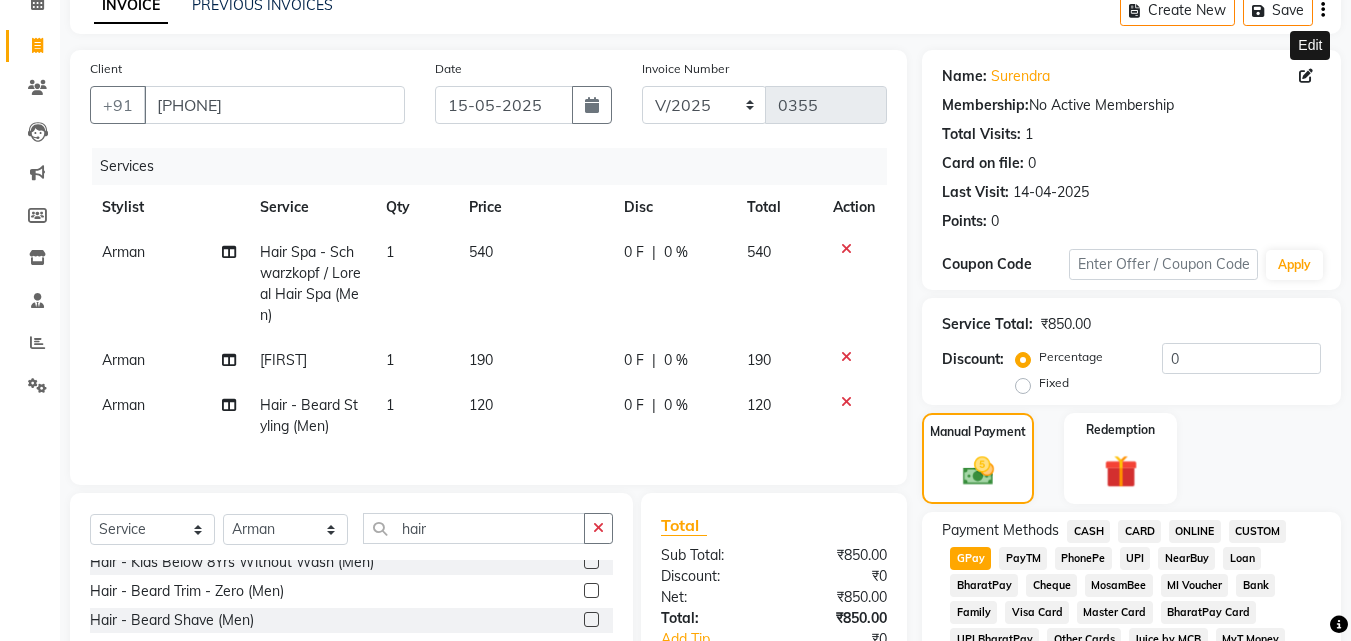 click 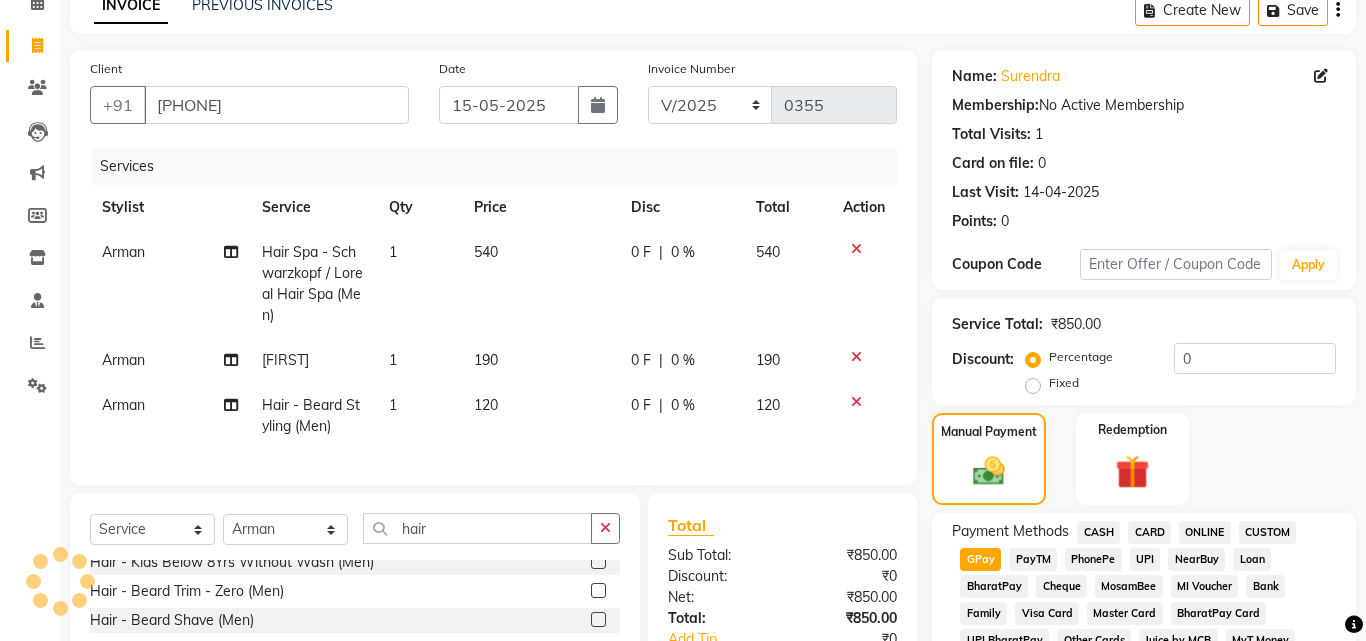 select on "male" 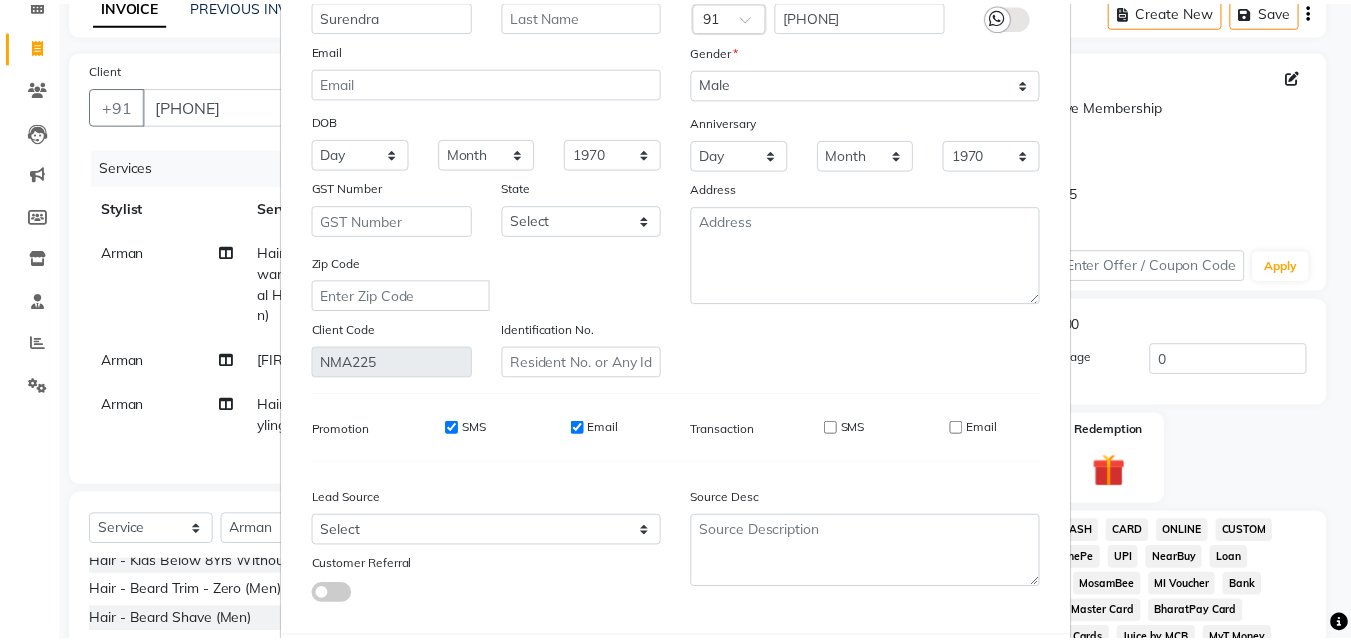 scroll, scrollTop: 246, scrollLeft: 0, axis: vertical 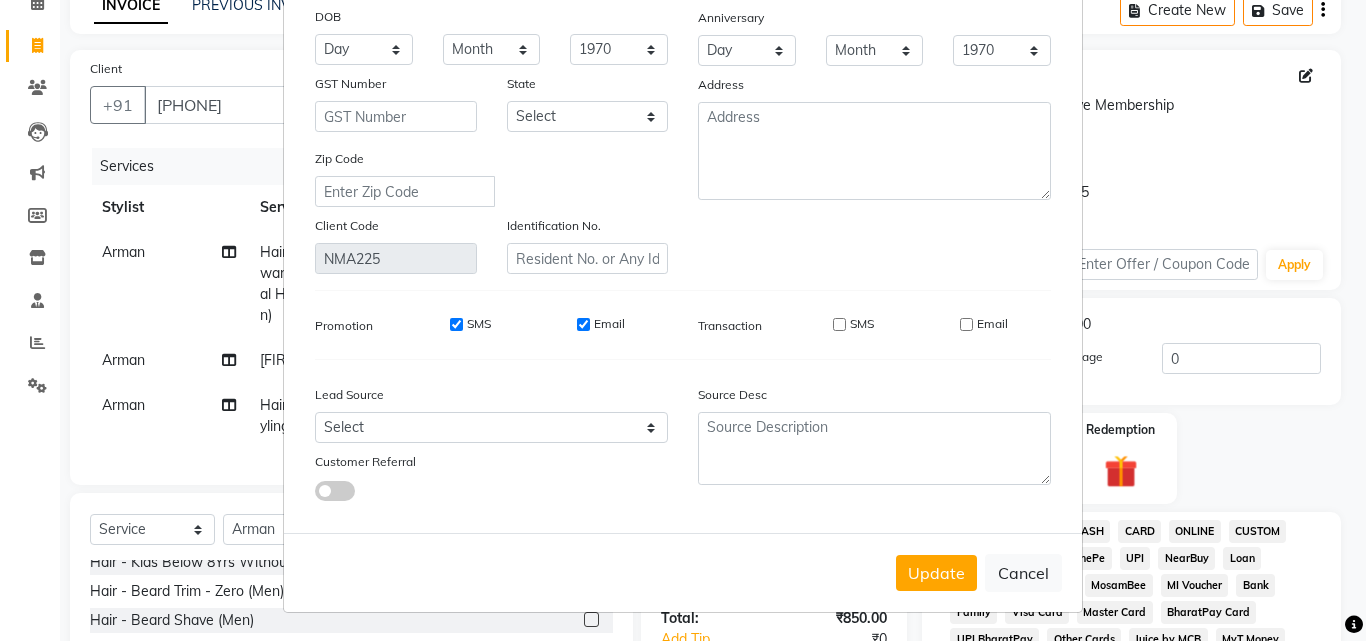 click on "Update" at bounding box center (936, 573) 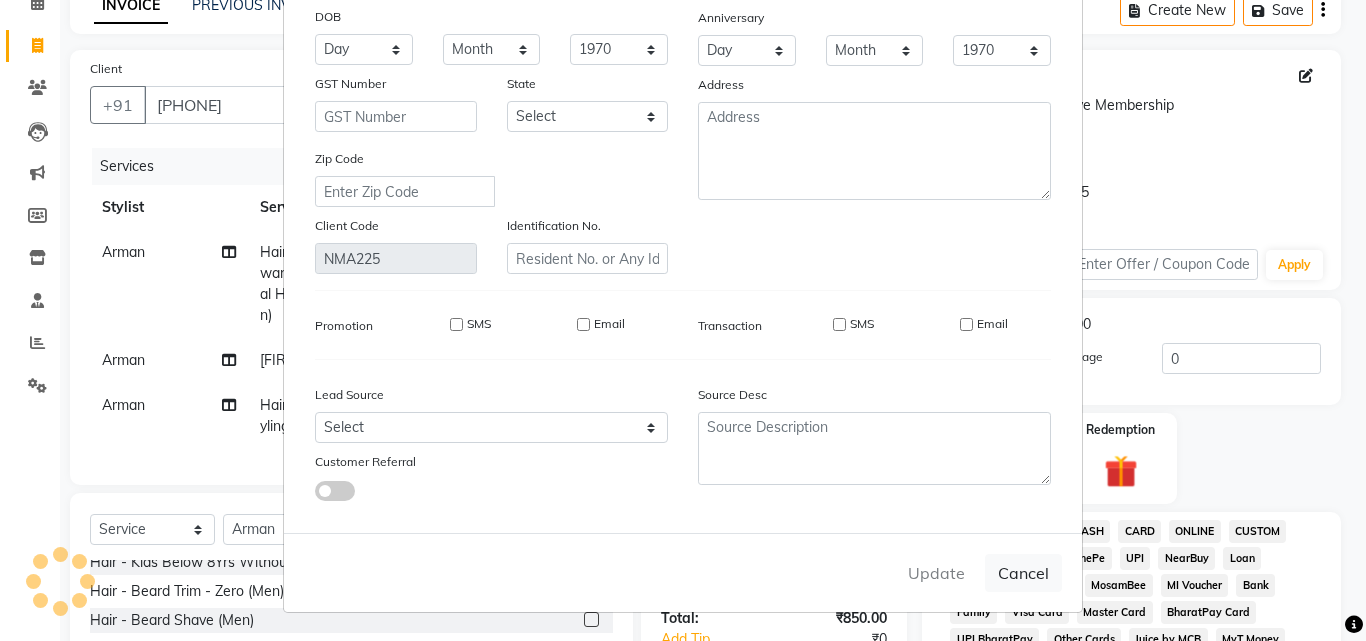 type 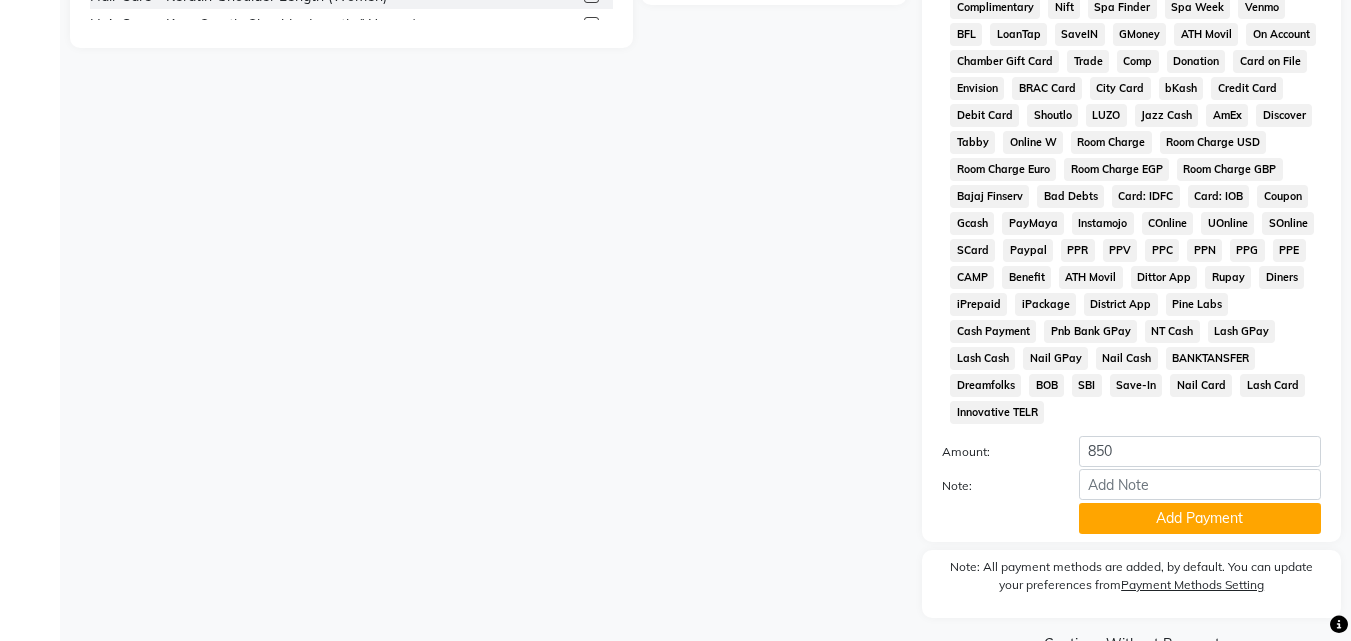 scroll, scrollTop: 861, scrollLeft: 0, axis: vertical 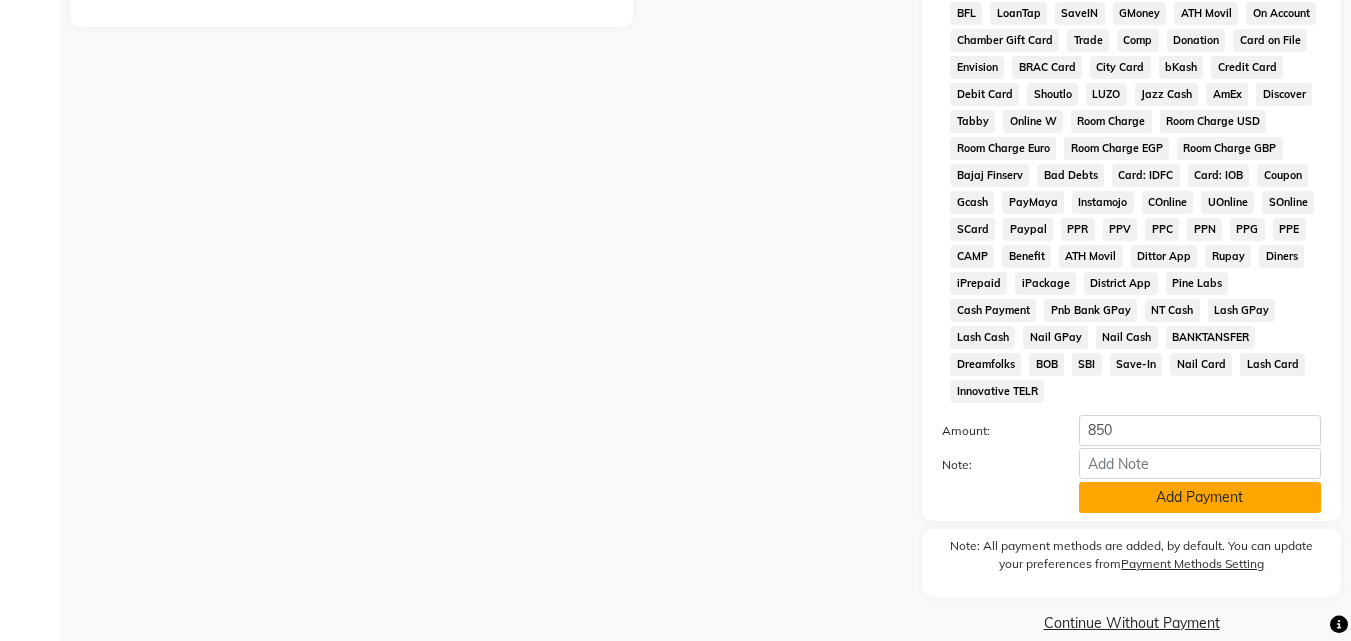 click on "Add Payment" 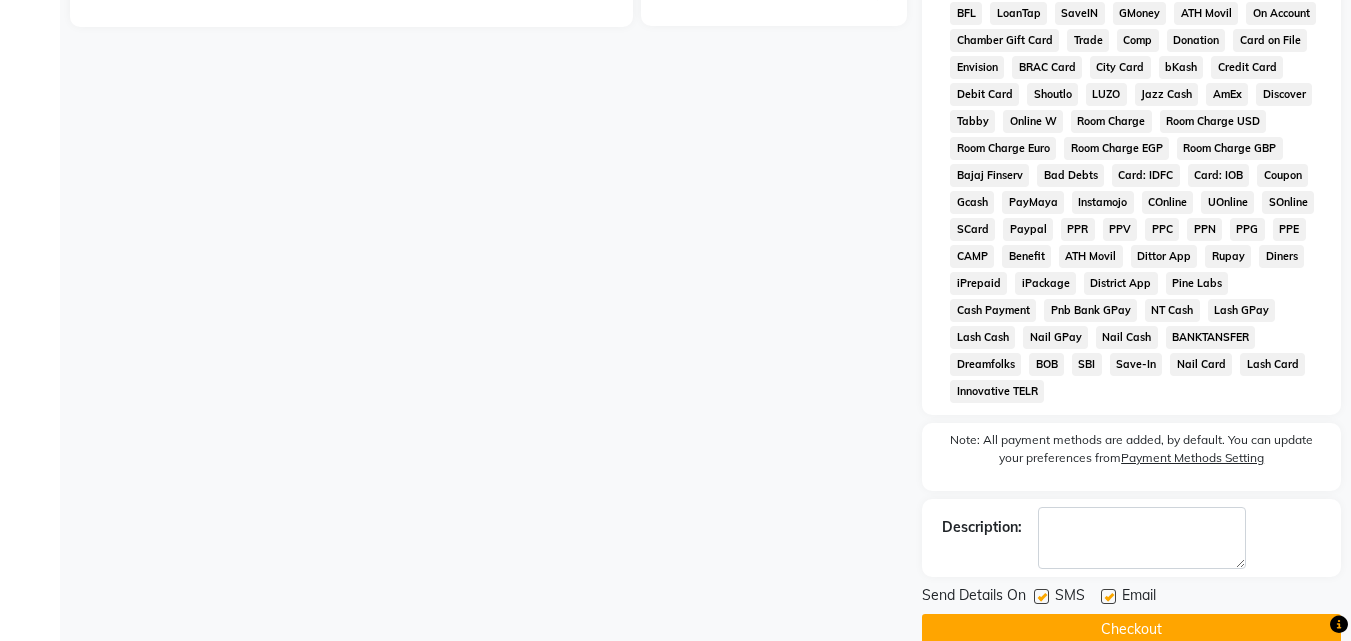click 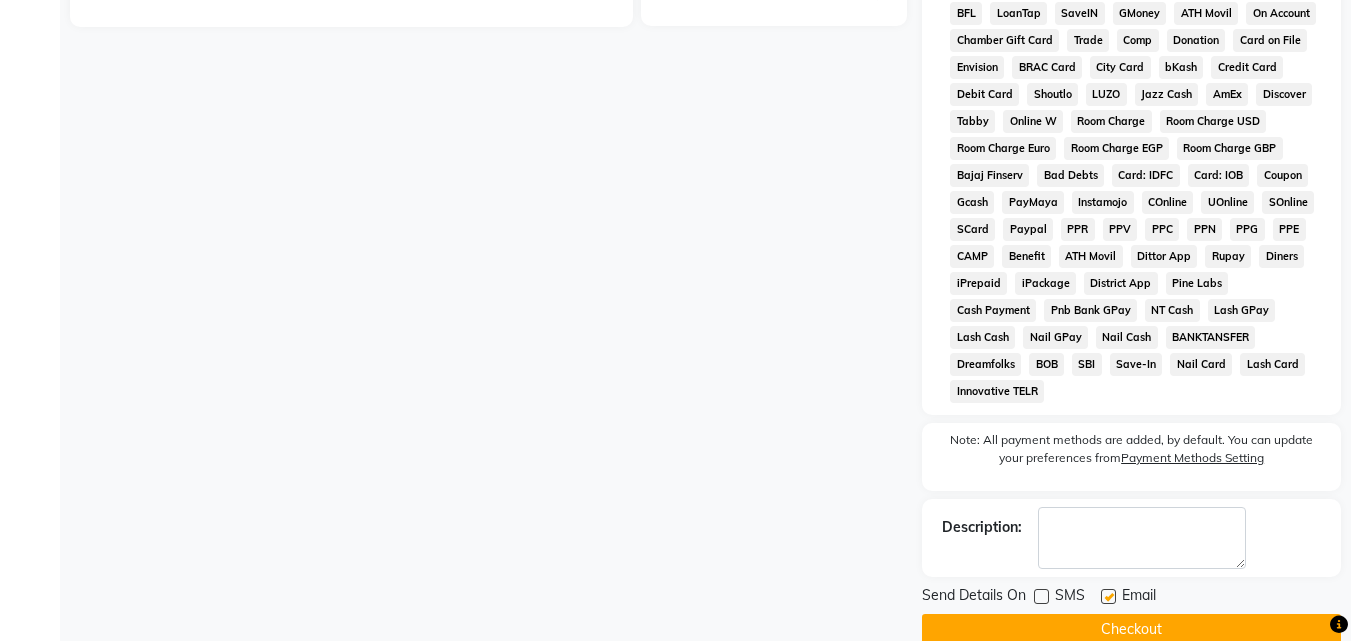 click 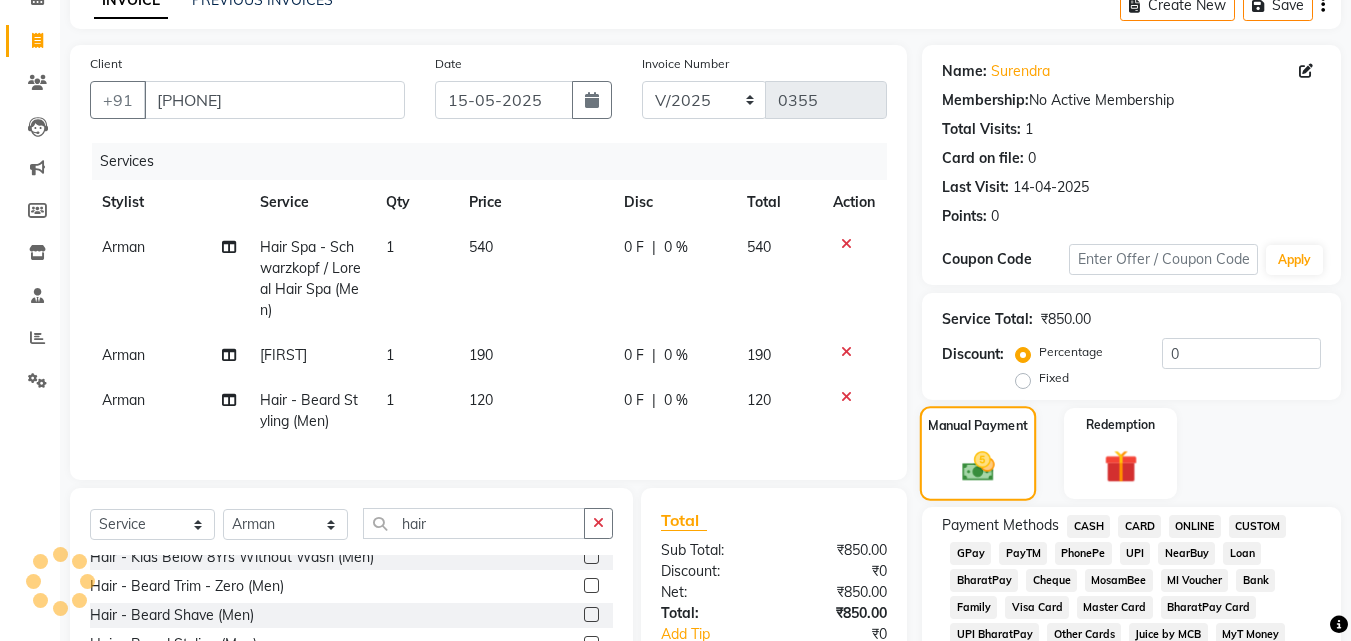 scroll, scrollTop: 300, scrollLeft: 0, axis: vertical 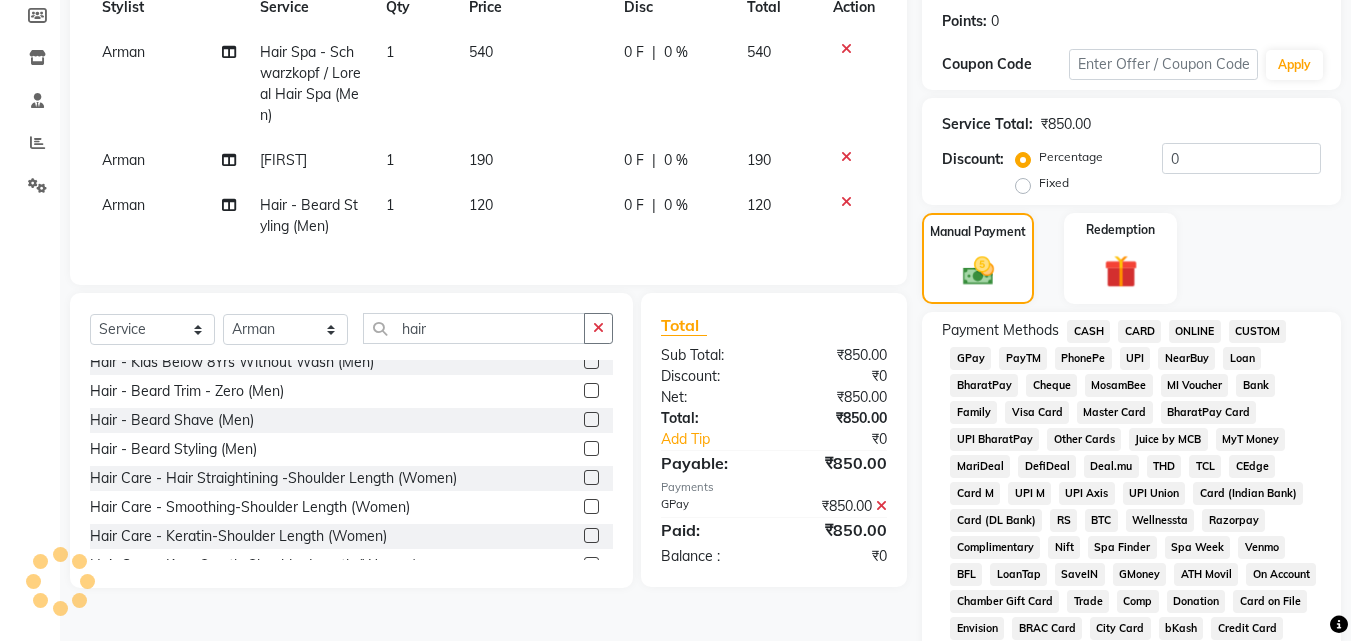 click on "GPay" 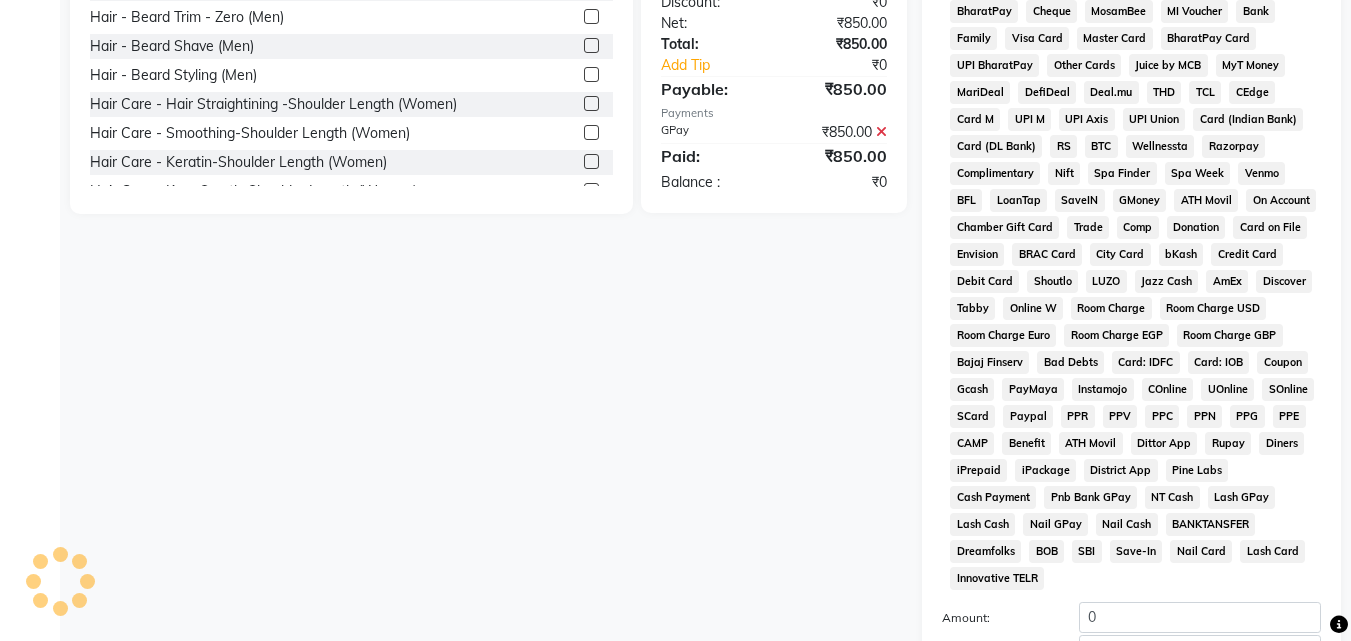 scroll, scrollTop: 800, scrollLeft: 0, axis: vertical 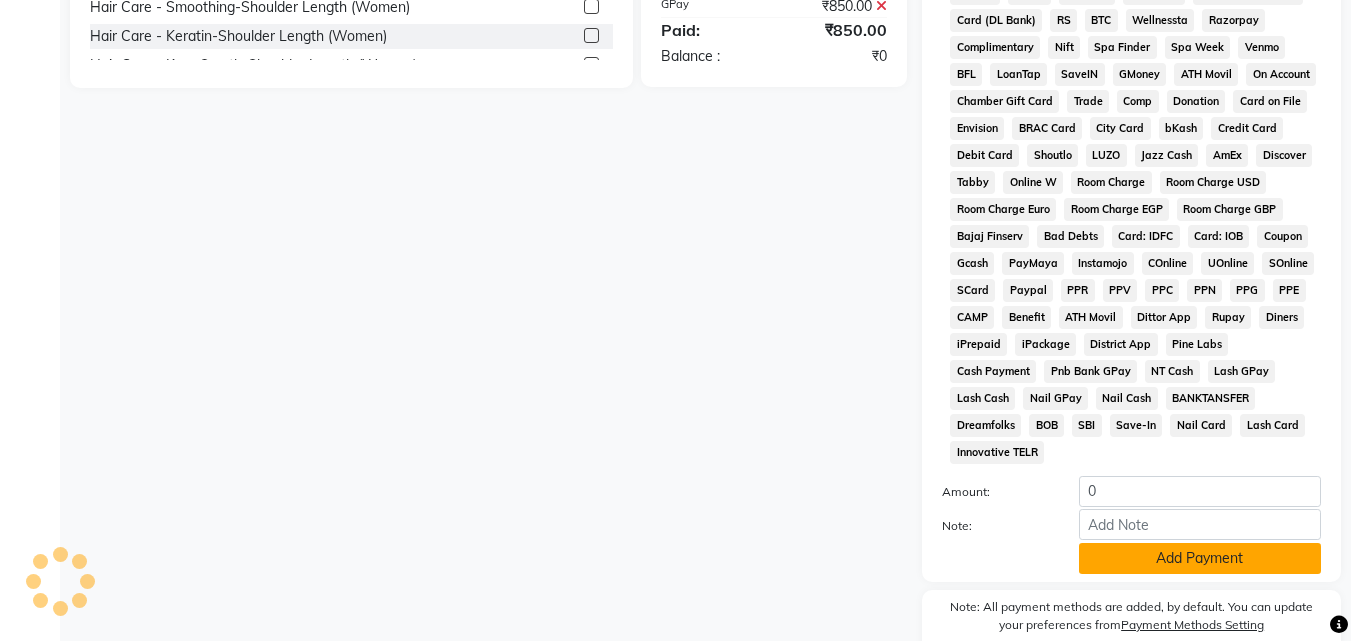 click on "Add Payment" 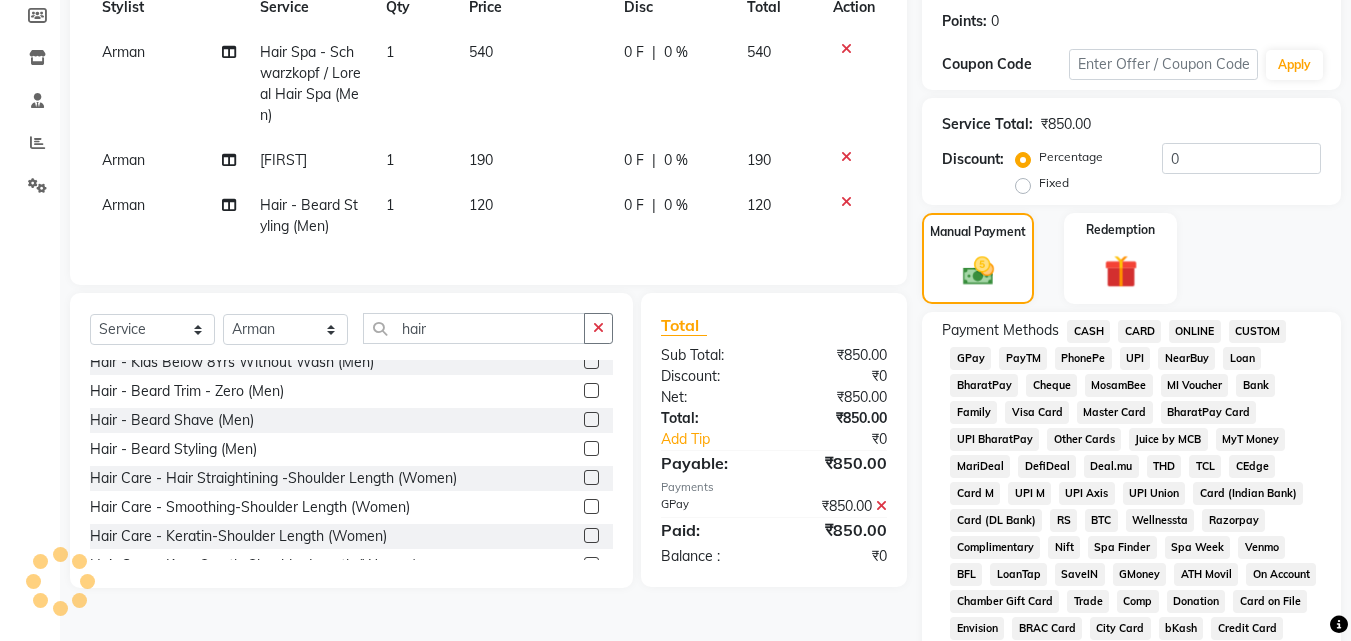 scroll, scrollTop: 0, scrollLeft: 0, axis: both 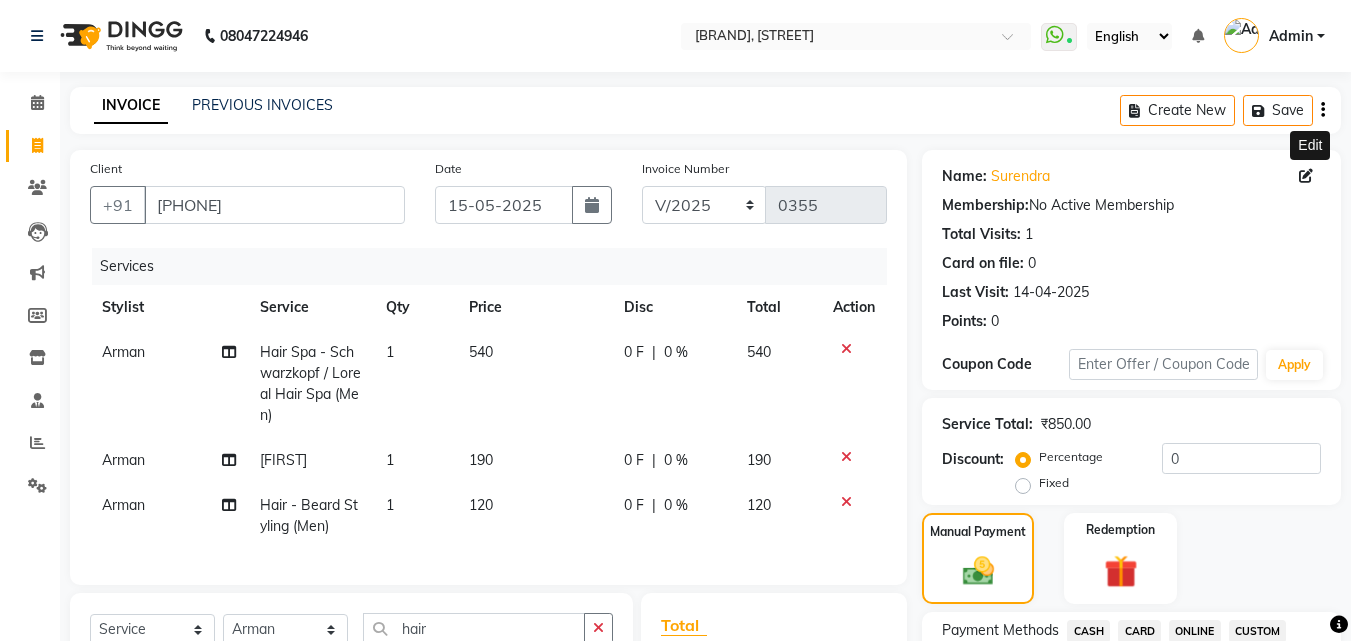 click 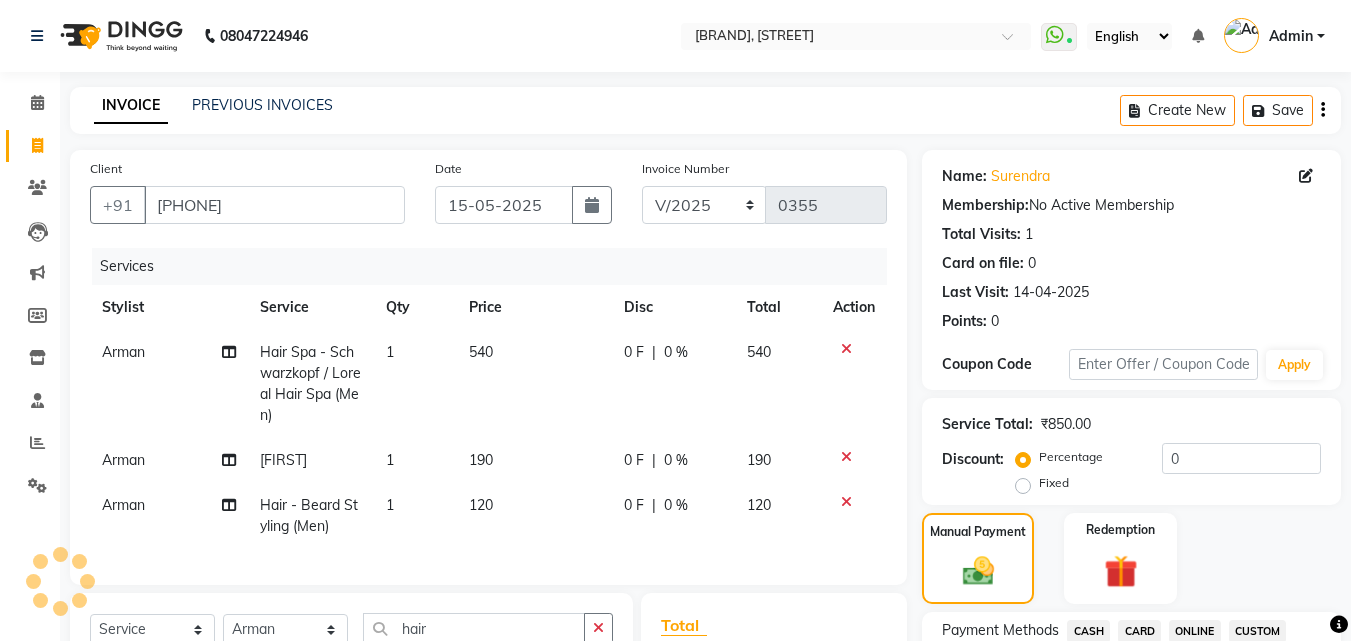click 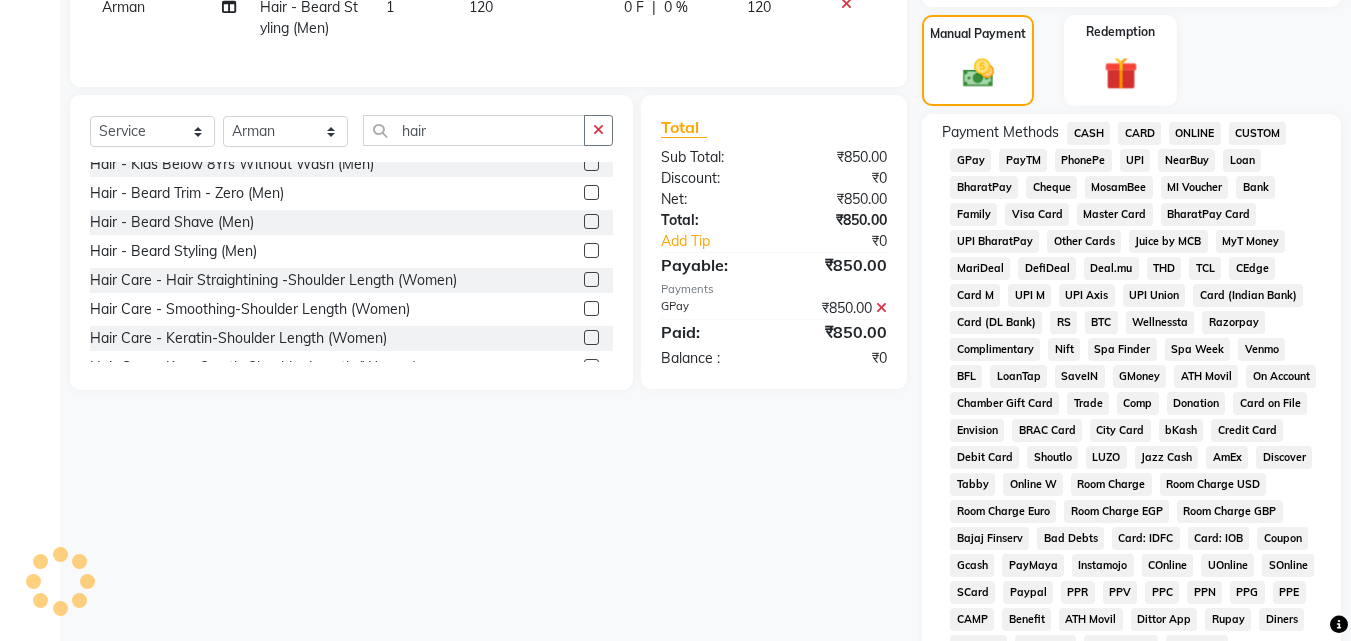 scroll, scrollTop: 500, scrollLeft: 0, axis: vertical 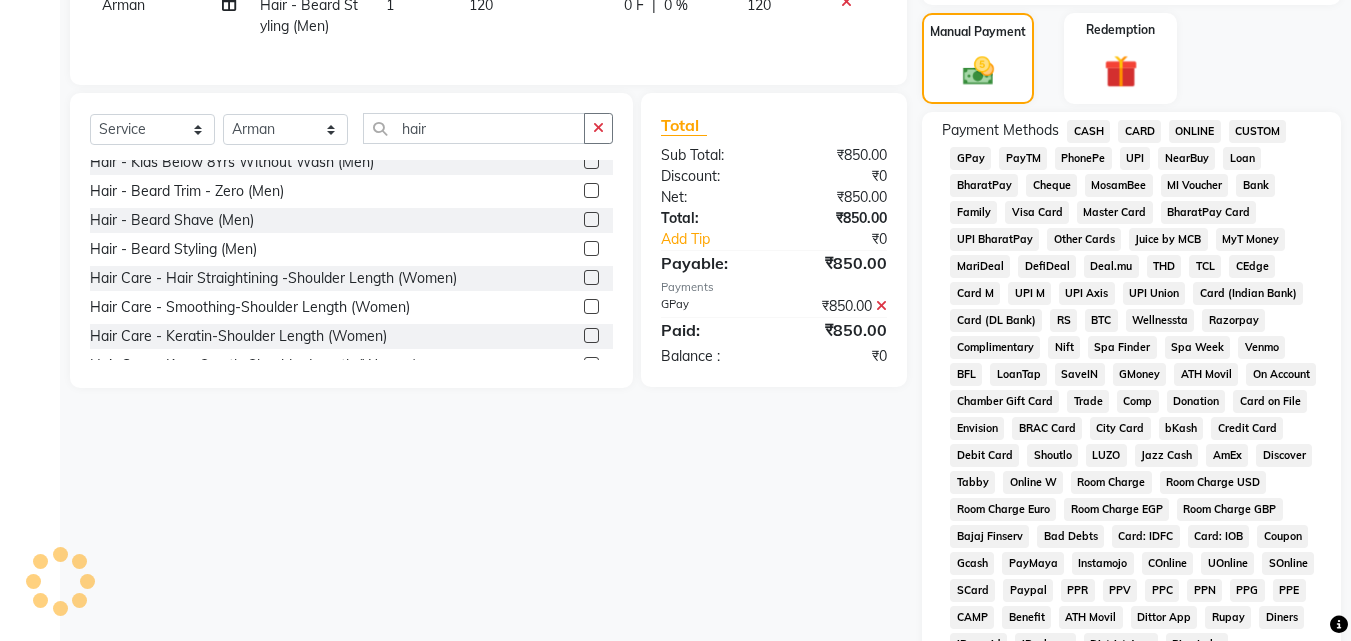 click on "GPay" 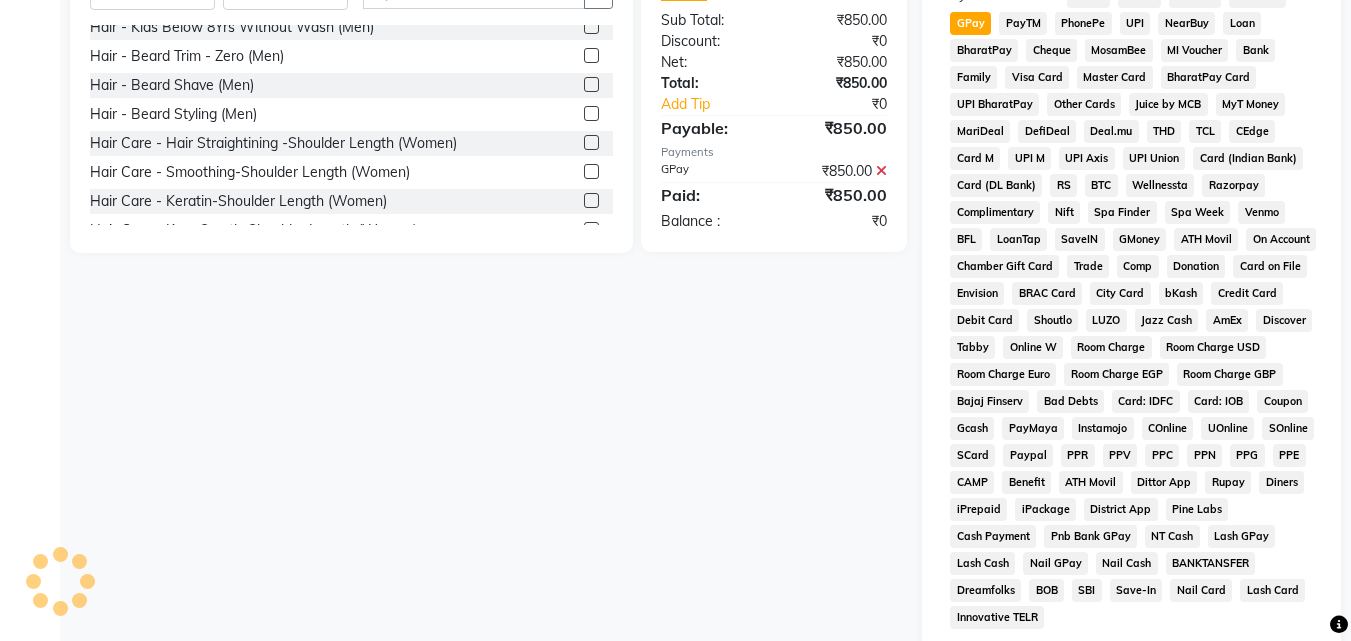 scroll, scrollTop: 800, scrollLeft: 0, axis: vertical 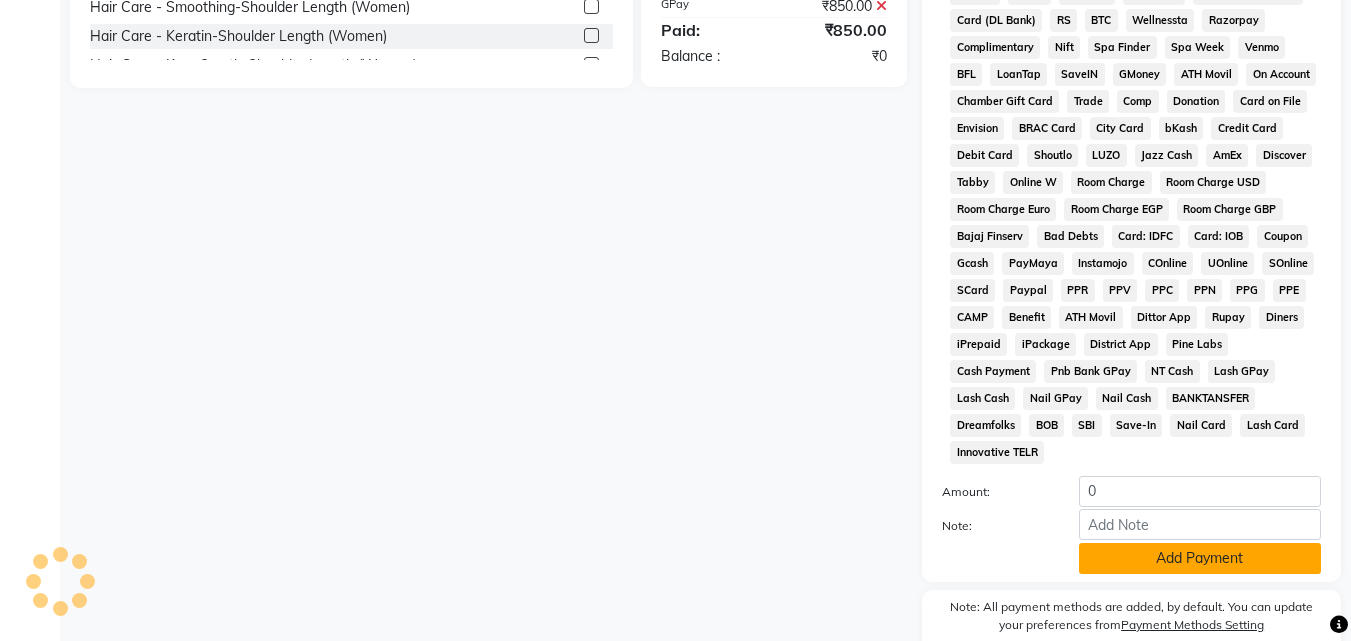 click on "Add Payment" 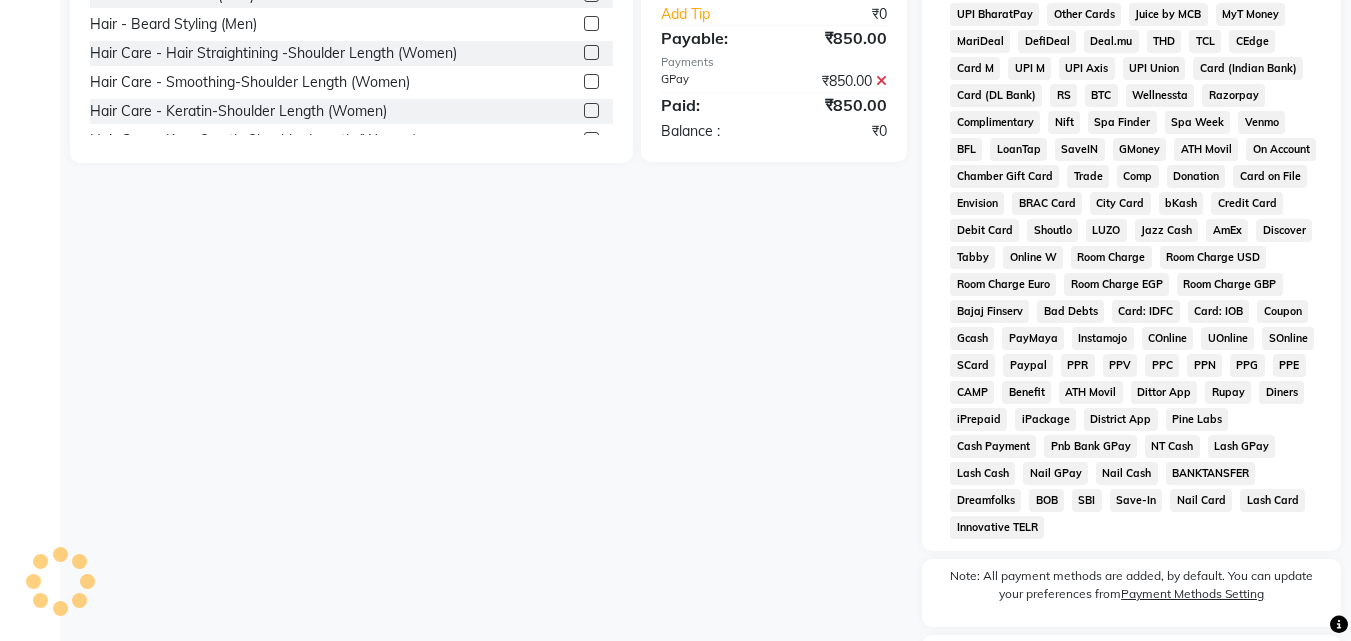 scroll, scrollTop: 868, scrollLeft: 0, axis: vertical 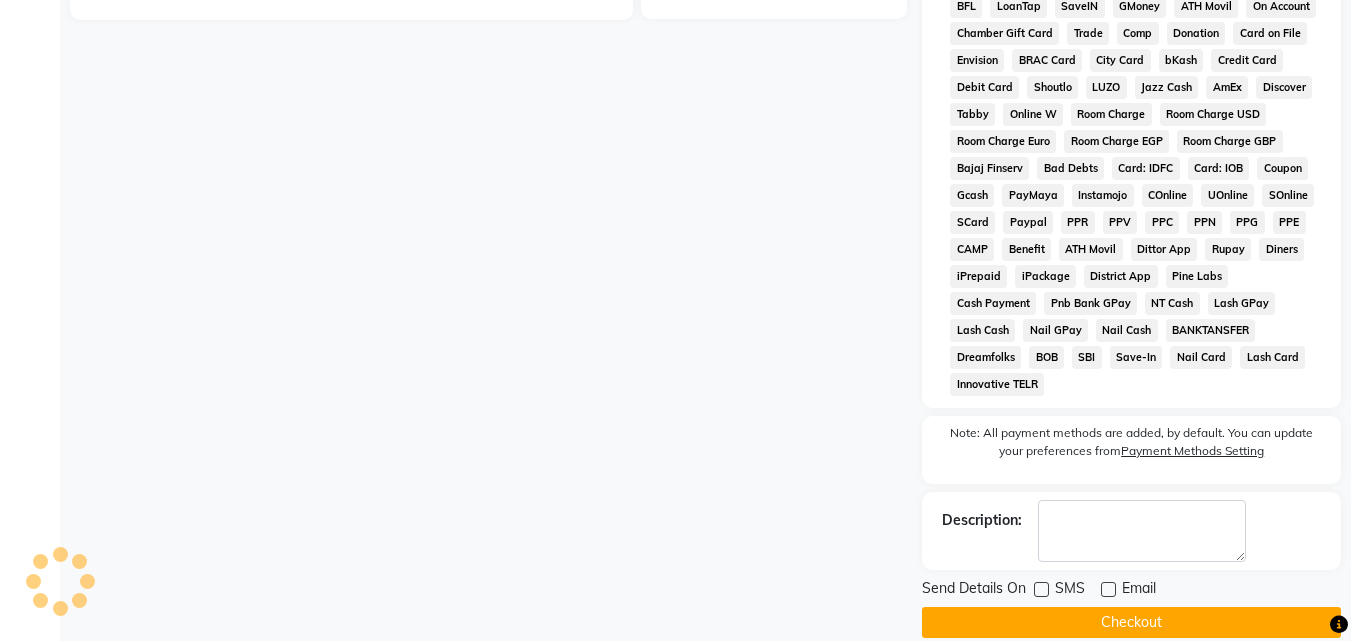 click on "Checkout" 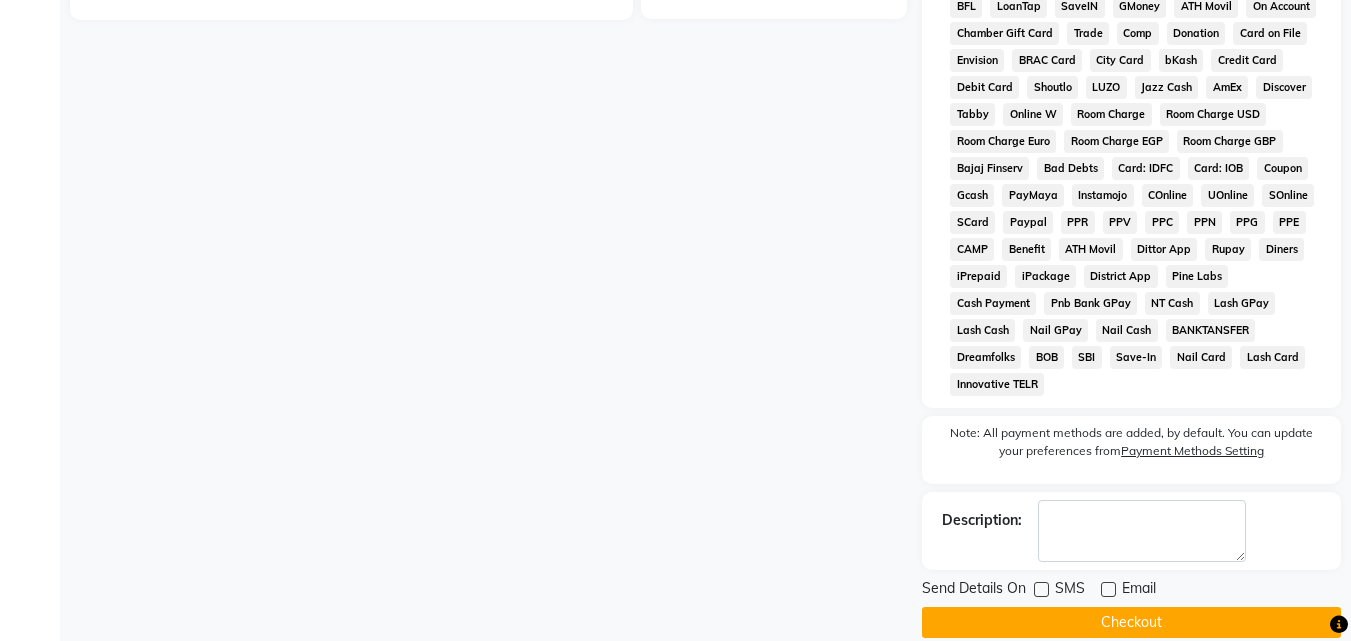 click on "Checkout" 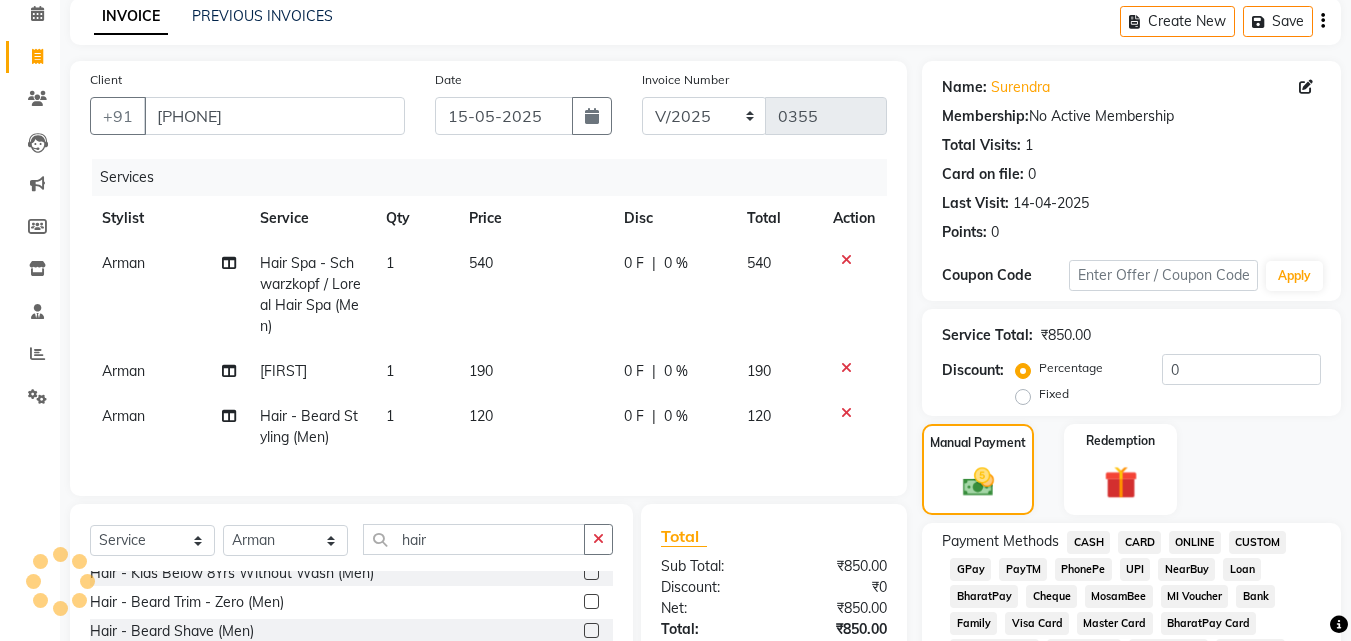 scroll, scrollTop: 0, scrollLeft: 0, axis: both 